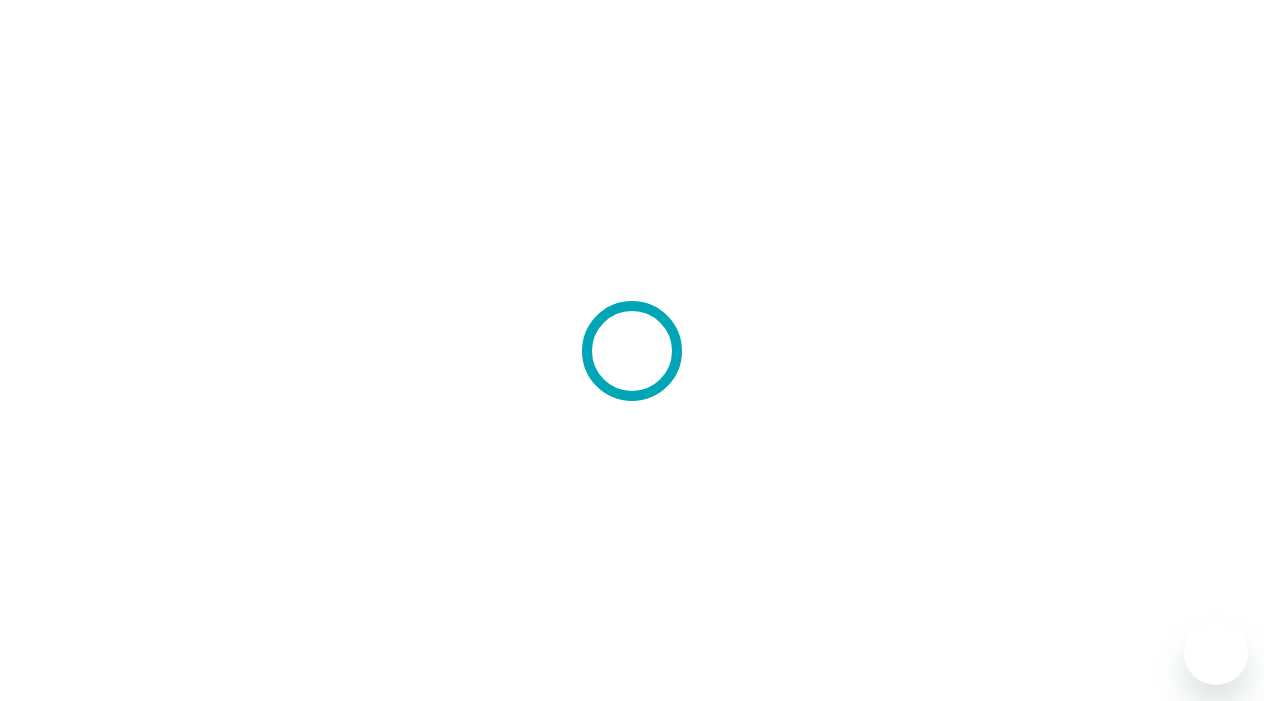 scroll, scrollTop: 0, scrollLeft: 0, axis: both 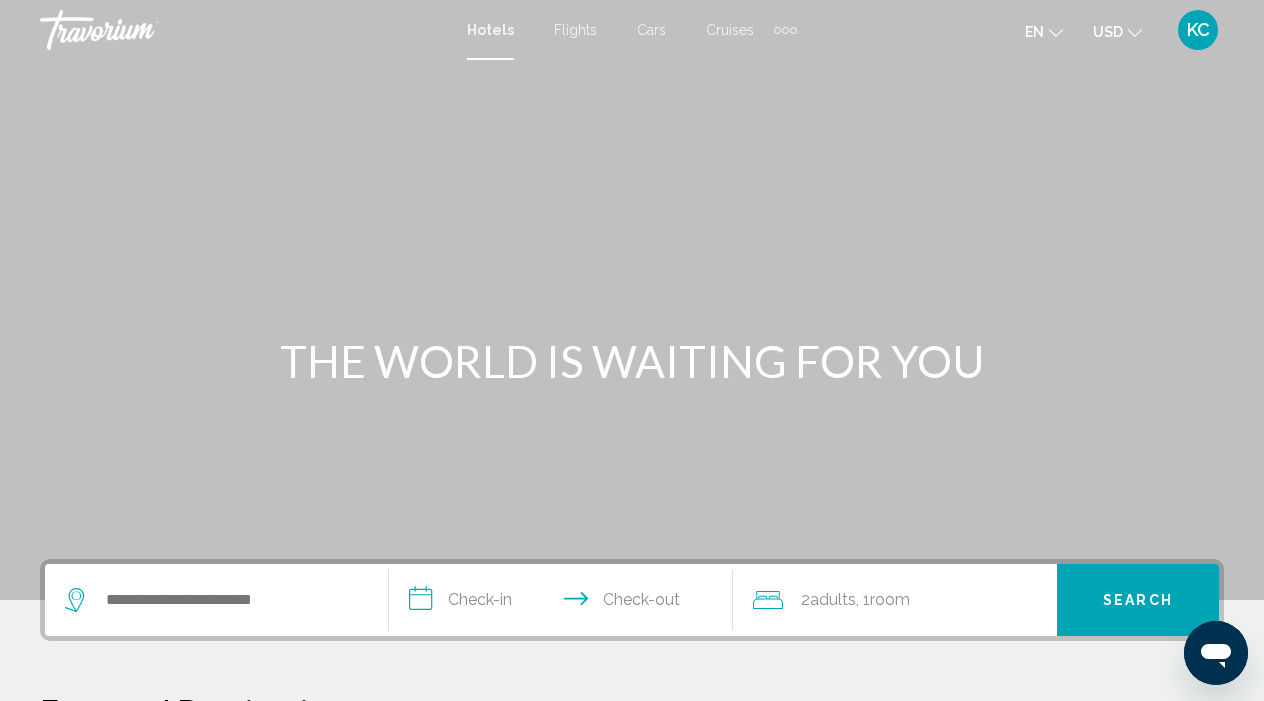 click 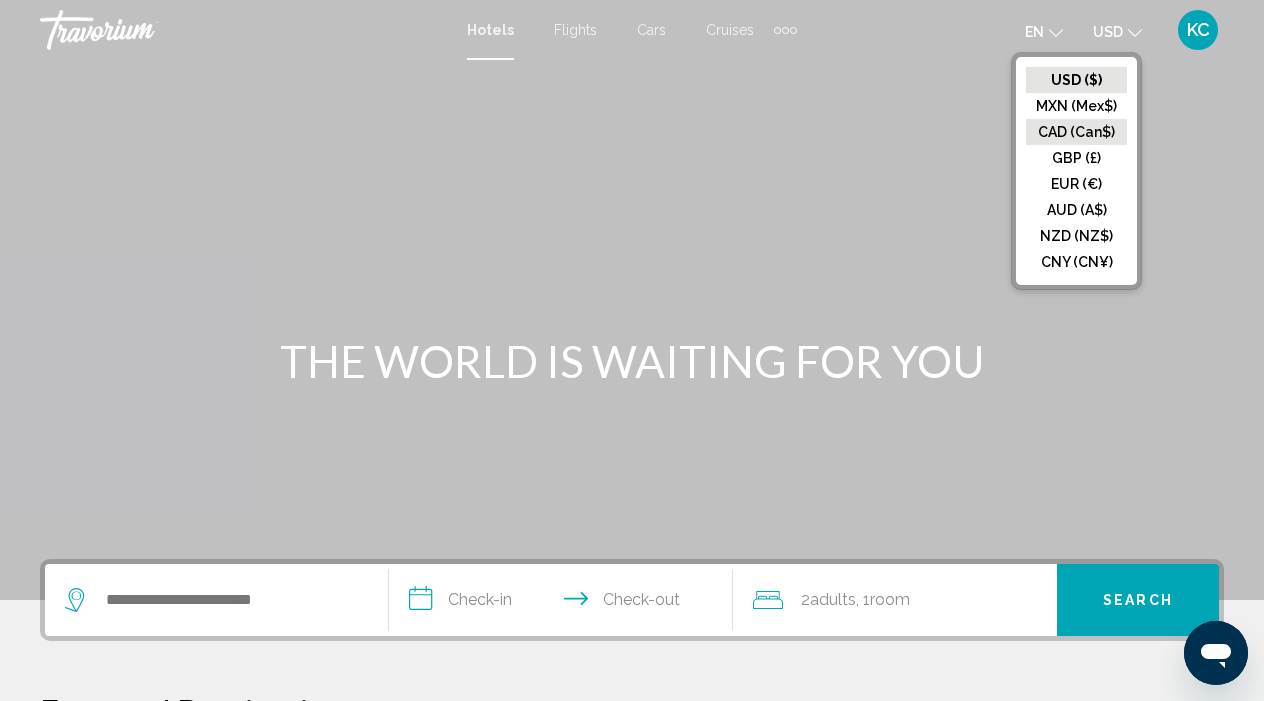 click on "CAD (Can$)" 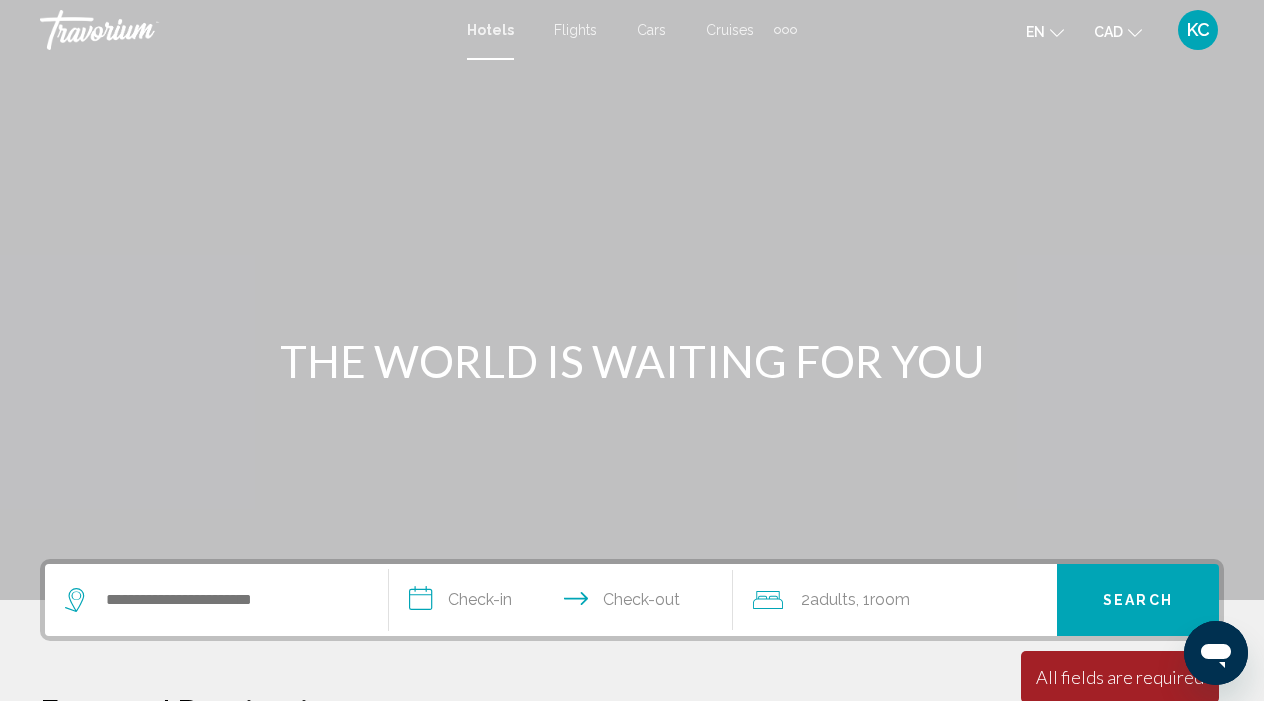 click on "en
English Español Français Italiano Português русский" 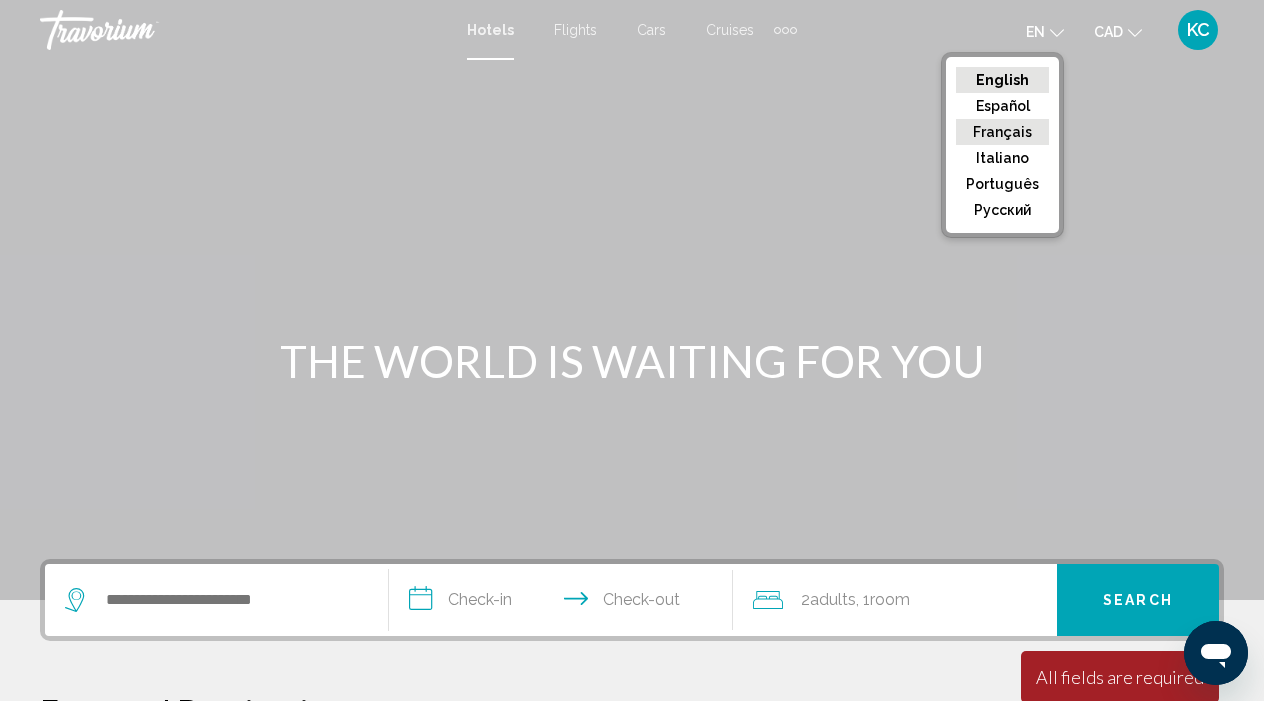 click on "Français" 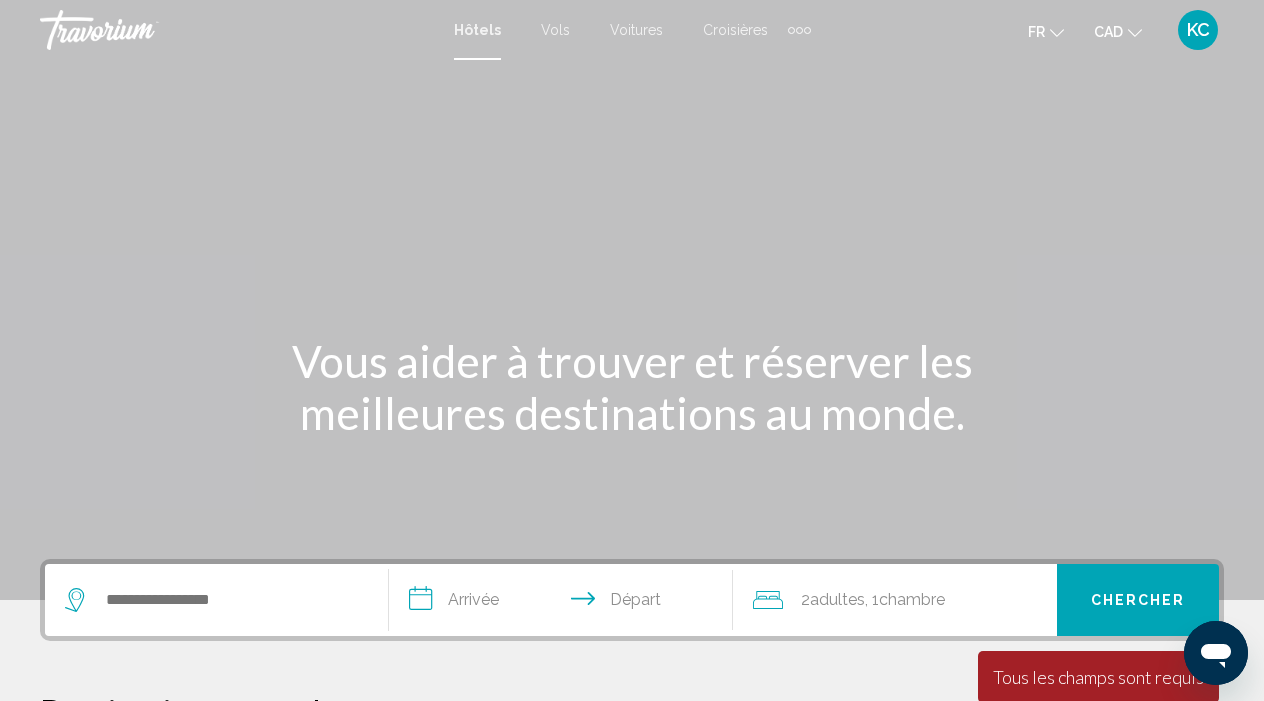 scroll, scrollTop: 0, scrollLeft: 0, axis: both 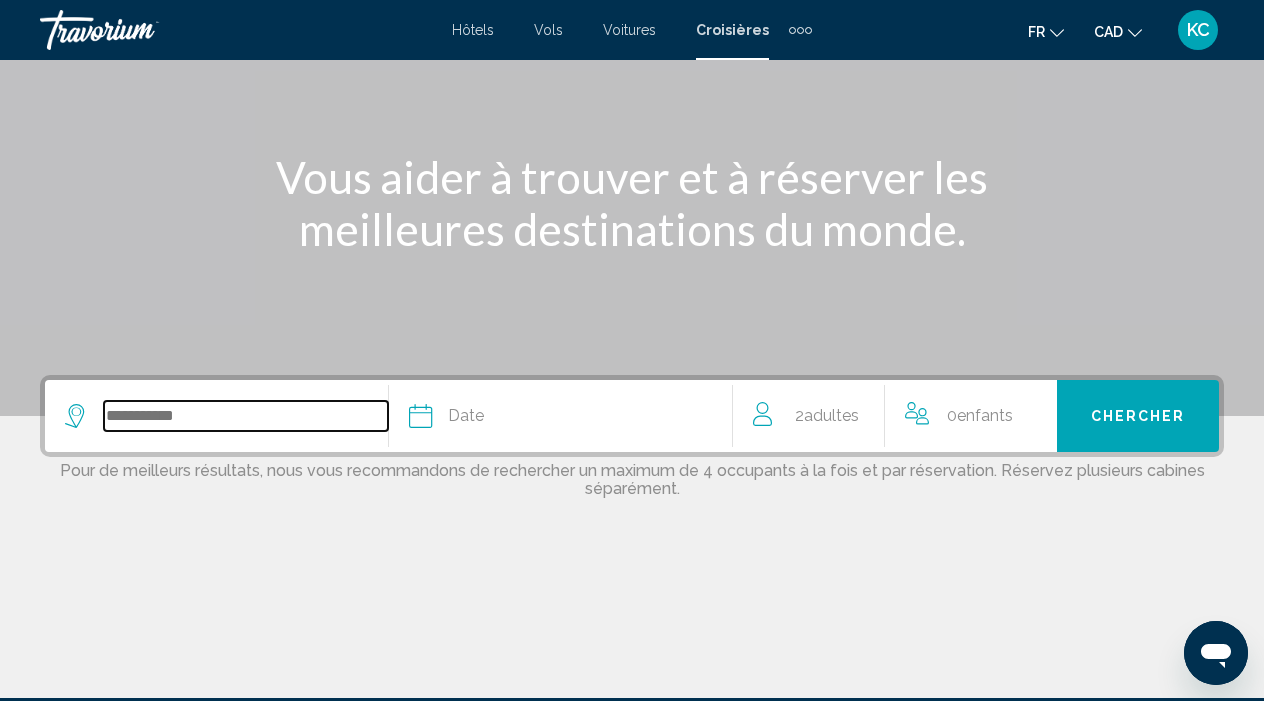 click at bounding box center [246, 416] 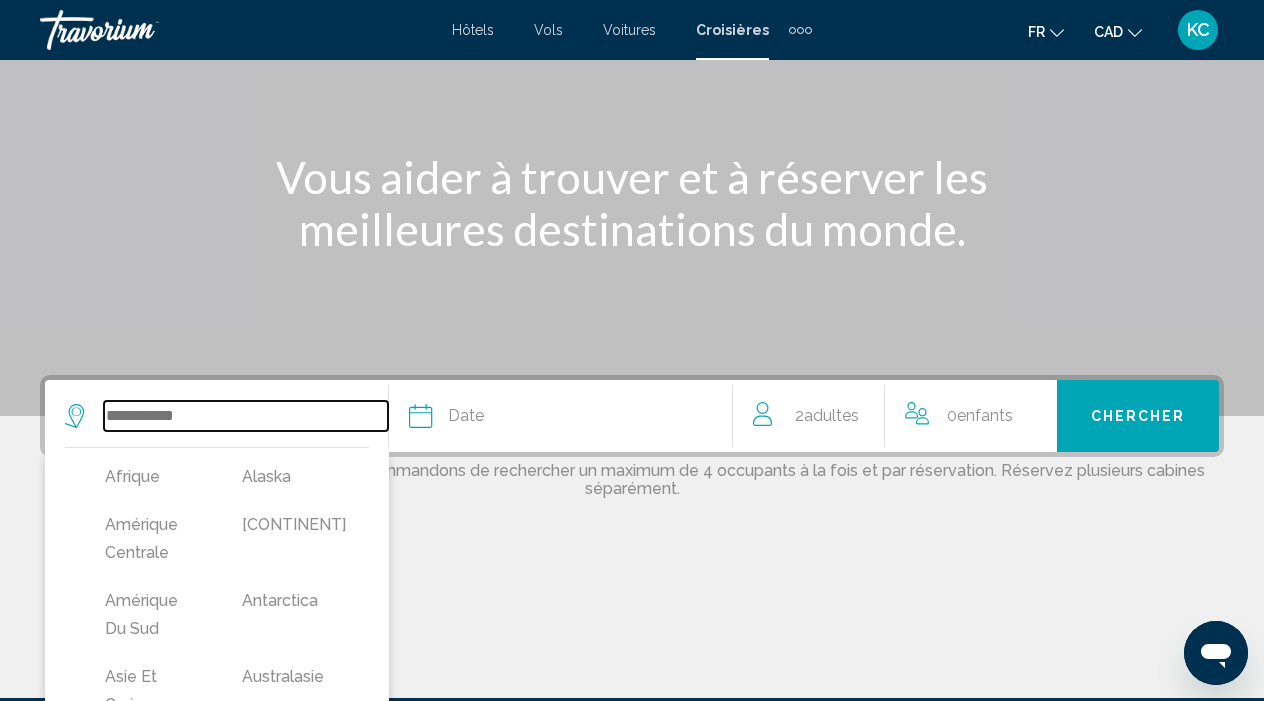 scroll, scrollTop: 426, scrollLeft: 0, axis: vertical 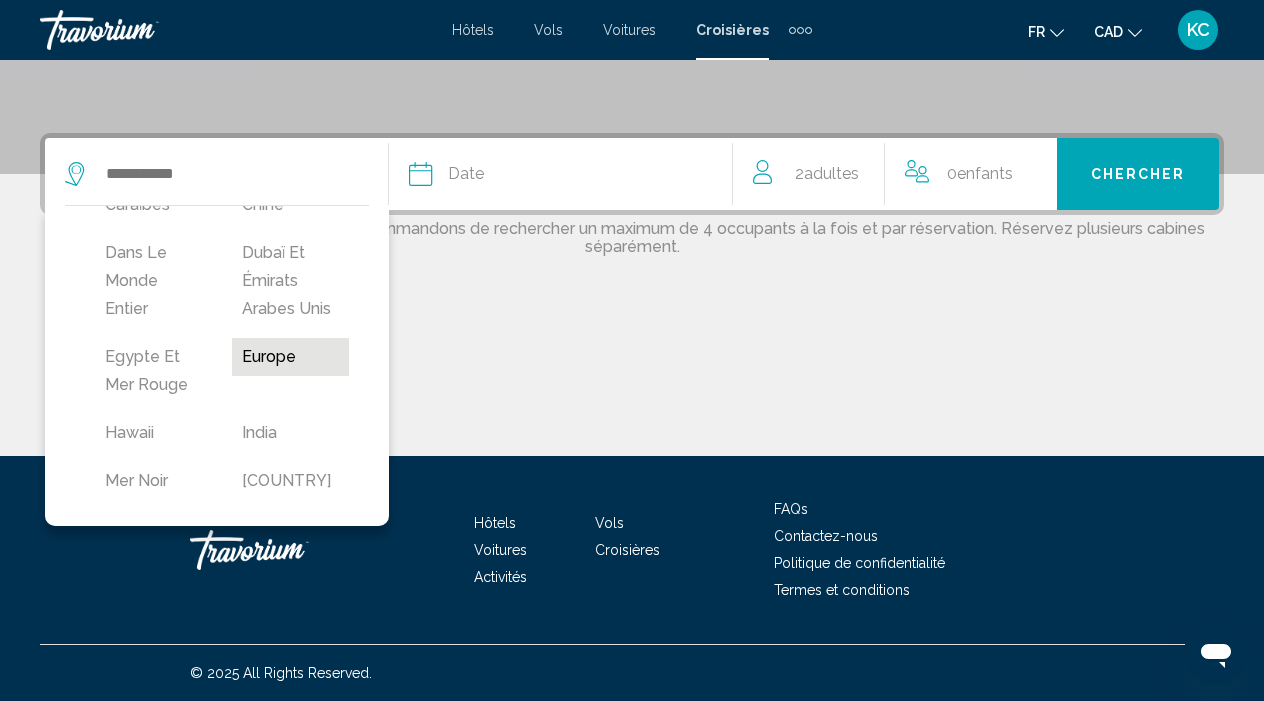 click on "Europe" at bounding box center [290, 357] 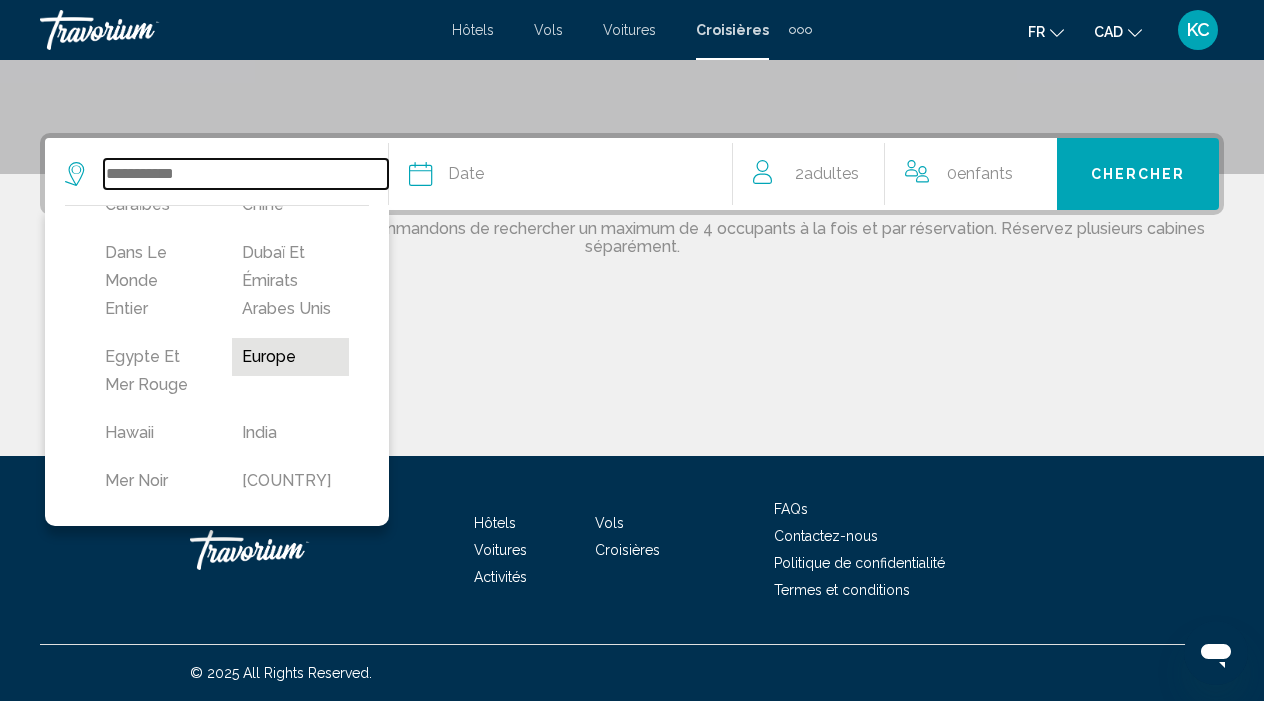 type on "******" 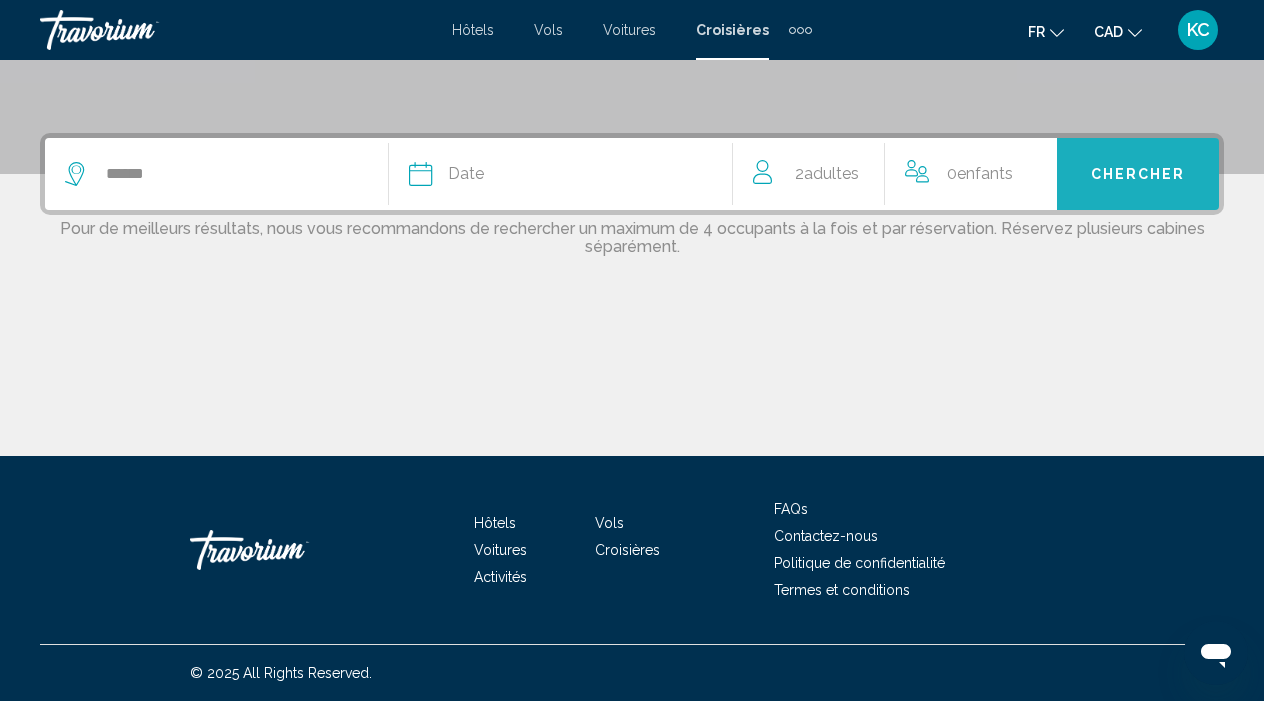 click on "Chercher" at bounding box center (1138, 173) 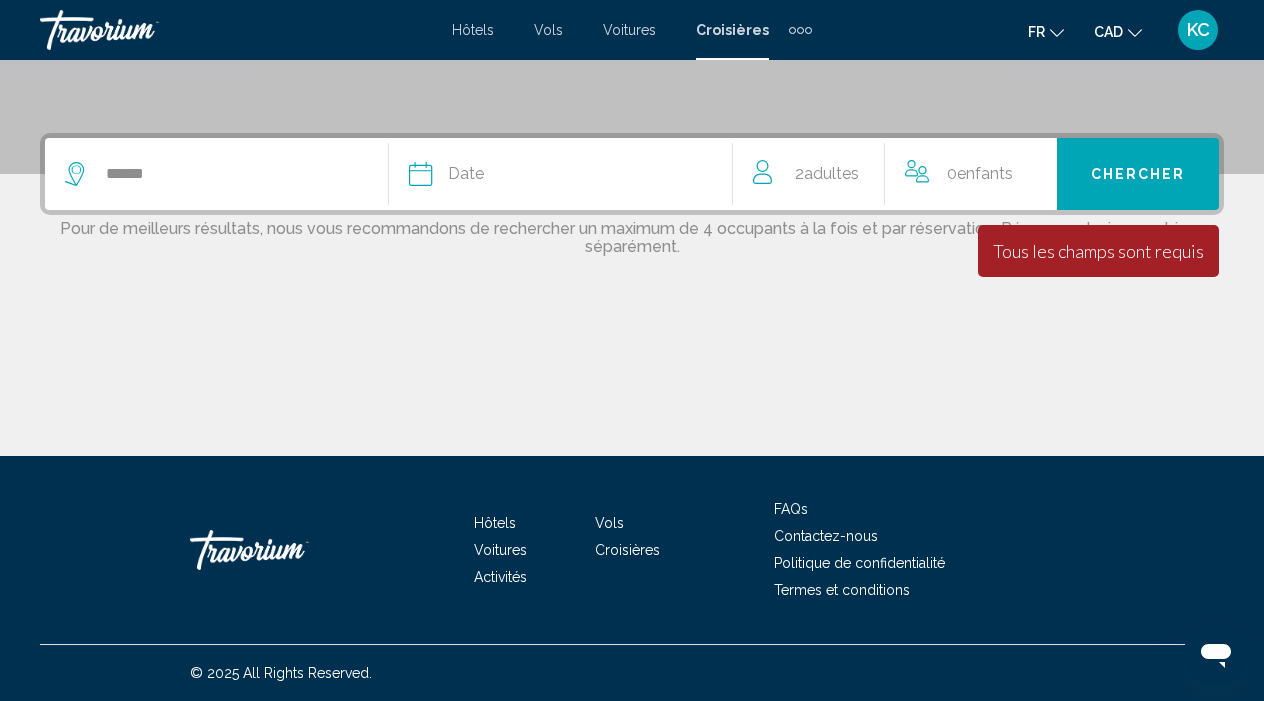 click on "Date" 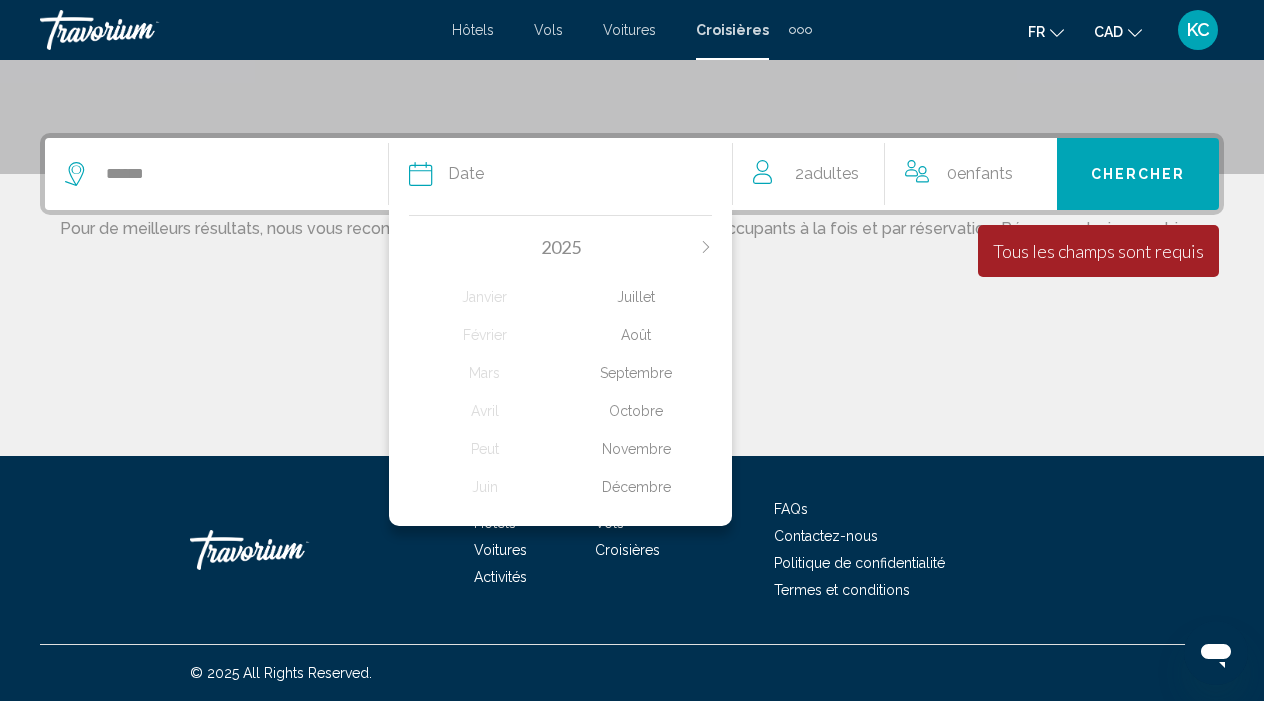 scroll, scrollTop: 426, scrollLeft: 0, axis: vertical 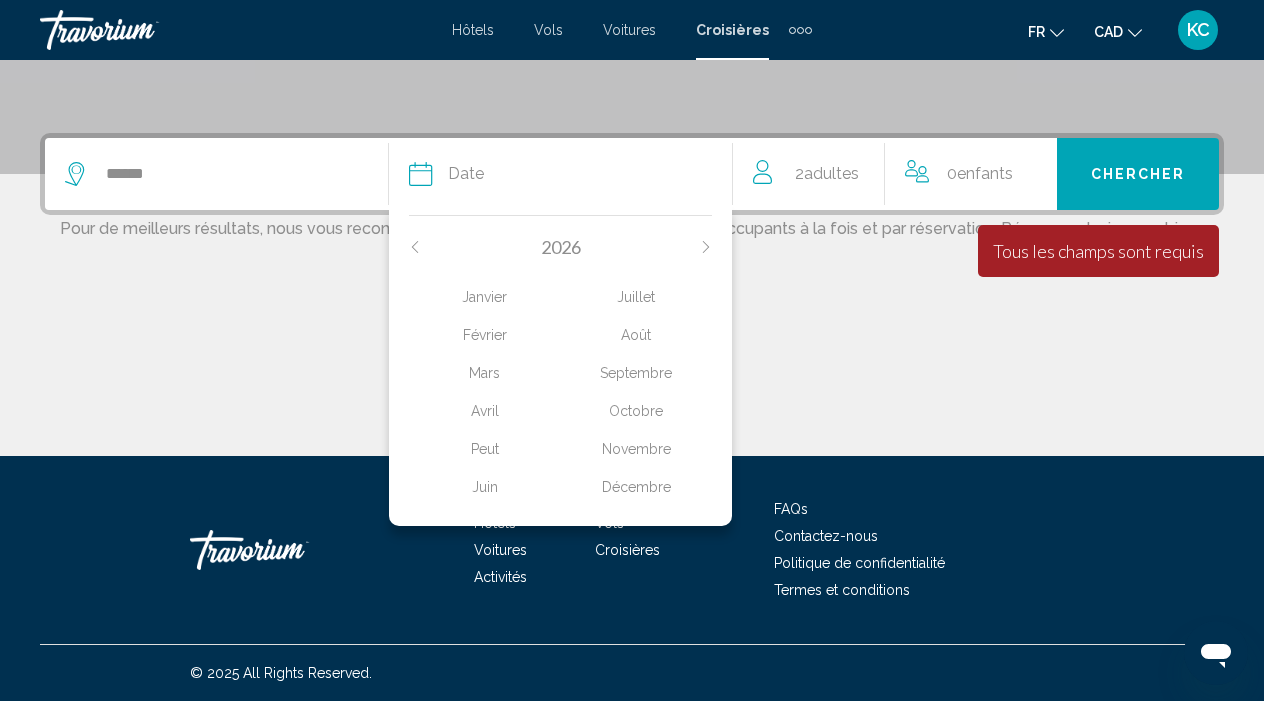 click on "Mars" 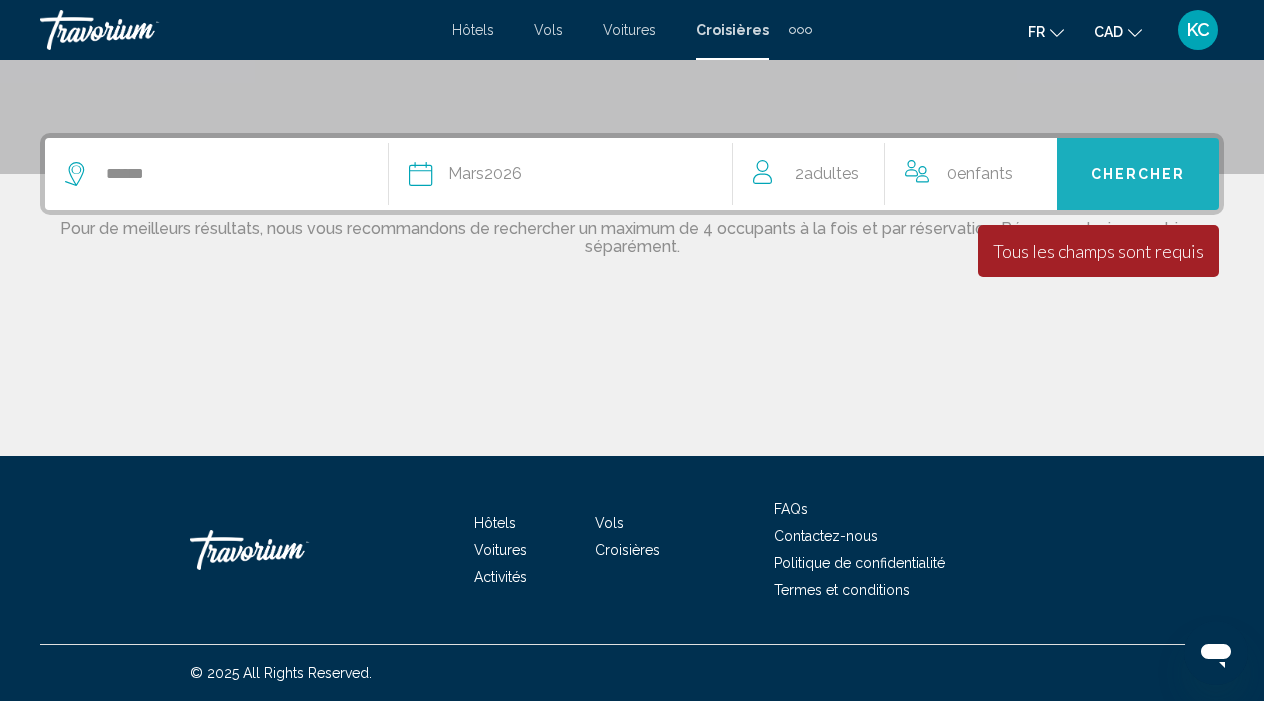 click on "Chercher" at bounding box center [1138, 174] 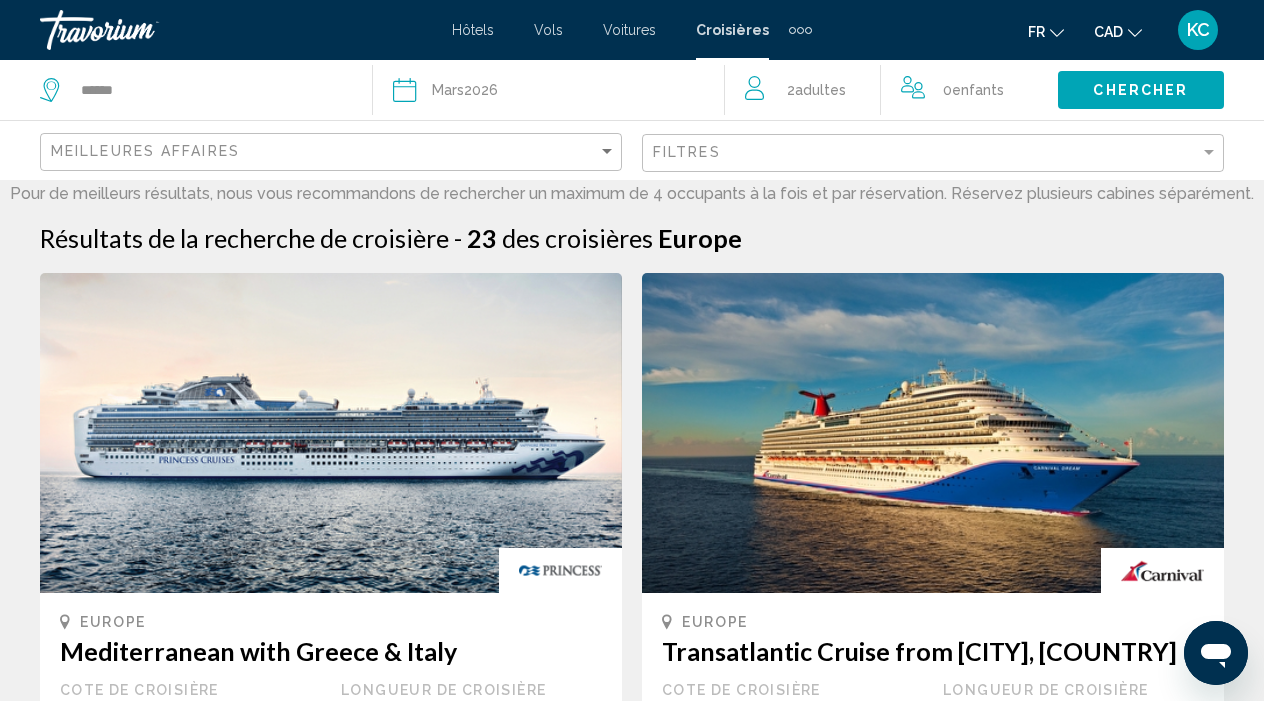 scroll, scrollTop: 0, scrollLeft: 0, axis: both 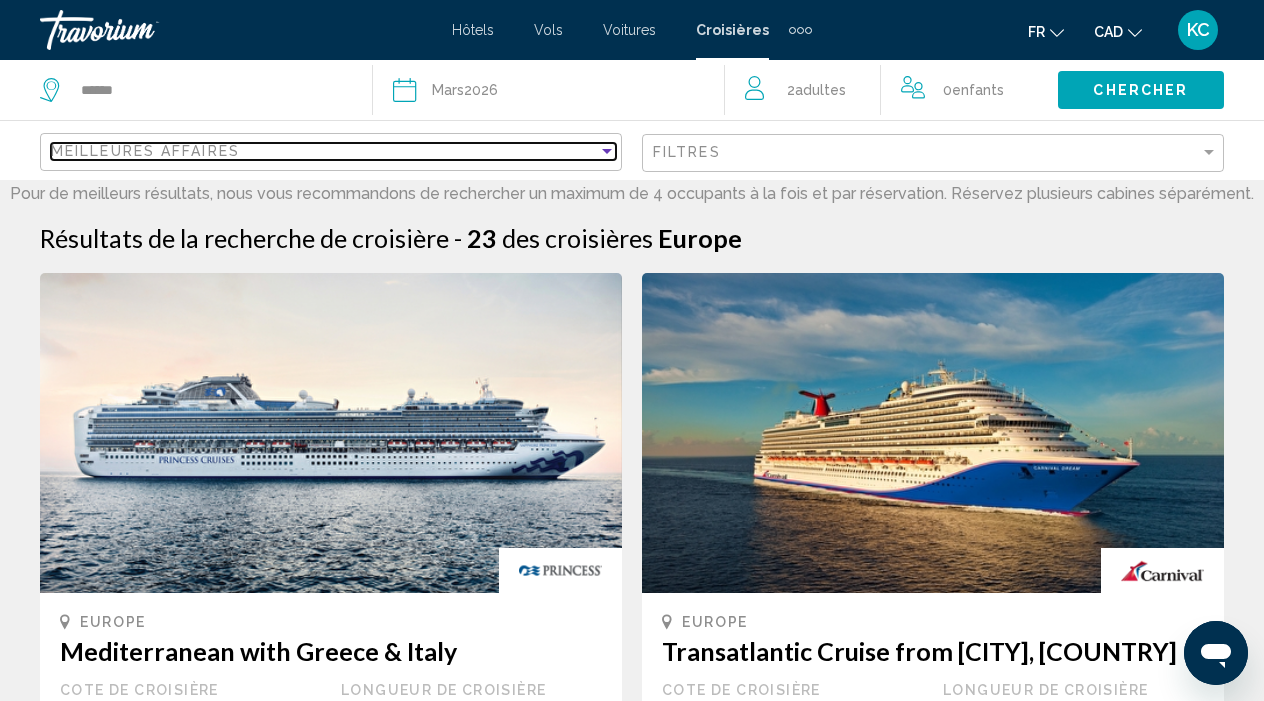 click on "Meilleures affaires" at bounding box center (324, 151) 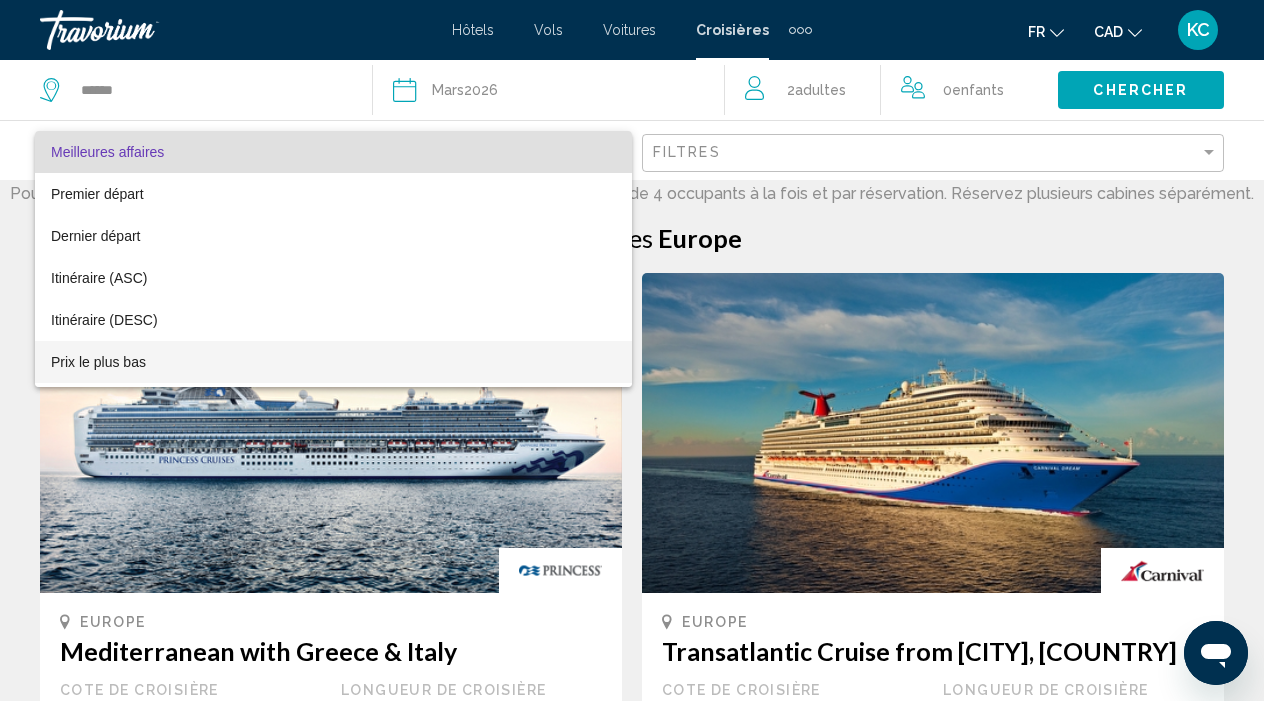 click on "Prix ​​le plus bas" at bounding box center [333, 362] 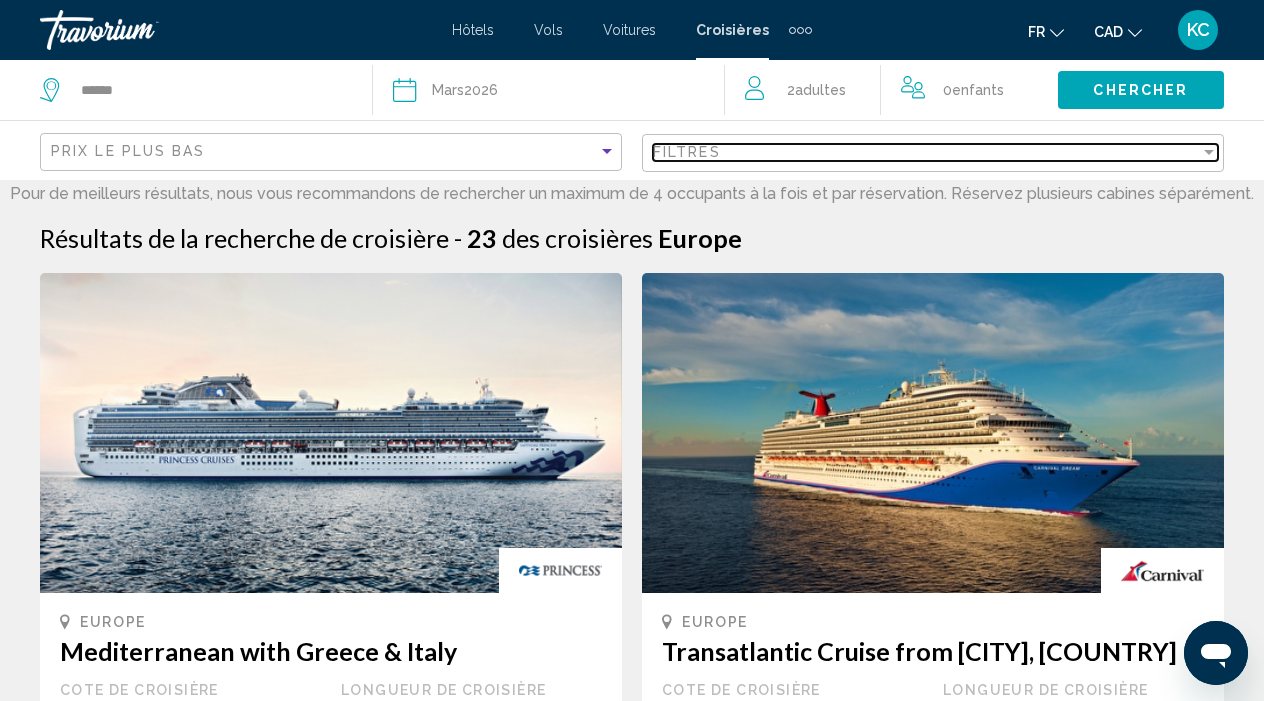 click on "Filtres" at bounding box center (926, 152) 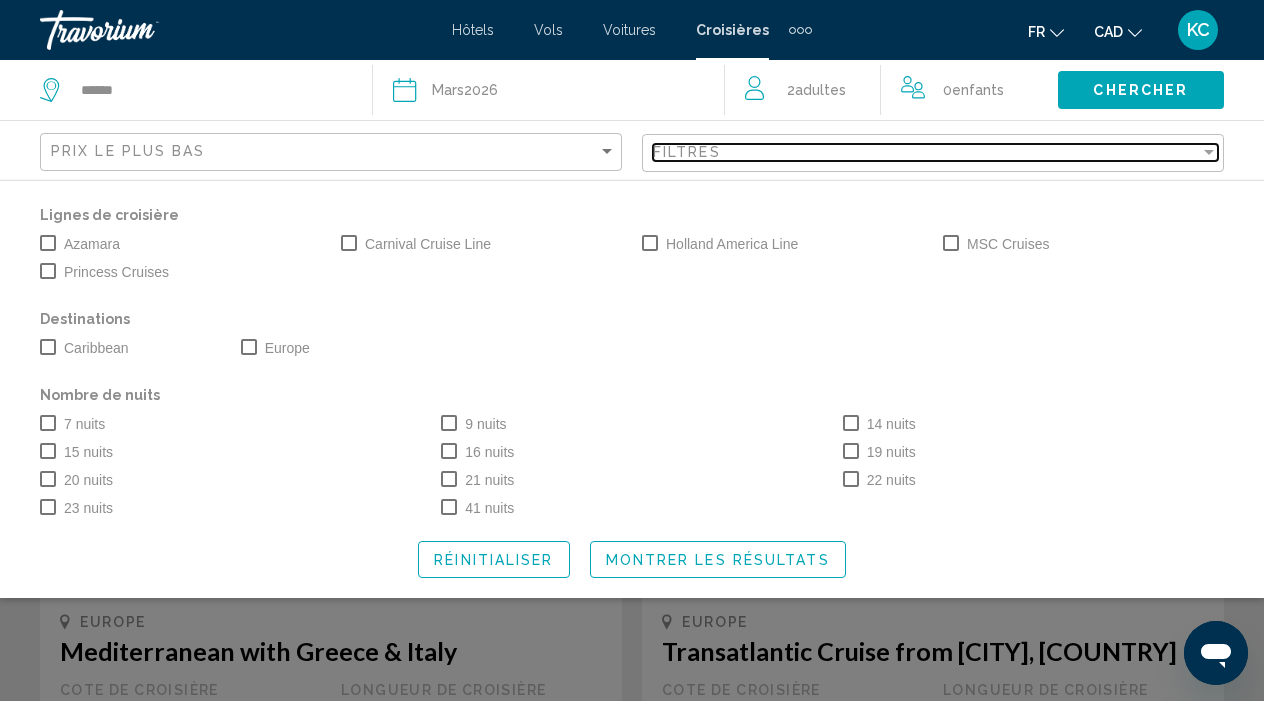 click on "Filtres" at bounding box center [926, 152] 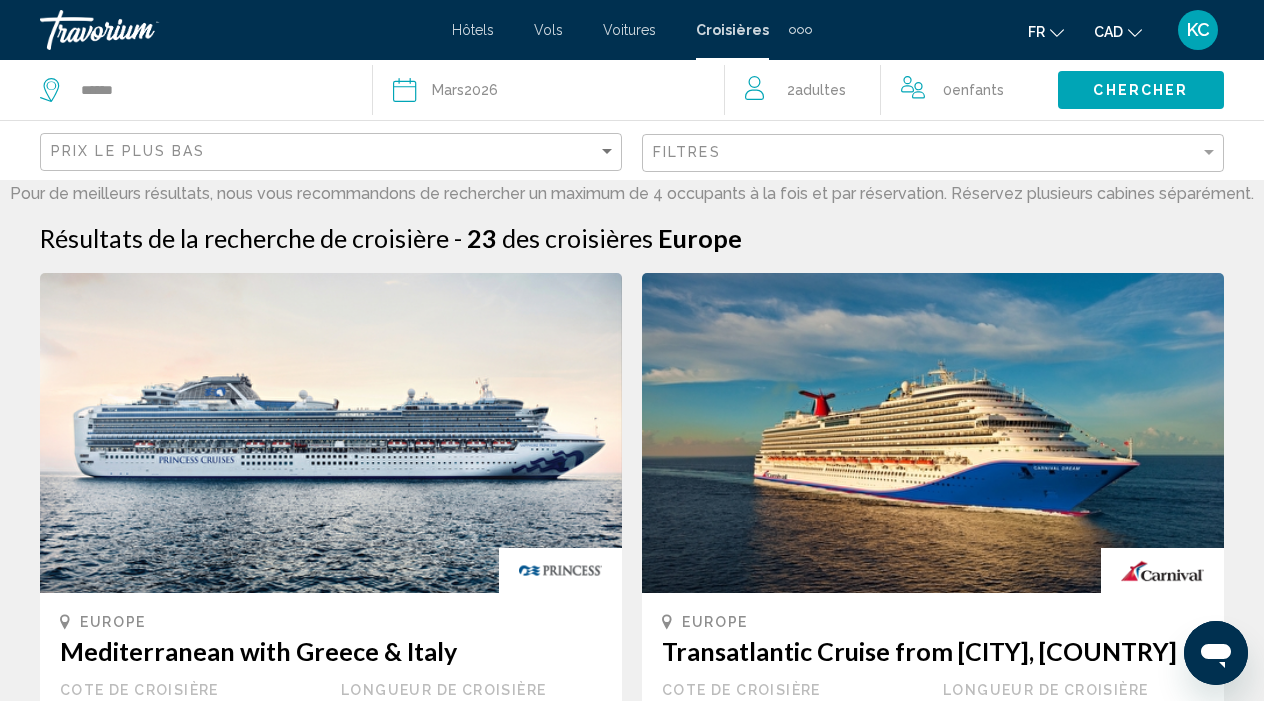 click on "Chercher" 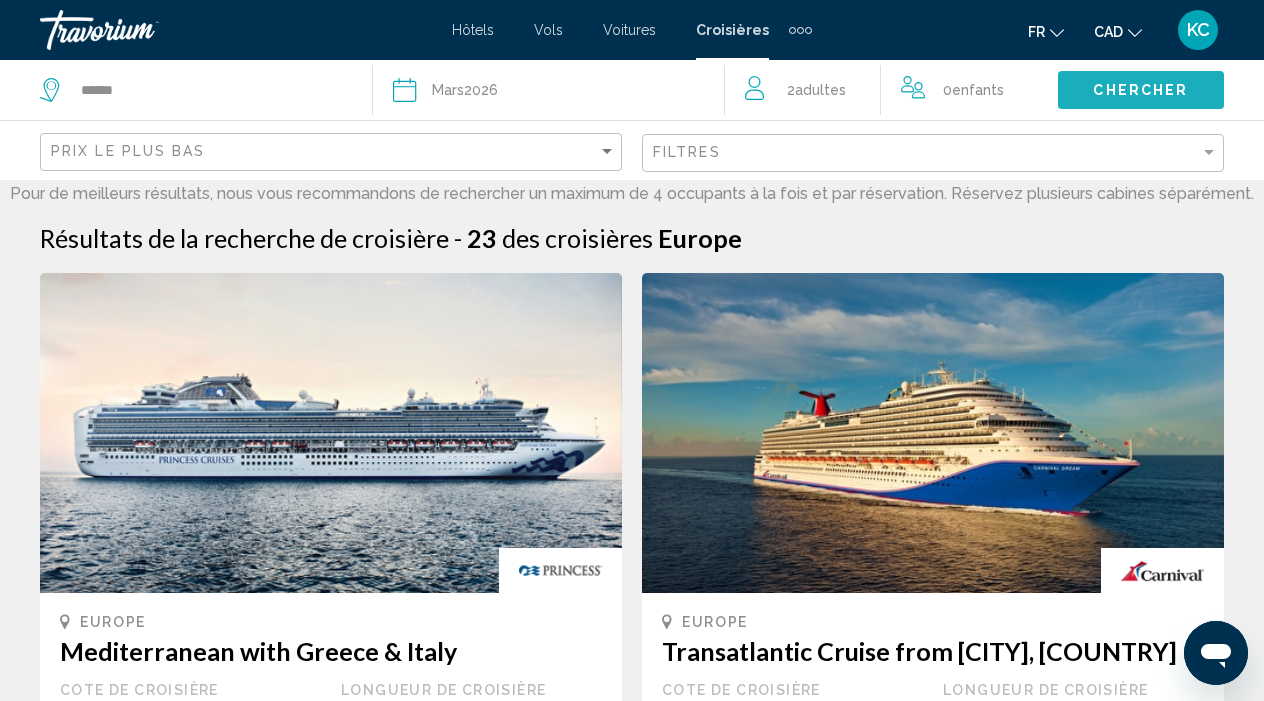 click on "Chercher" 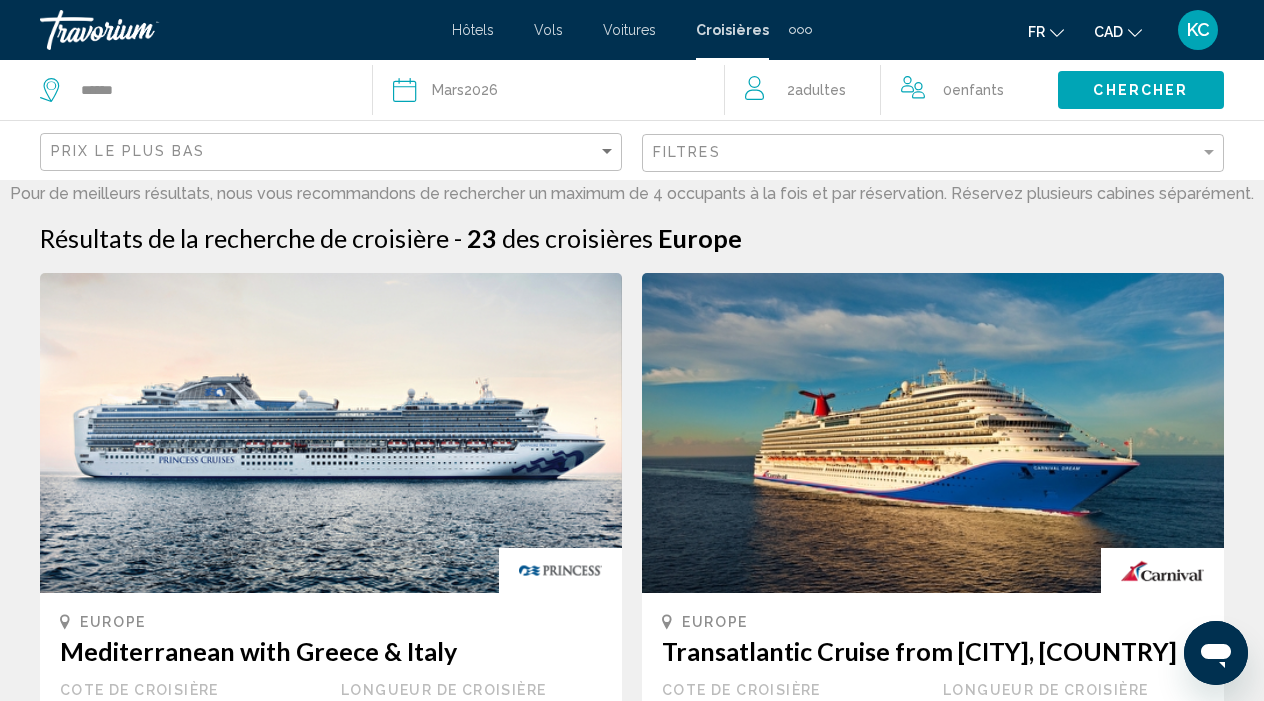scroll, scrollTop: 0, scrollLeft: 0, axis: both 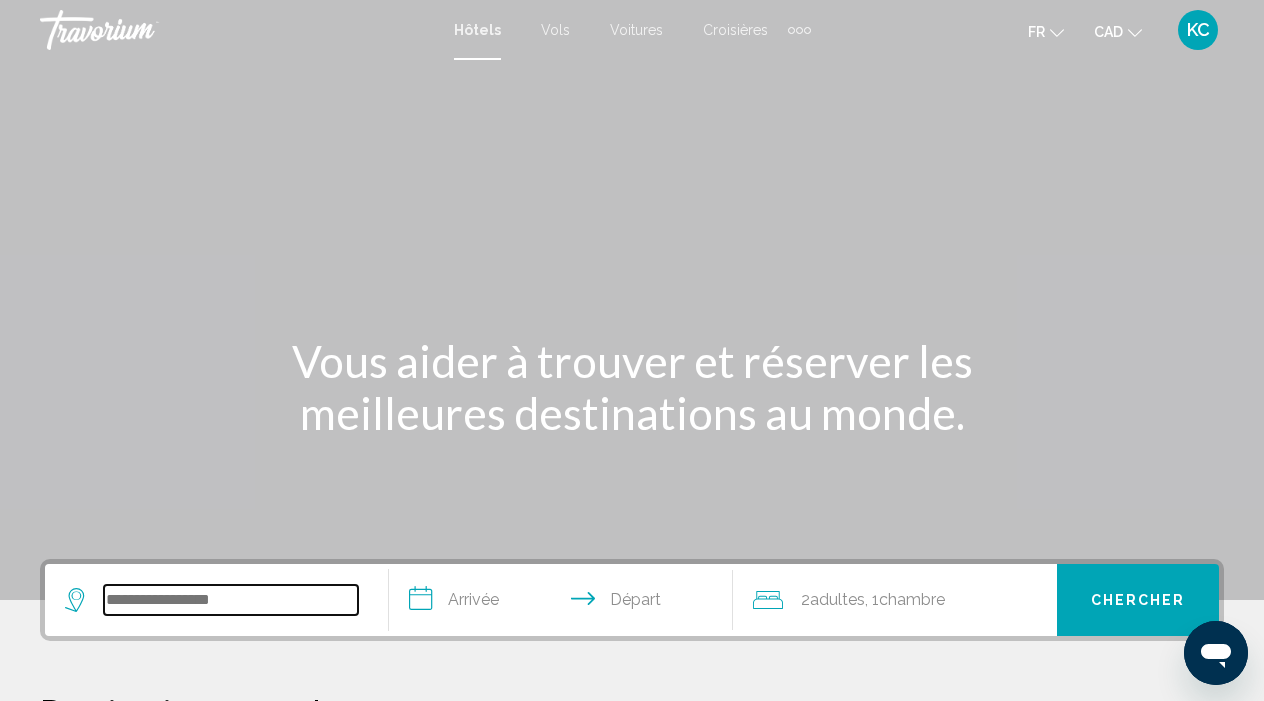 click at bounding box center (231, 600) 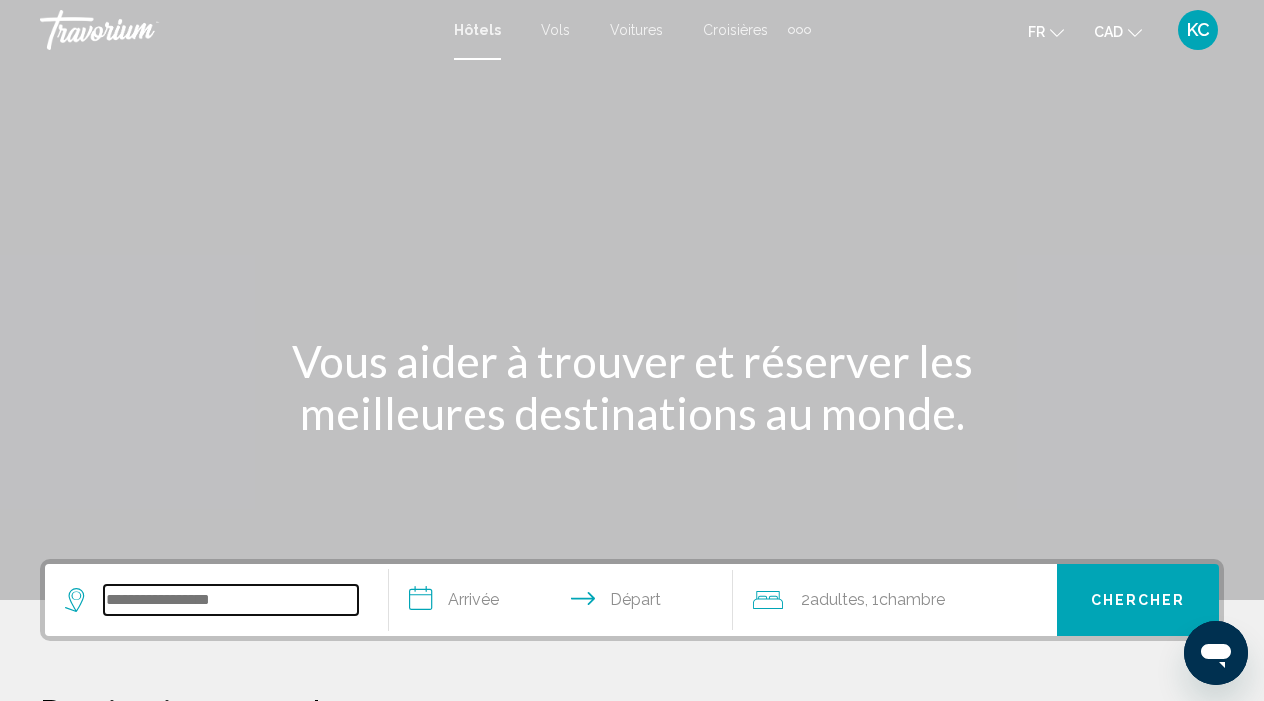 scroll, scrollTop: 0, scrollLeft: 0, axis: both 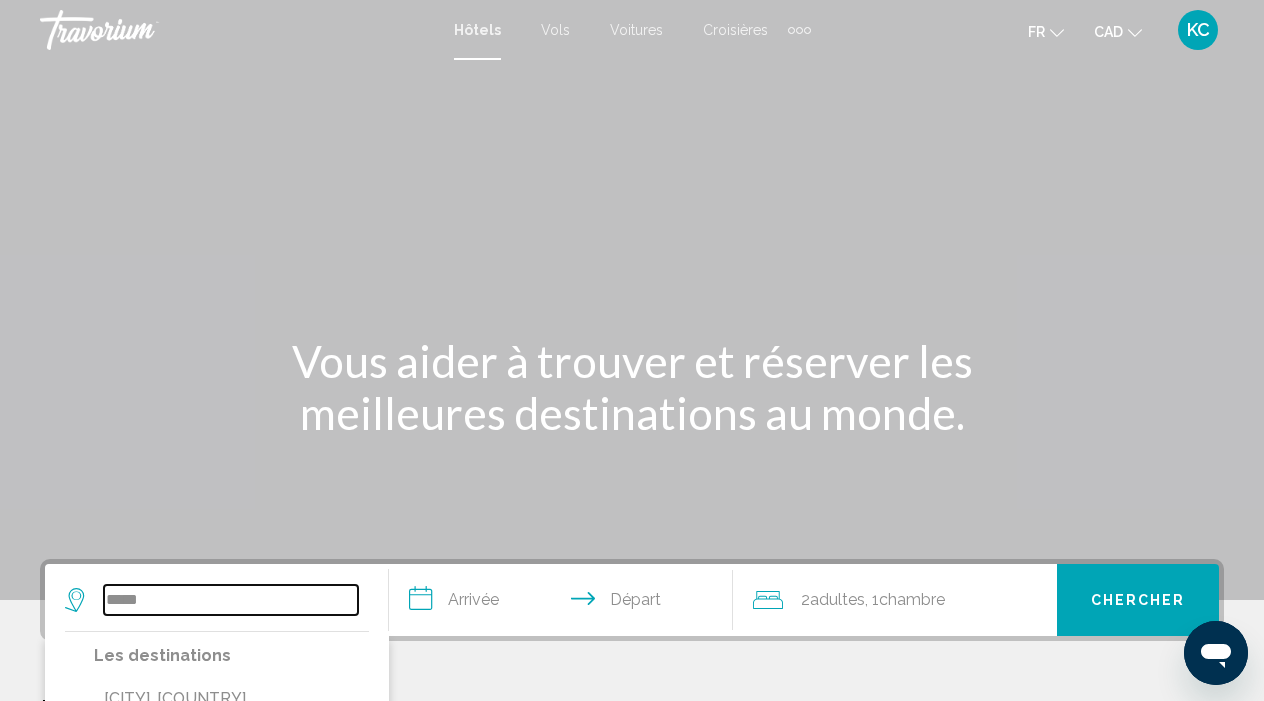 type on "*****" 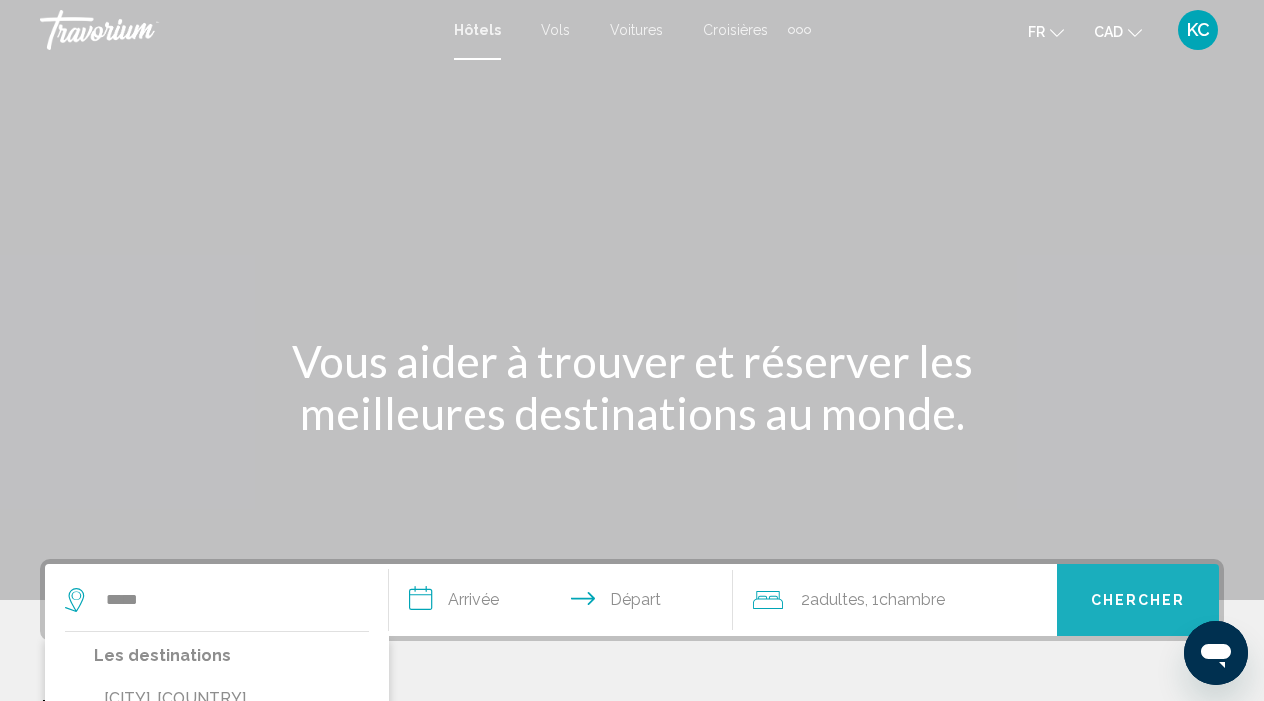 click on "Chercher" at bounding box center [1138, 600] 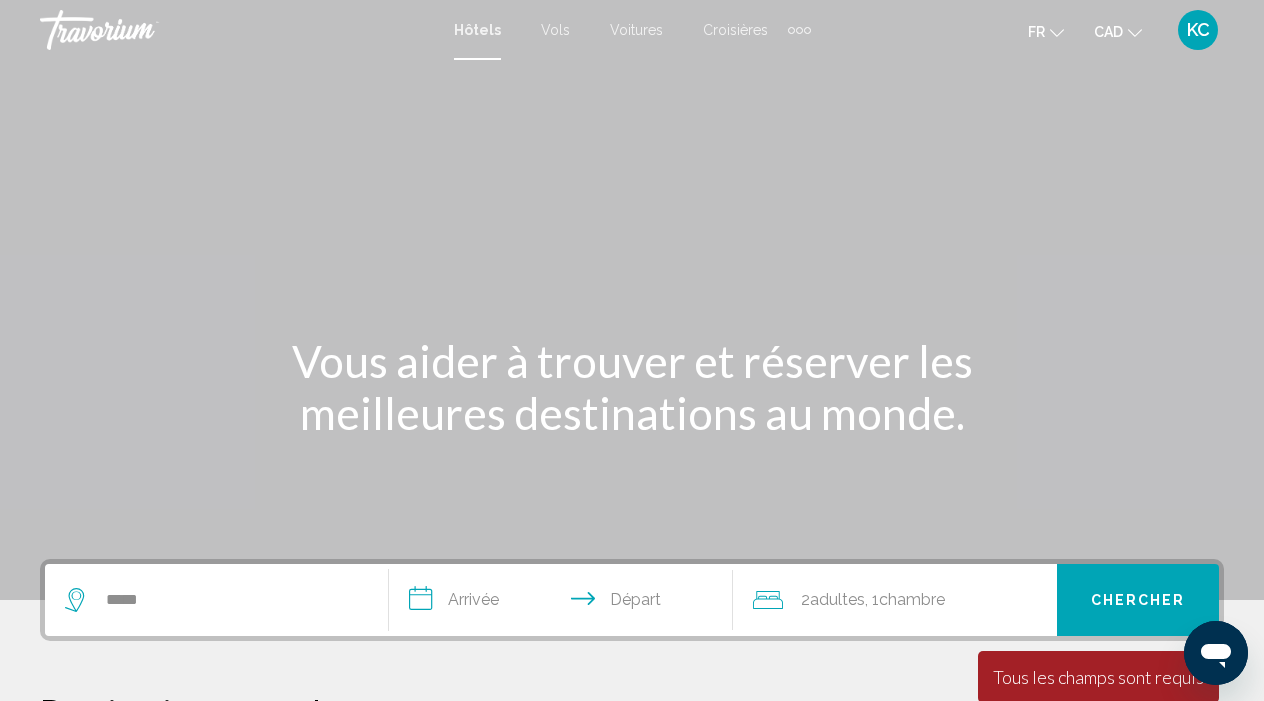 click on "**********" at bounding box center [565, 603] 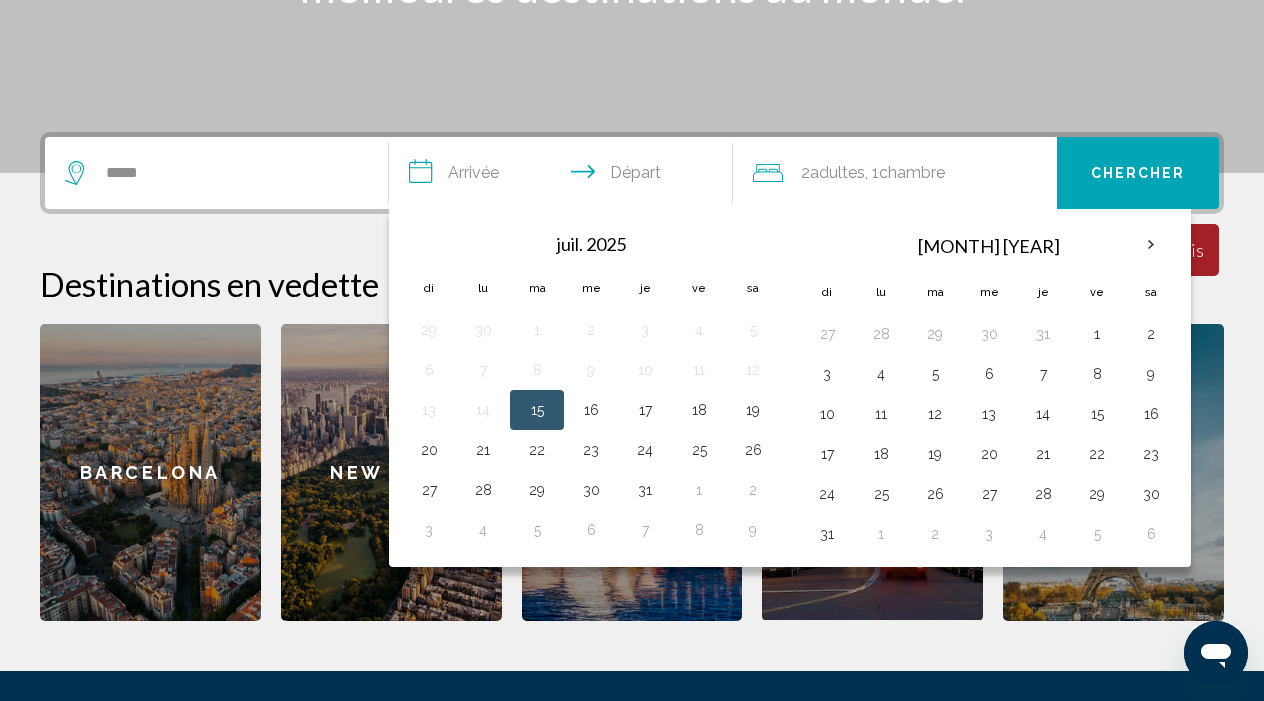 scroll, scrollTop: 494, scrollLeft: 0, axis: vertical 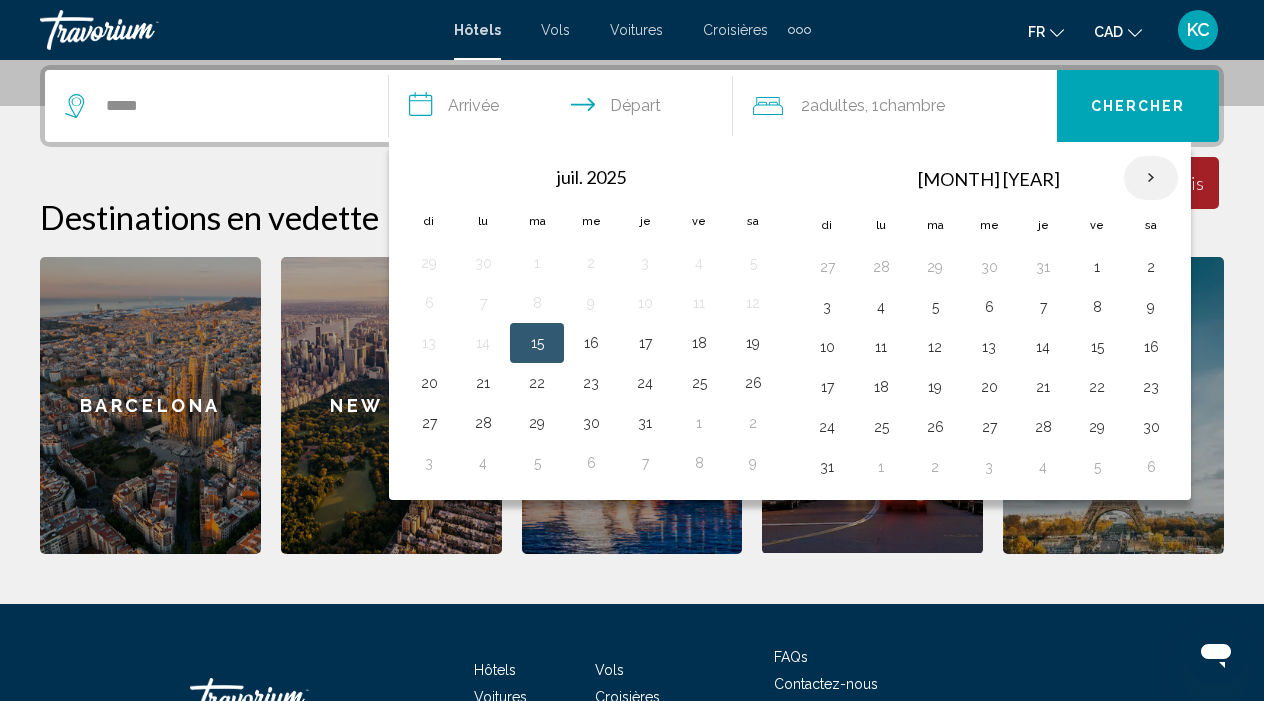 click at bounding box center (1151, 178) 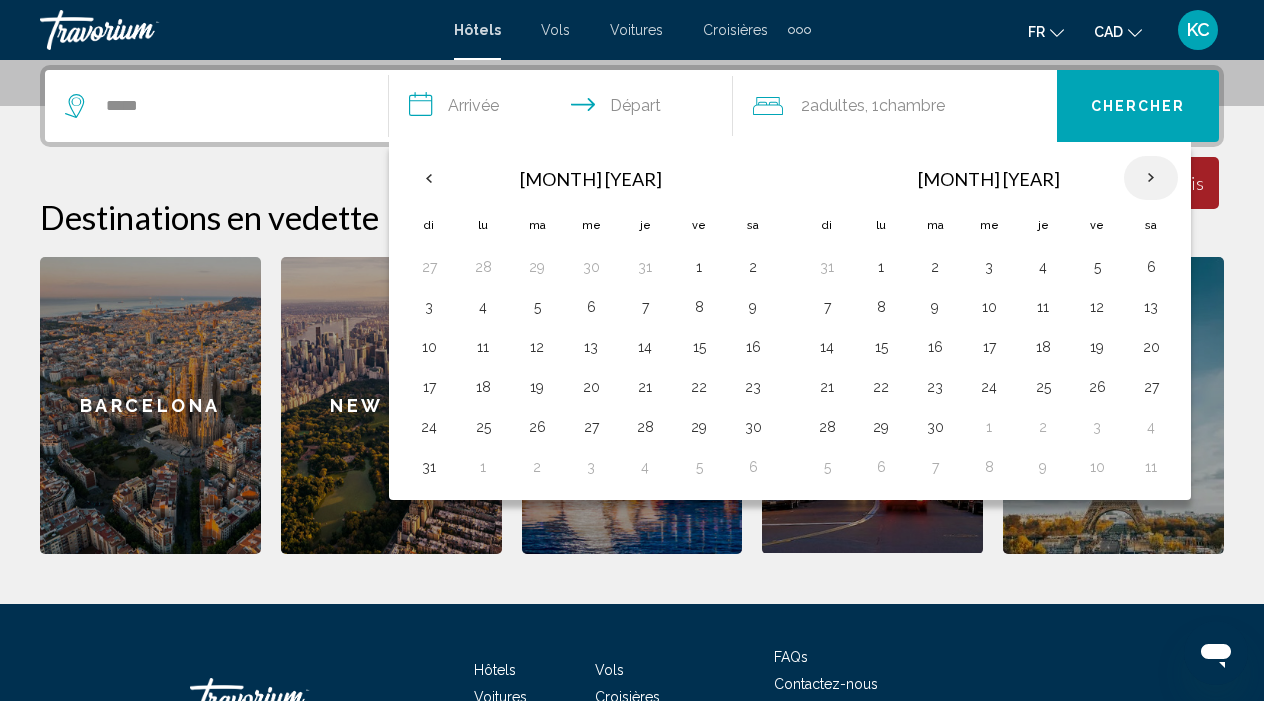 click at bounding box center (1151, 178) 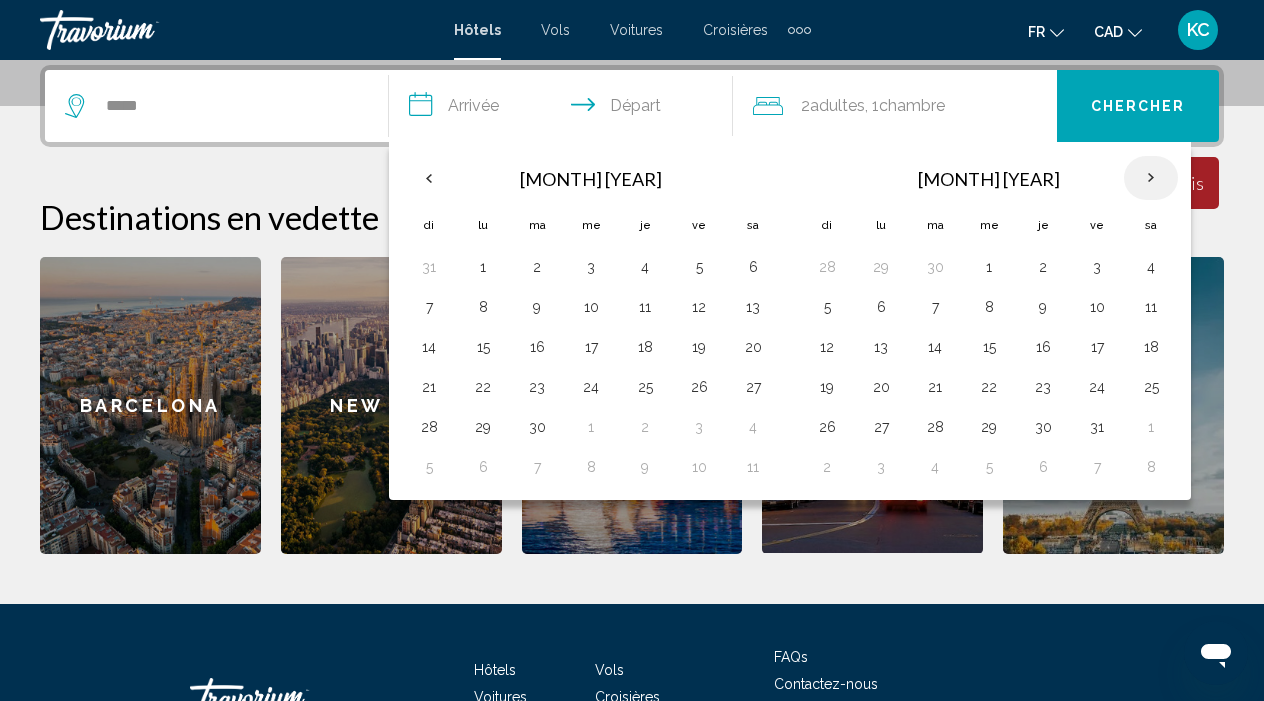 click at bounding box center (1151, 178) 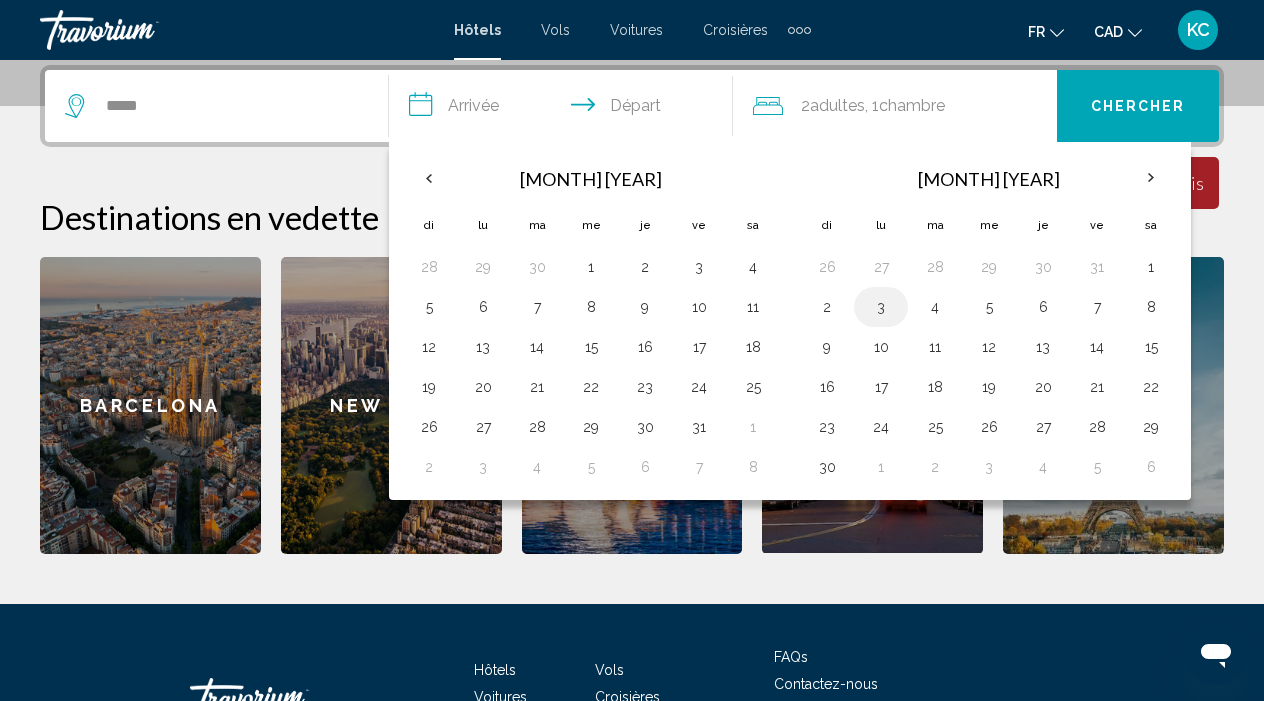 click on "3" at bounding box center [881, 307] 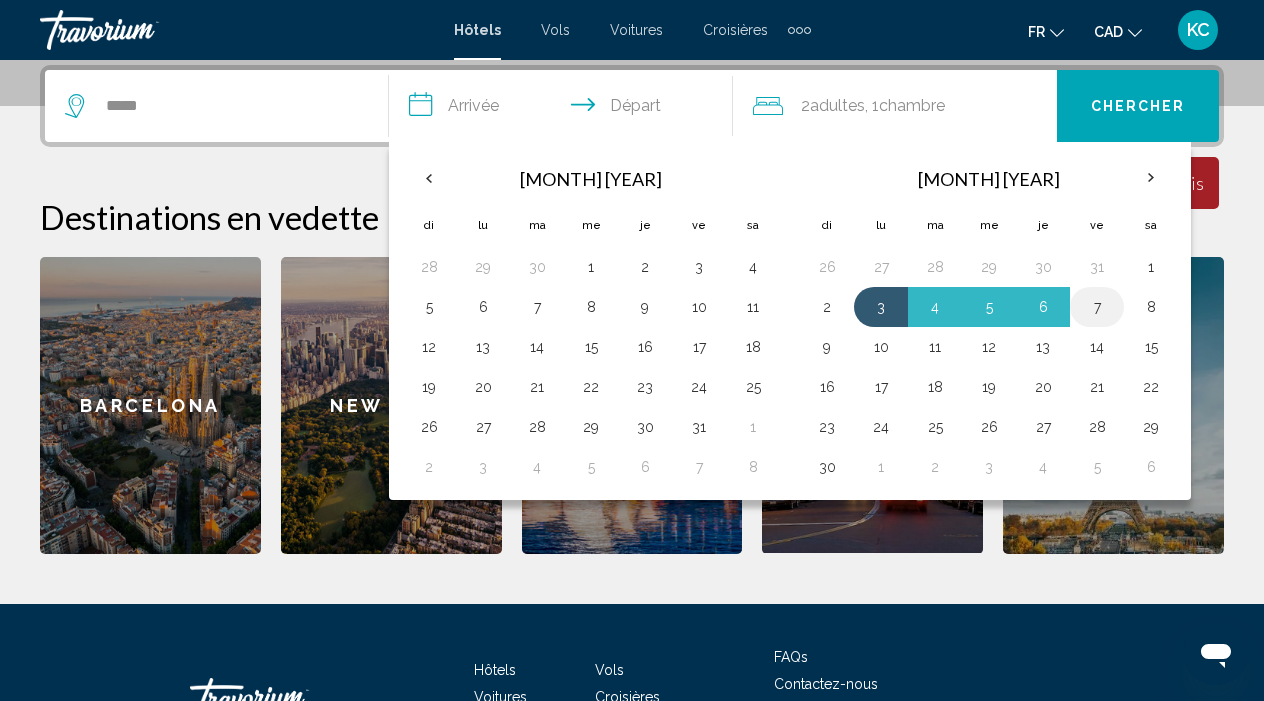 click on "7" at bounding box center (1097, 307) 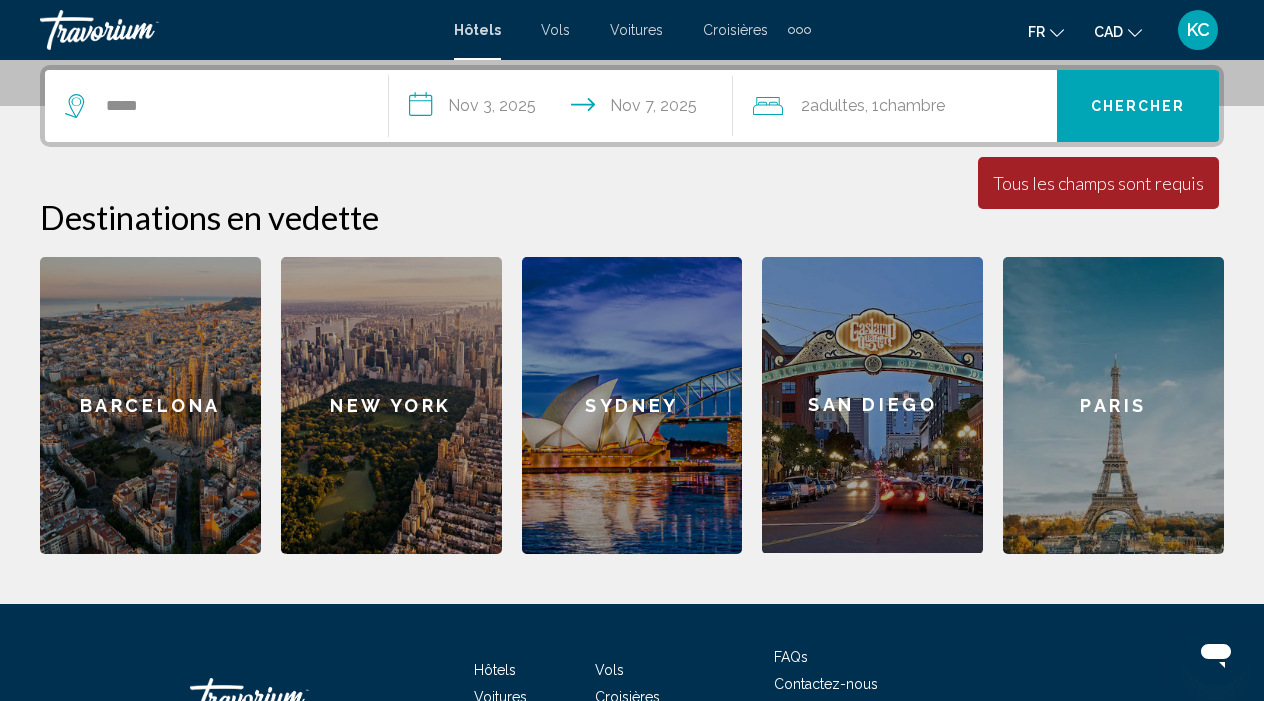 click on "Chercher" at bounding box center (1138, 106) 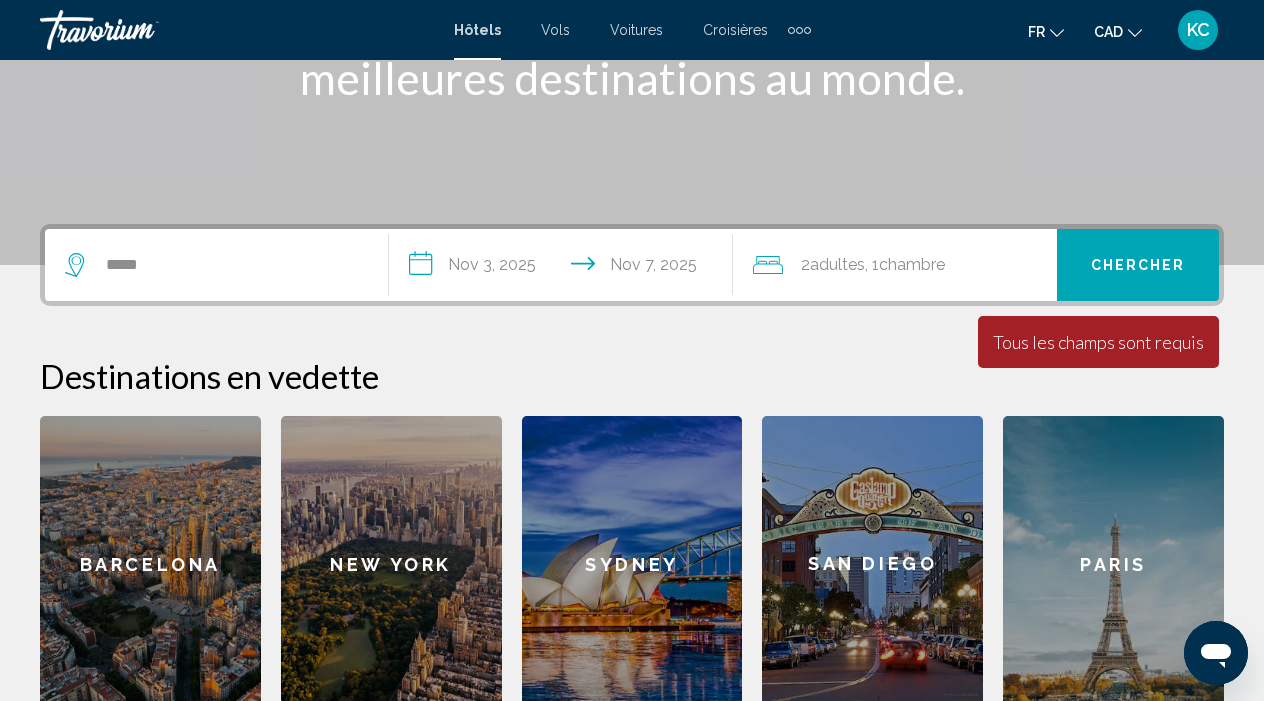 scroll, scrollTop: 330, scrollLeft: 0, axis: vertical 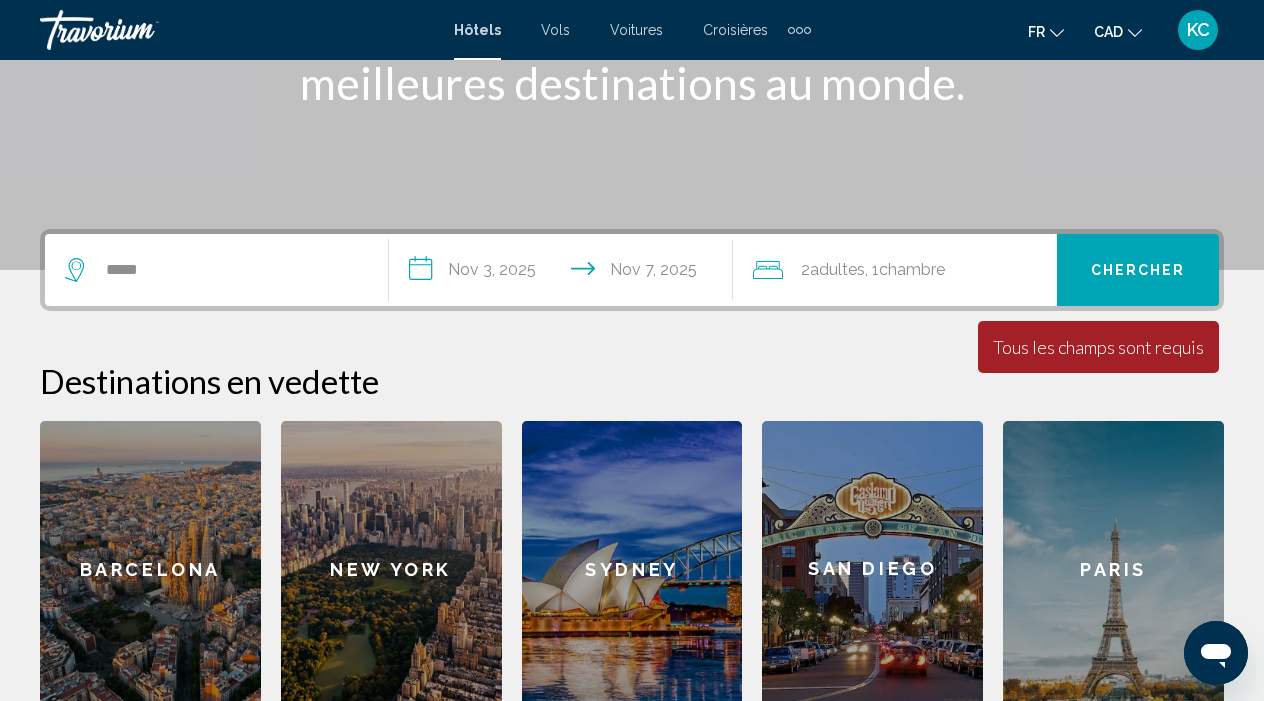 click on "Adultes" 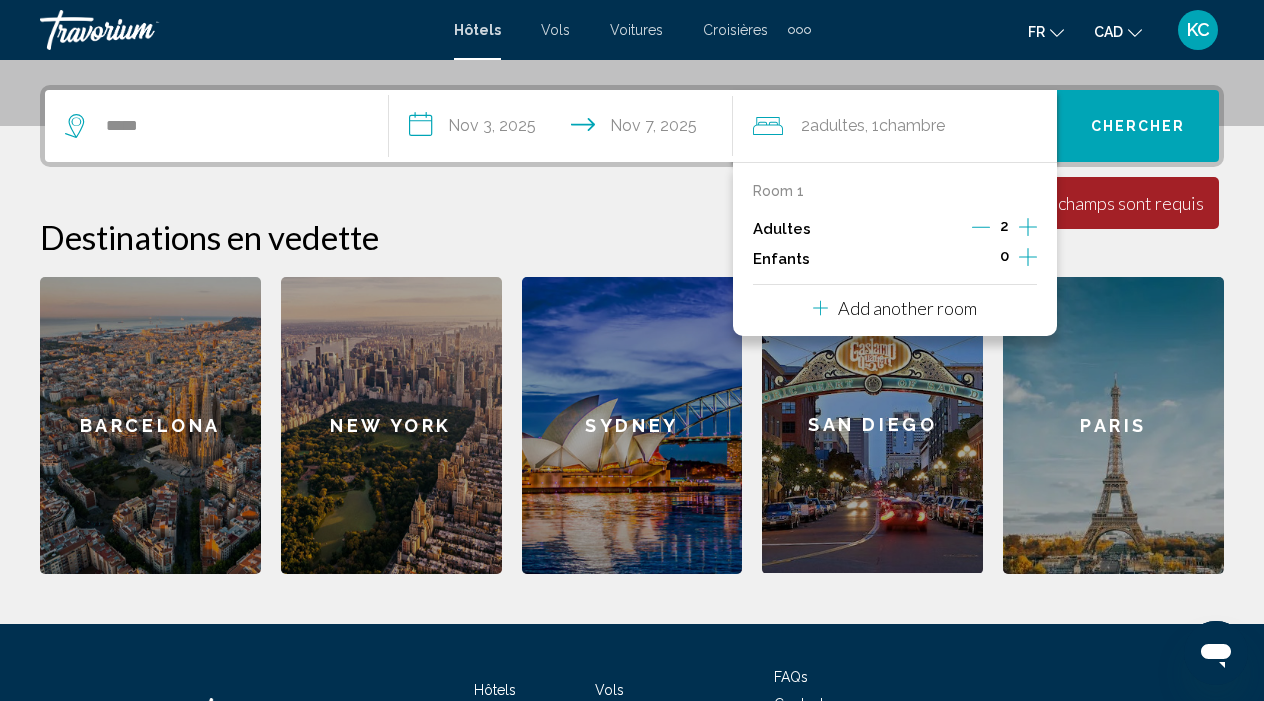 scroll, scrollTop: 494, scrollLeft: 0, axis: vertical 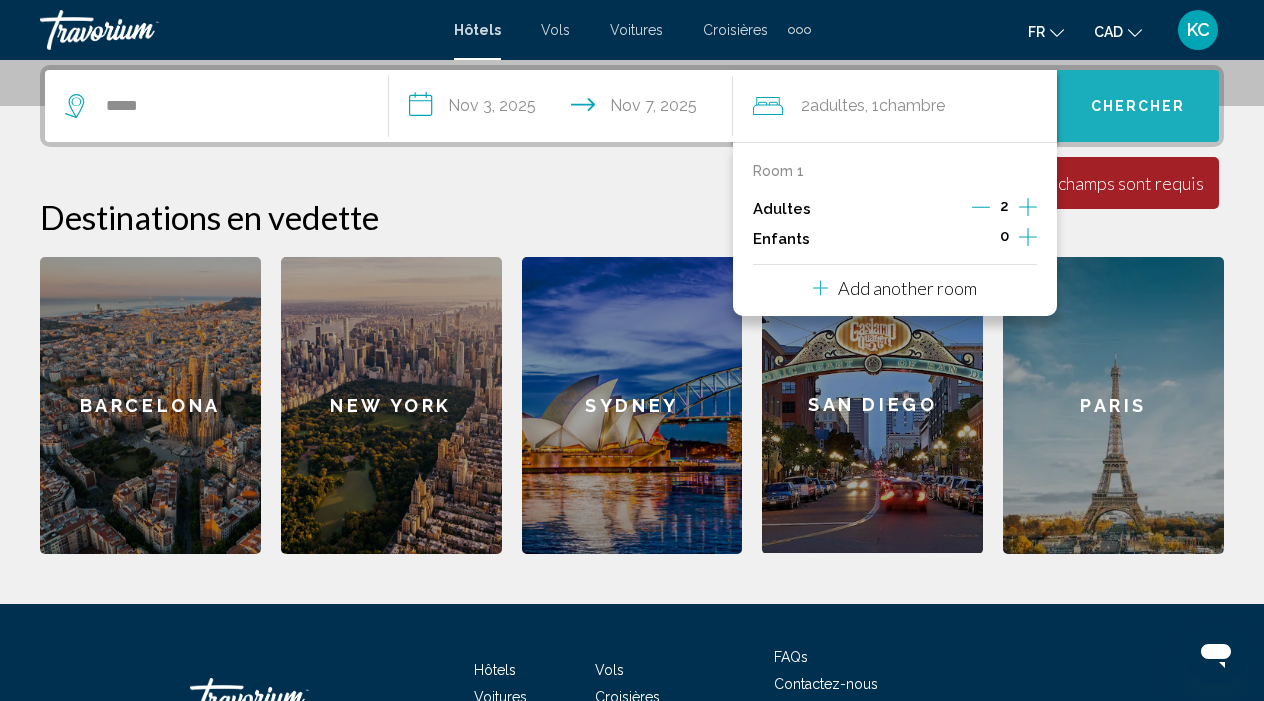 click on "Chercher" at bounding box center [1138, 105] 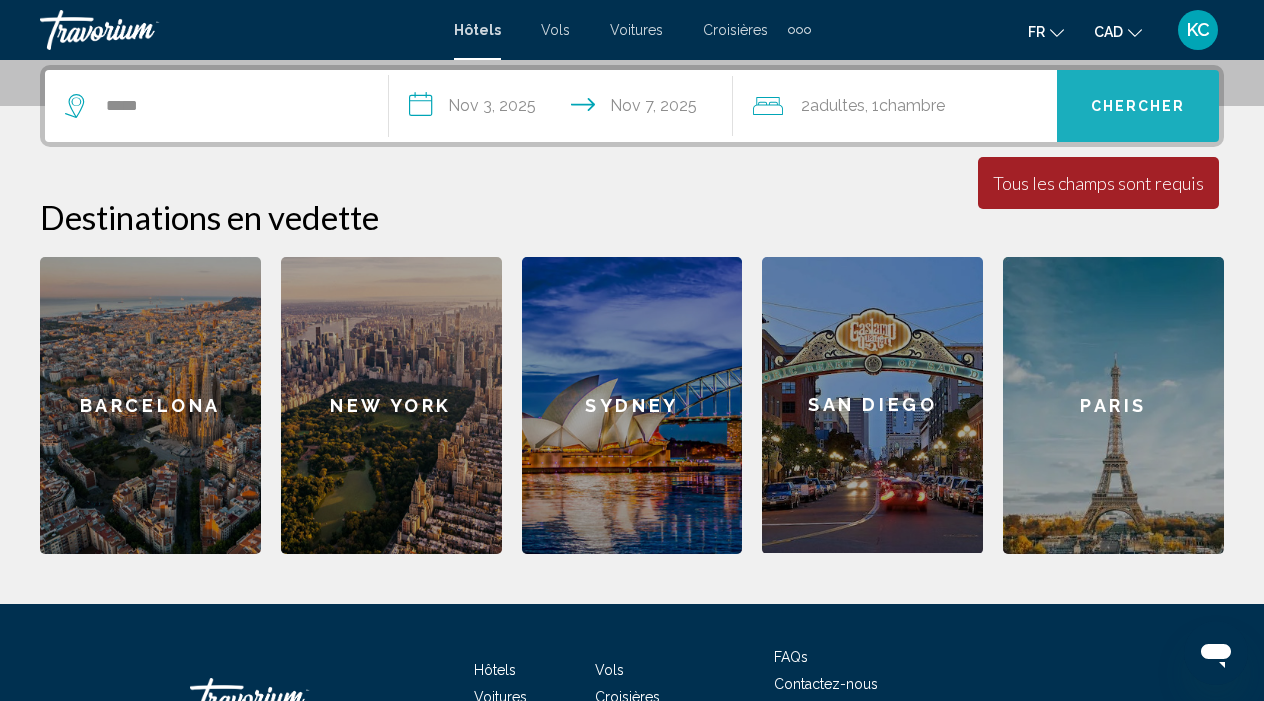 click on "Chercher" at bounding box center [1138, 107] 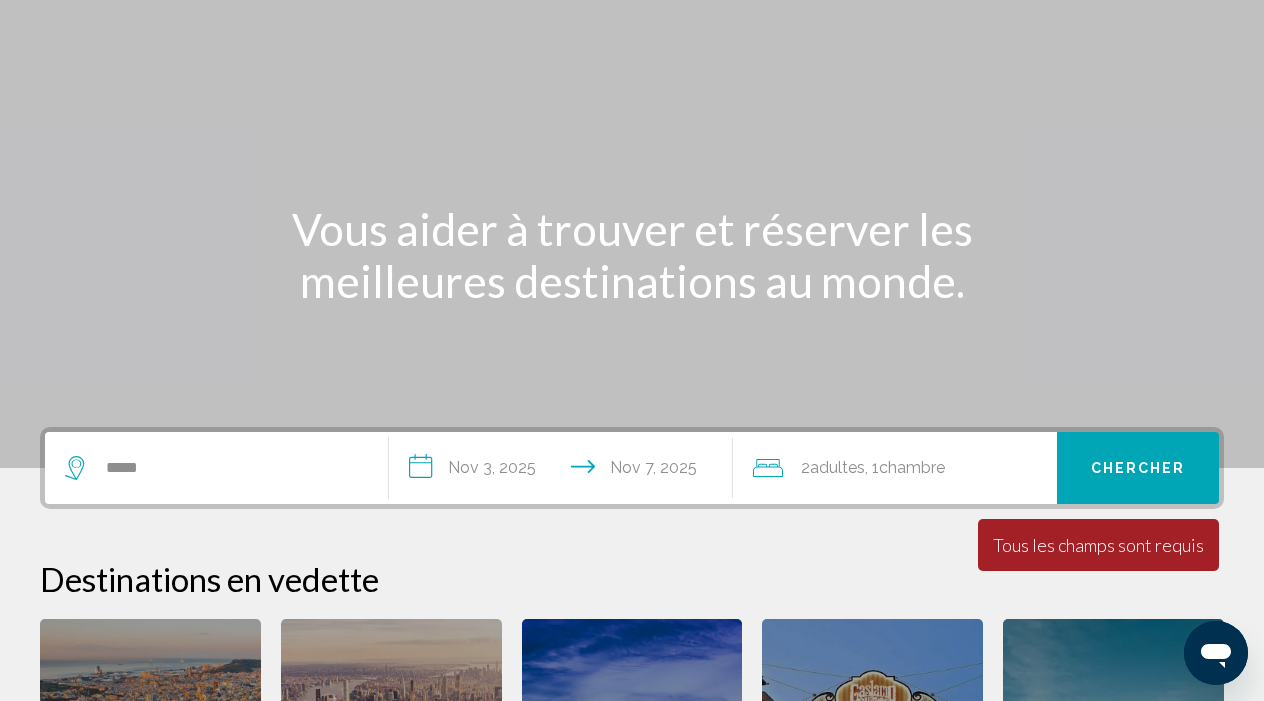 scroll, scrollTop: 138, scrollLeft: 0, axis: vertical 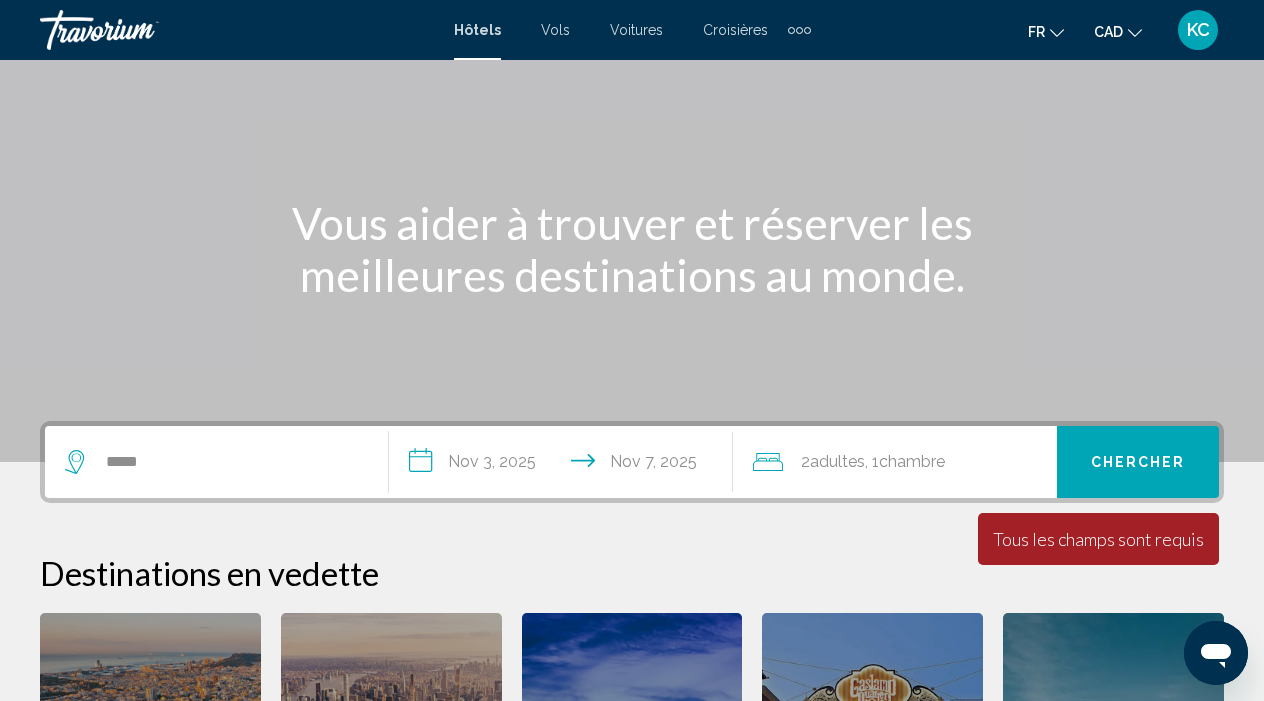 click on "*****" at bounding box center (216, 462) 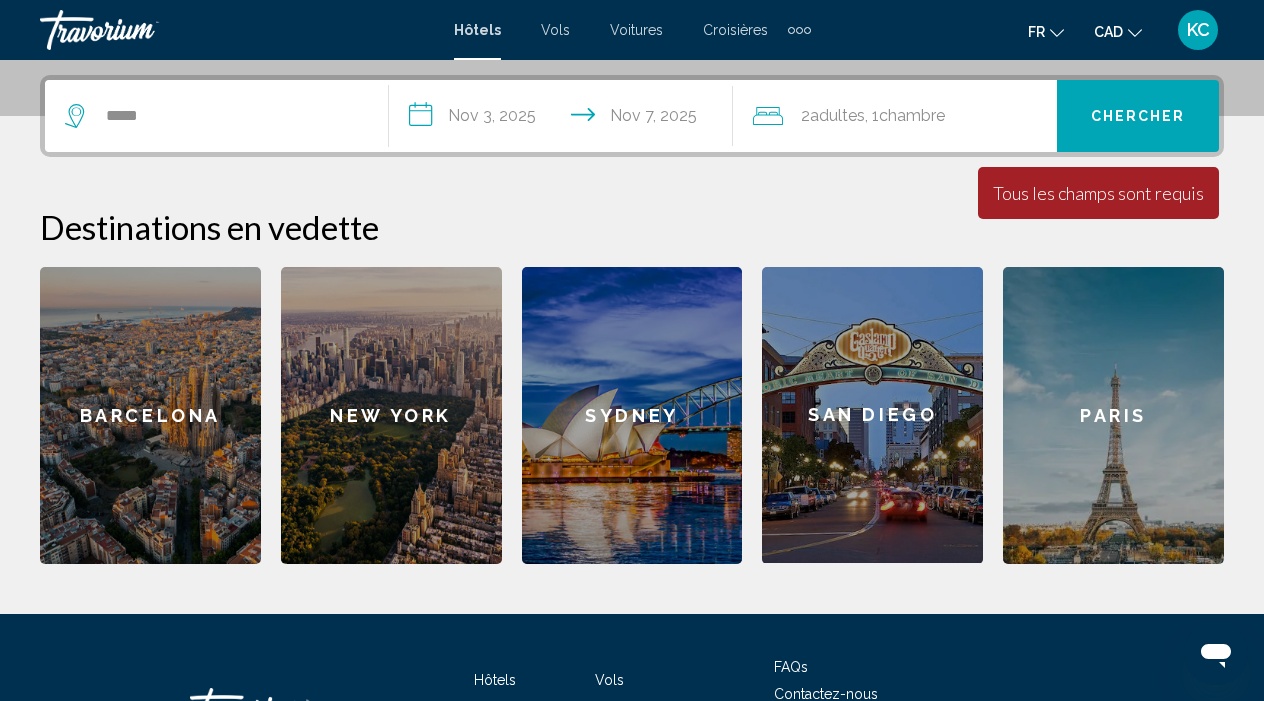 scroll, scrollTop: 494, scrollLeft: 0, axis: vertical 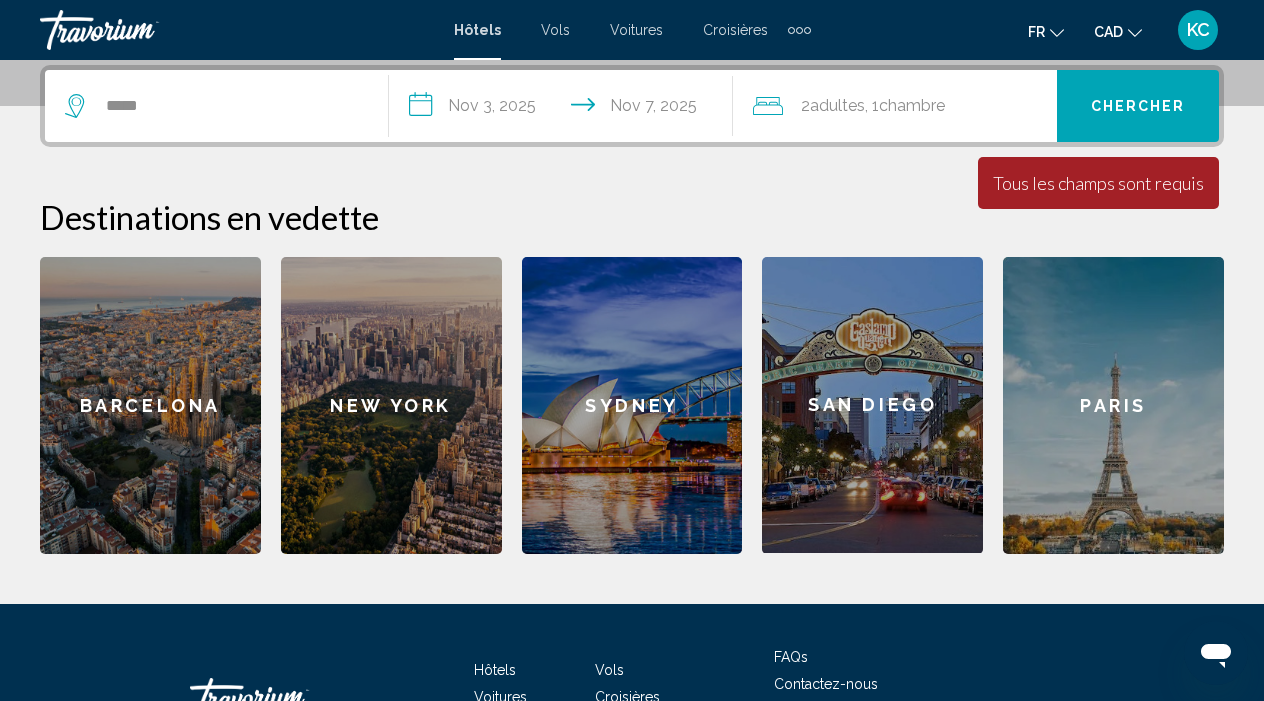 click on "*****" at bounding box center (216, 106) 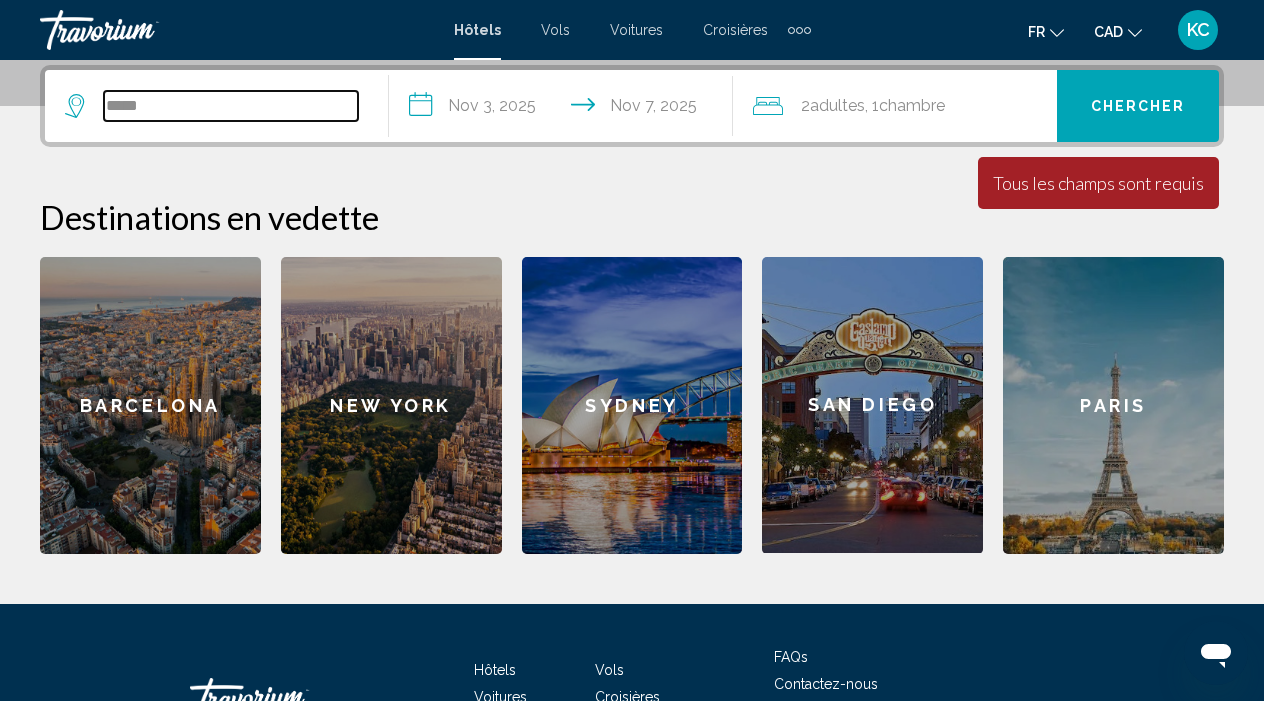 click on "*****" at bounding box center [231, 106] 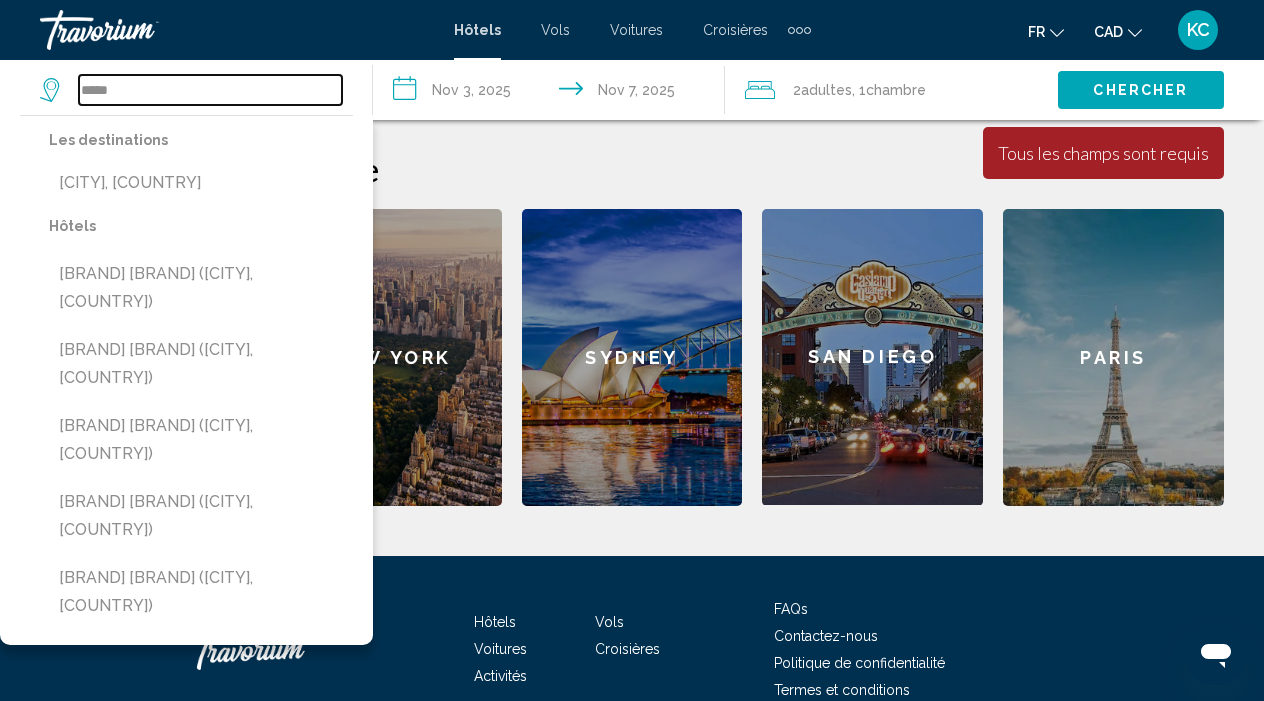 scroll, scrollTop: 538, scrollLeft: 0, axis: vertical 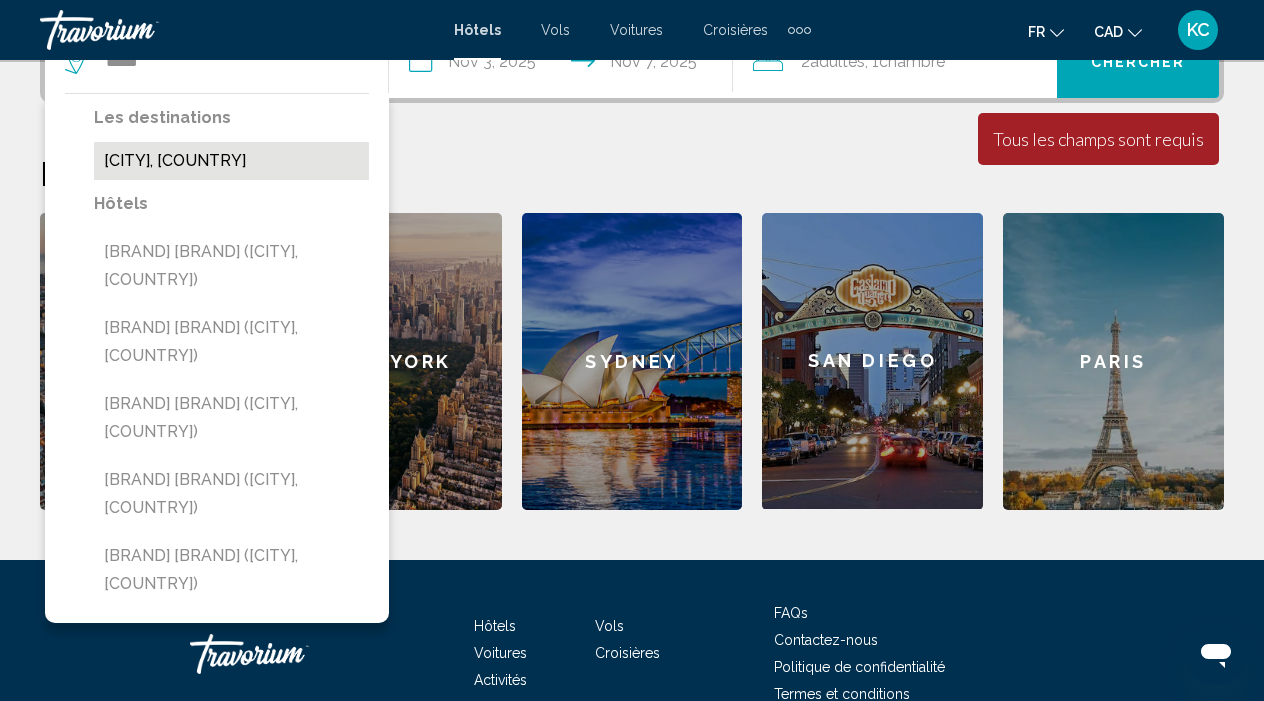 click on "[CITY], [COUNTRY]" at bounding box center [231, 161] 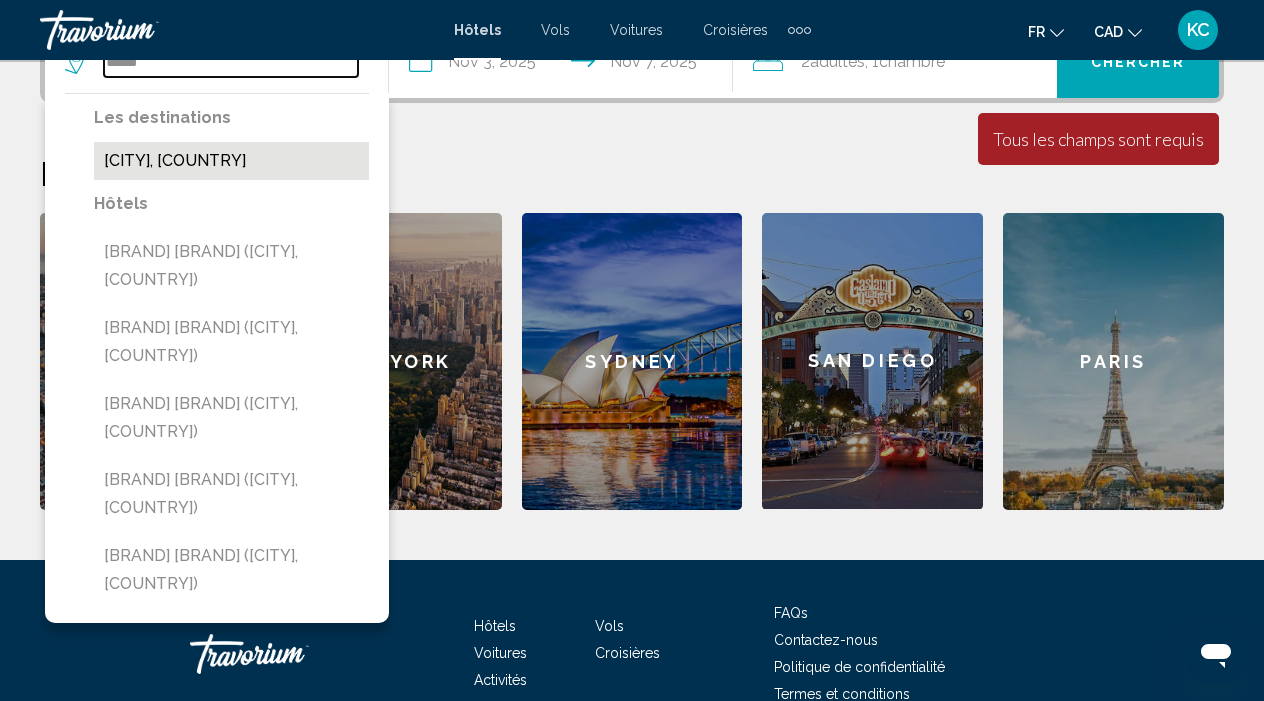 type on "**********" 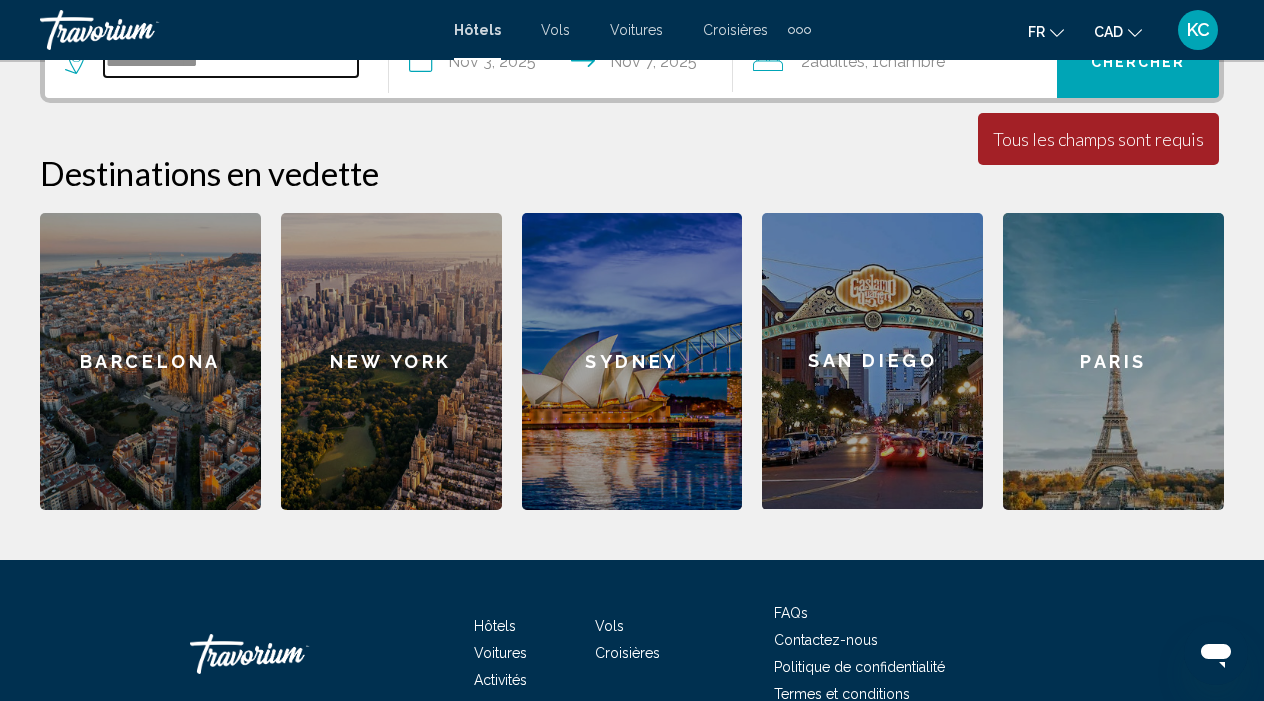 scroll, scrollTop: 494, scrollLeft: 0, axis: vertical 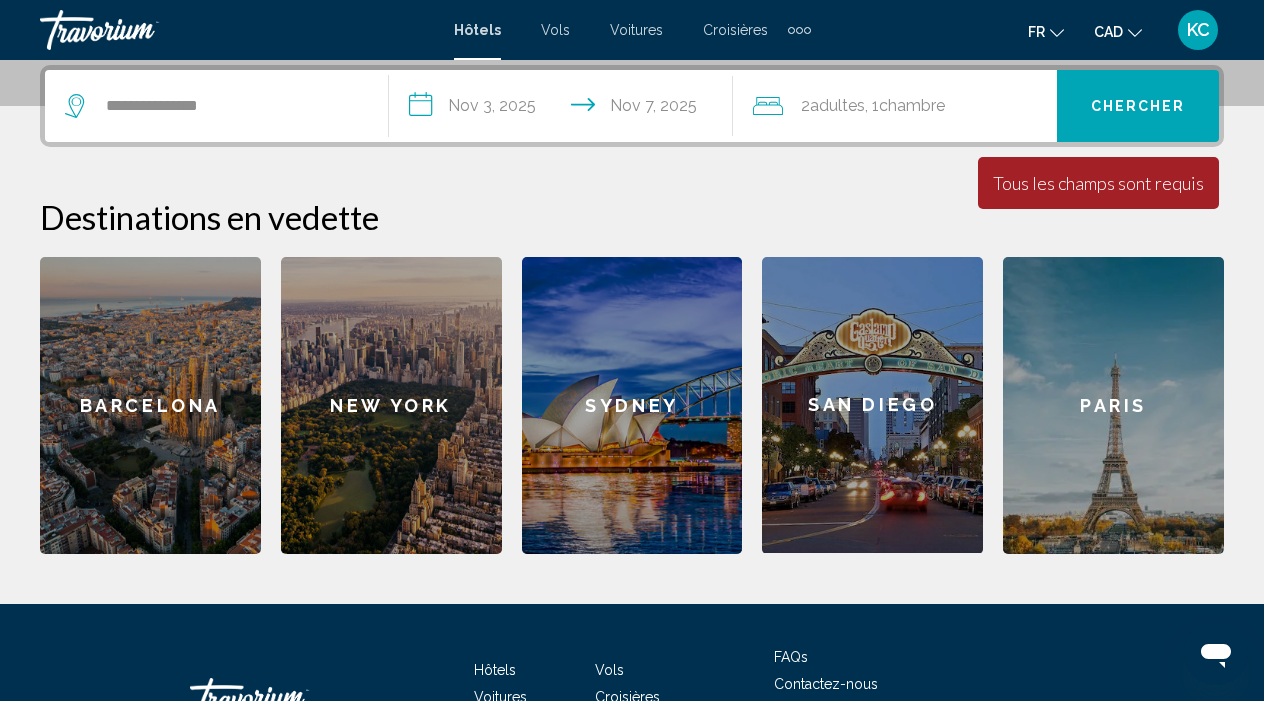 click on "Chercher" at bounding box center [1138, 107] 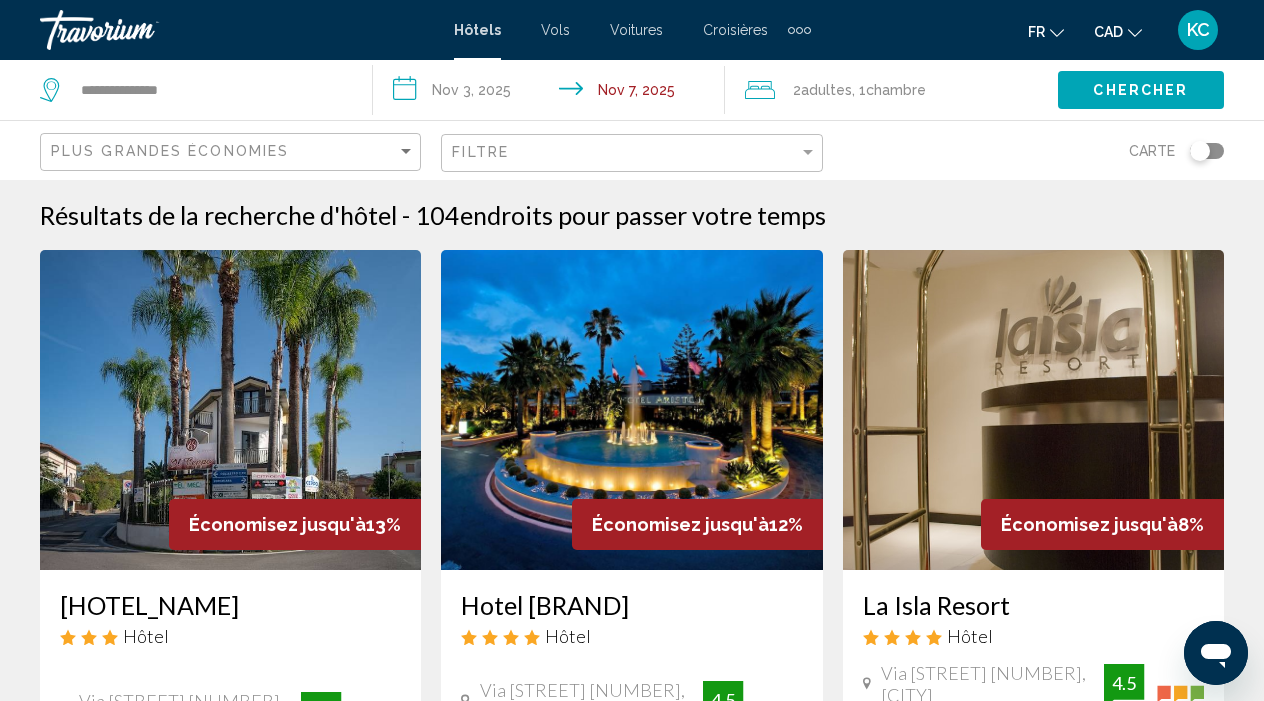 scroll, scrollTop: 0, scrollLeft: 0, axis: both 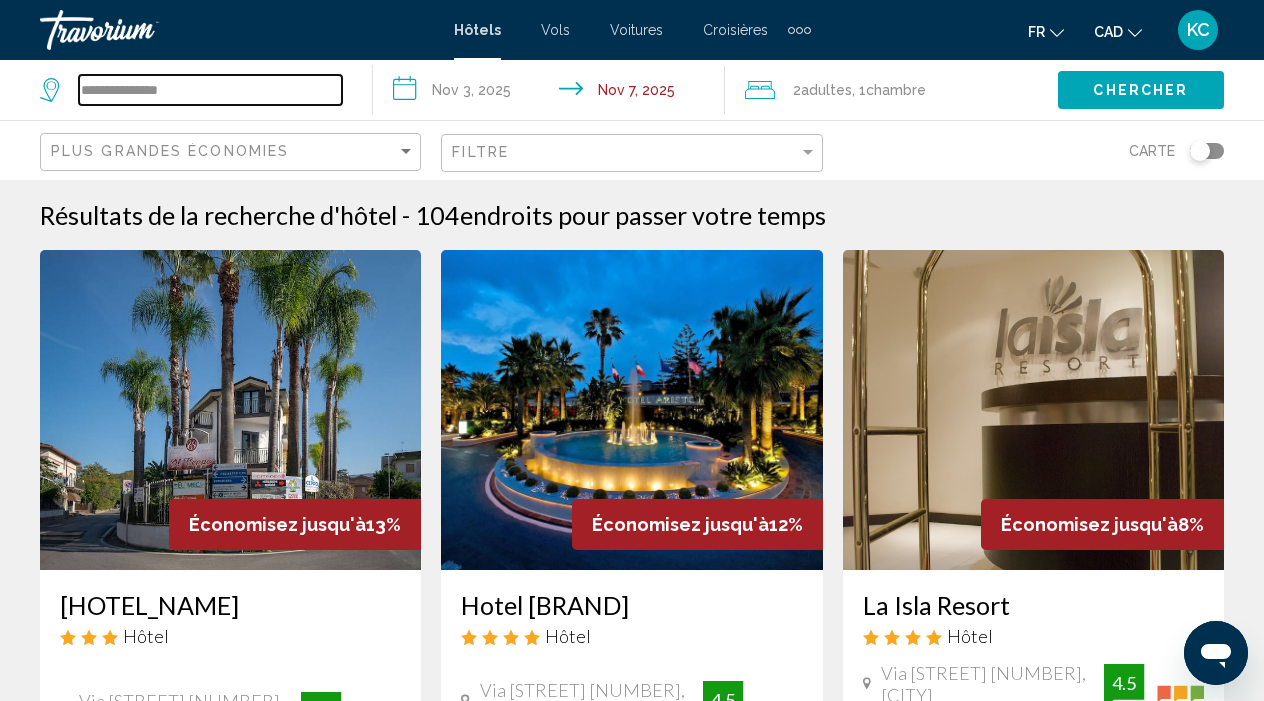 click on "**********" at bounding box center [210, 90] 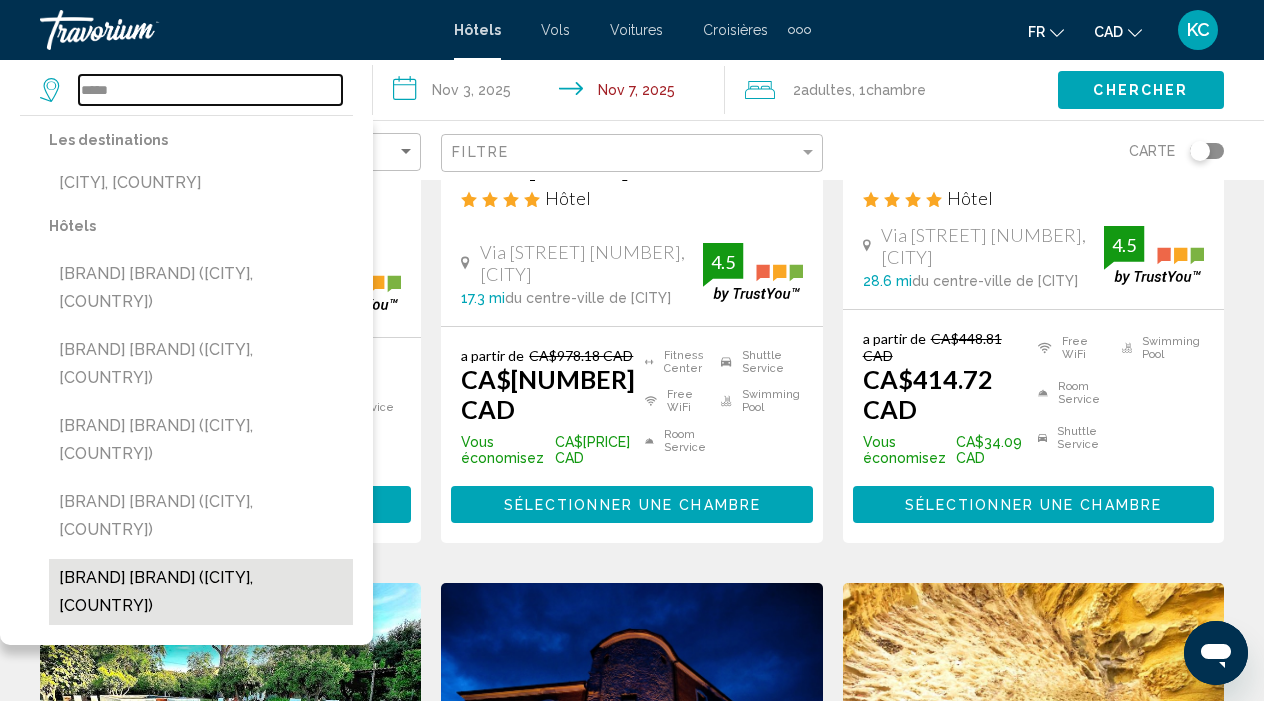 scroll, scrollTop: 439, scrollLeft: 0, axis: vertical 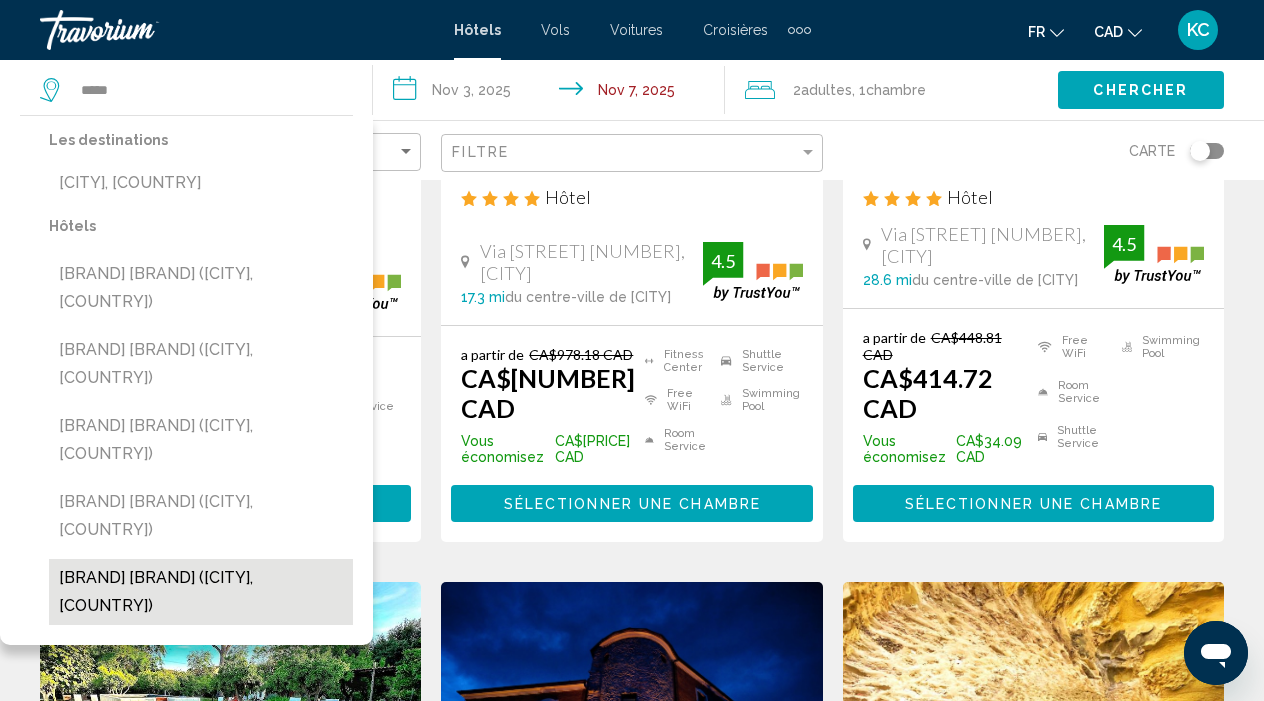 click on "[BRAND] [BRAND] ([CITY], [COUNTRY])" at bounding box center (201, 592) 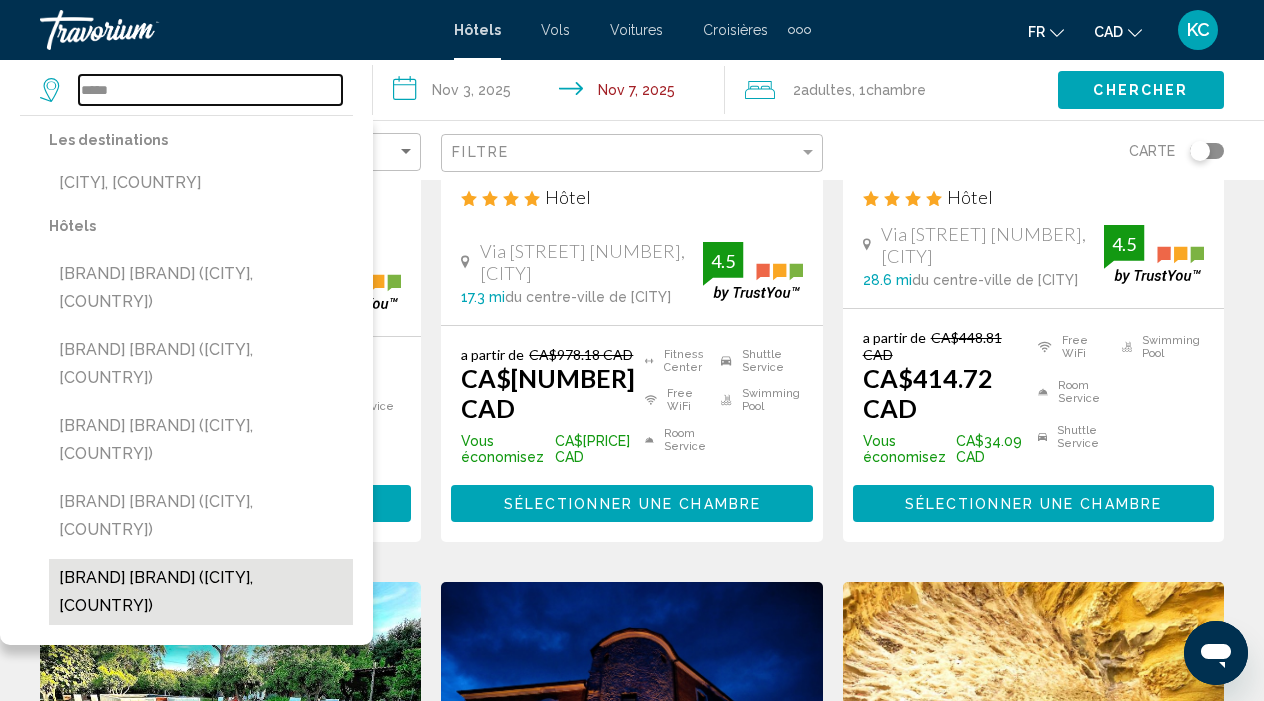 type on "**********" 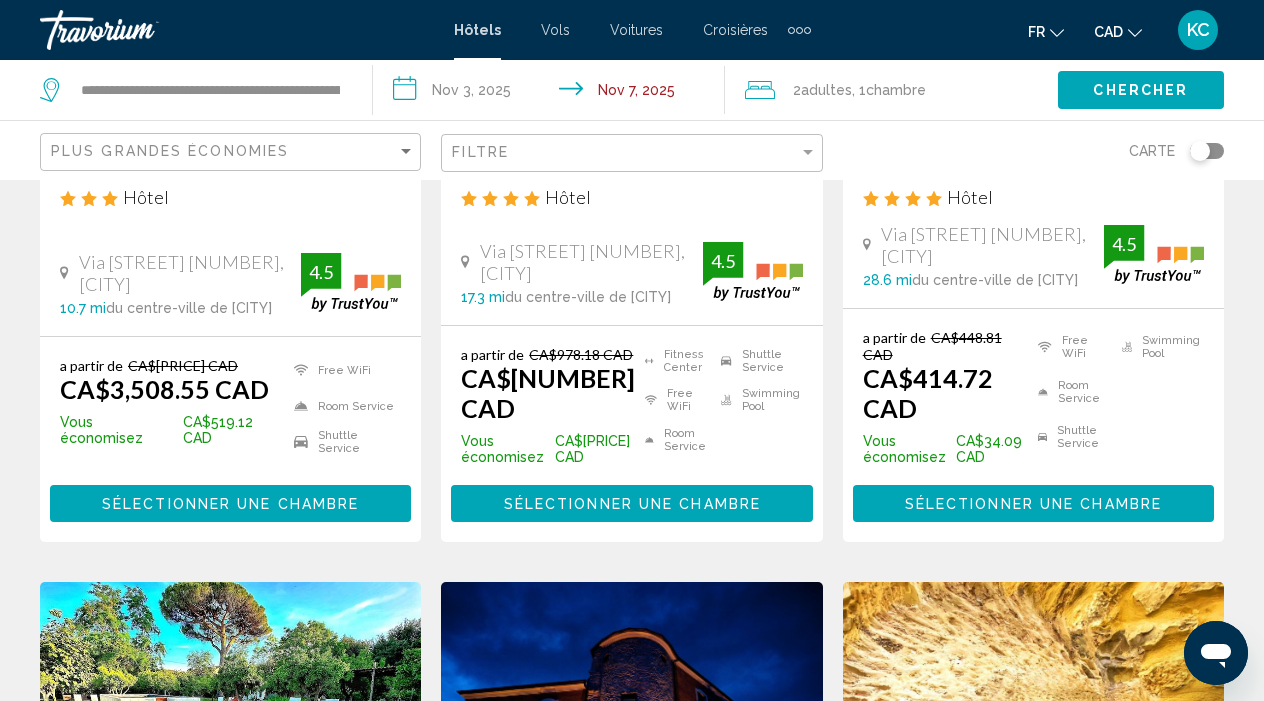 click on "Chercher" 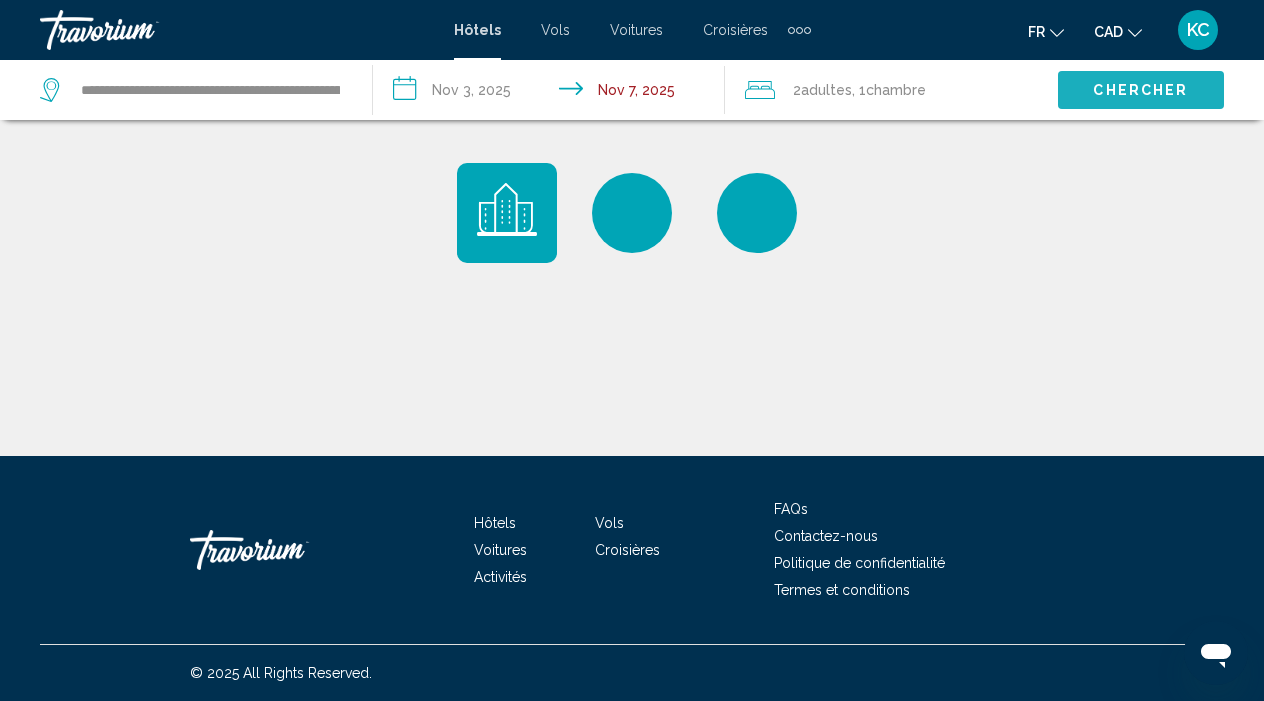 scroll, scrollTop: 0, scrollLeft: 0, axis: both 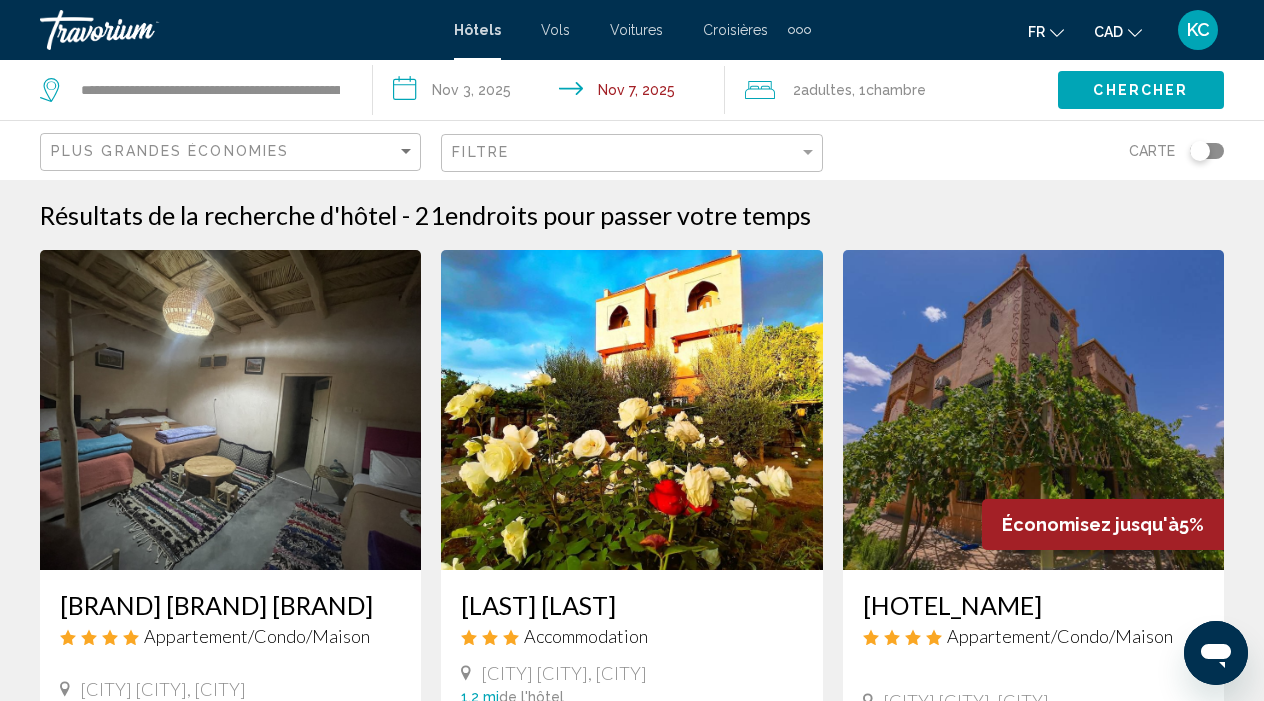 click on "Vols" at bounding box center (555, 30) 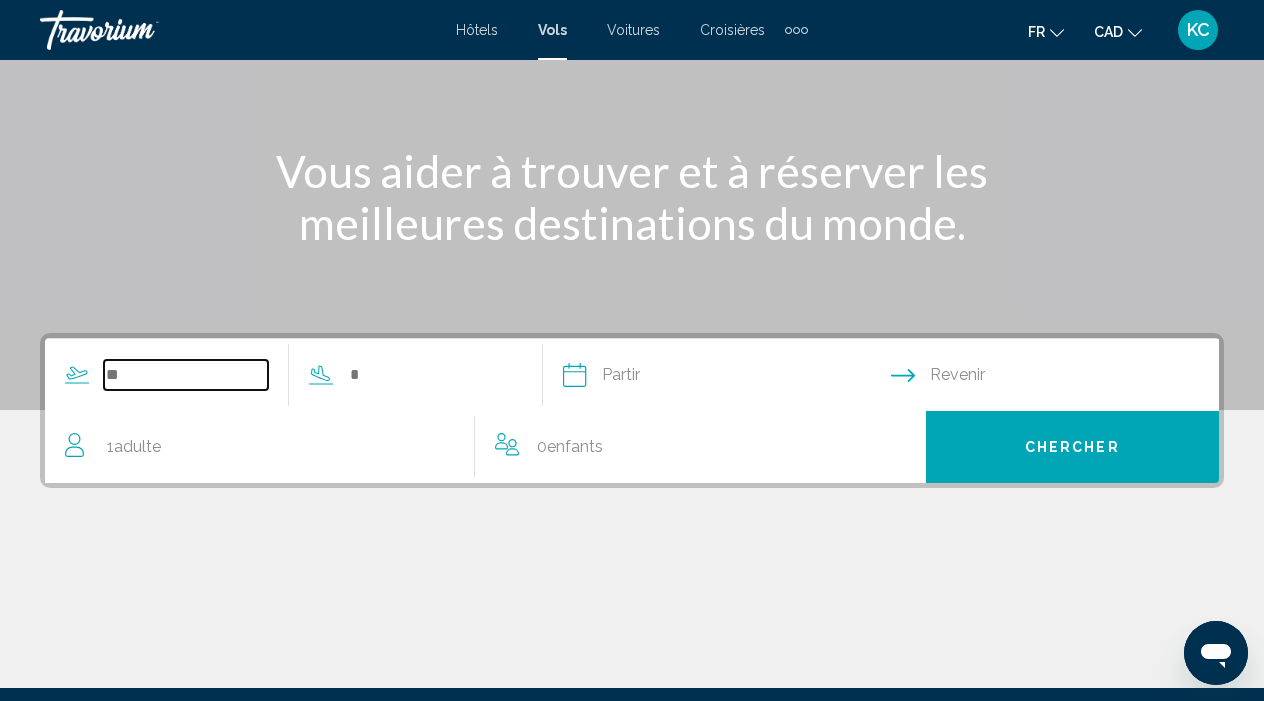 click at bounding box center (186, 375) 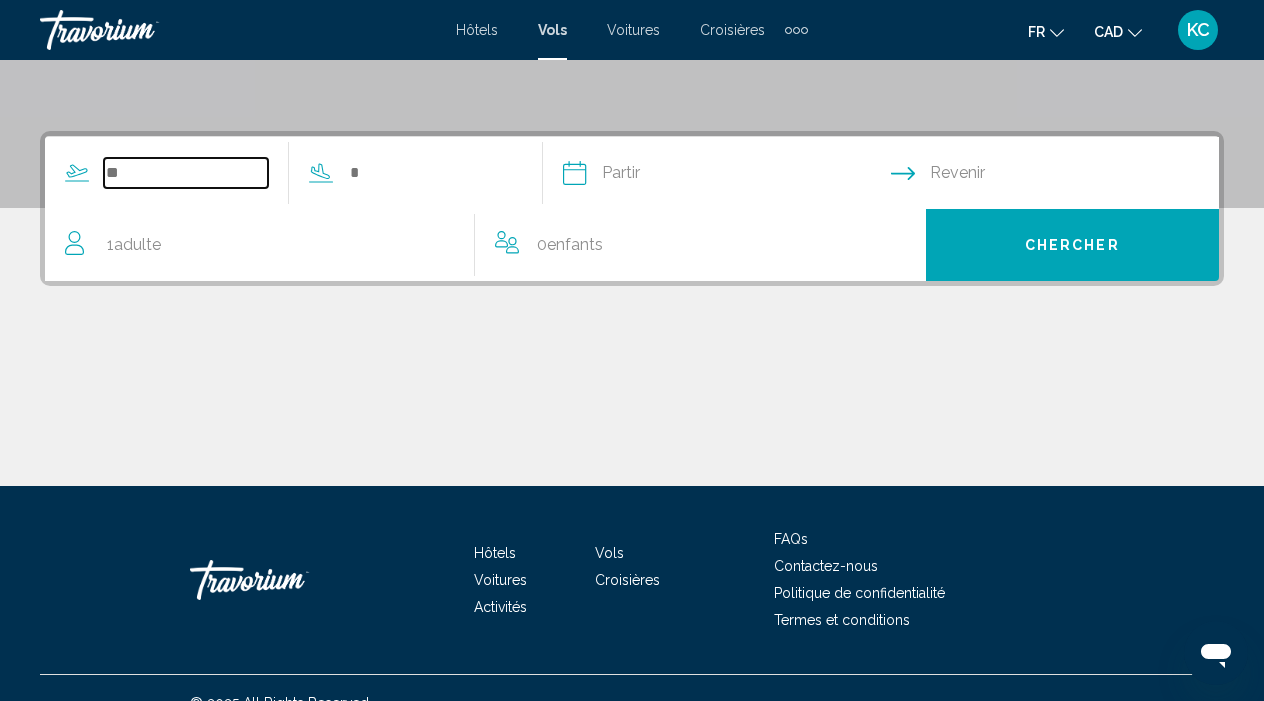scroll, scrollTop: 422, scrollLeft: 0, axis: vertical 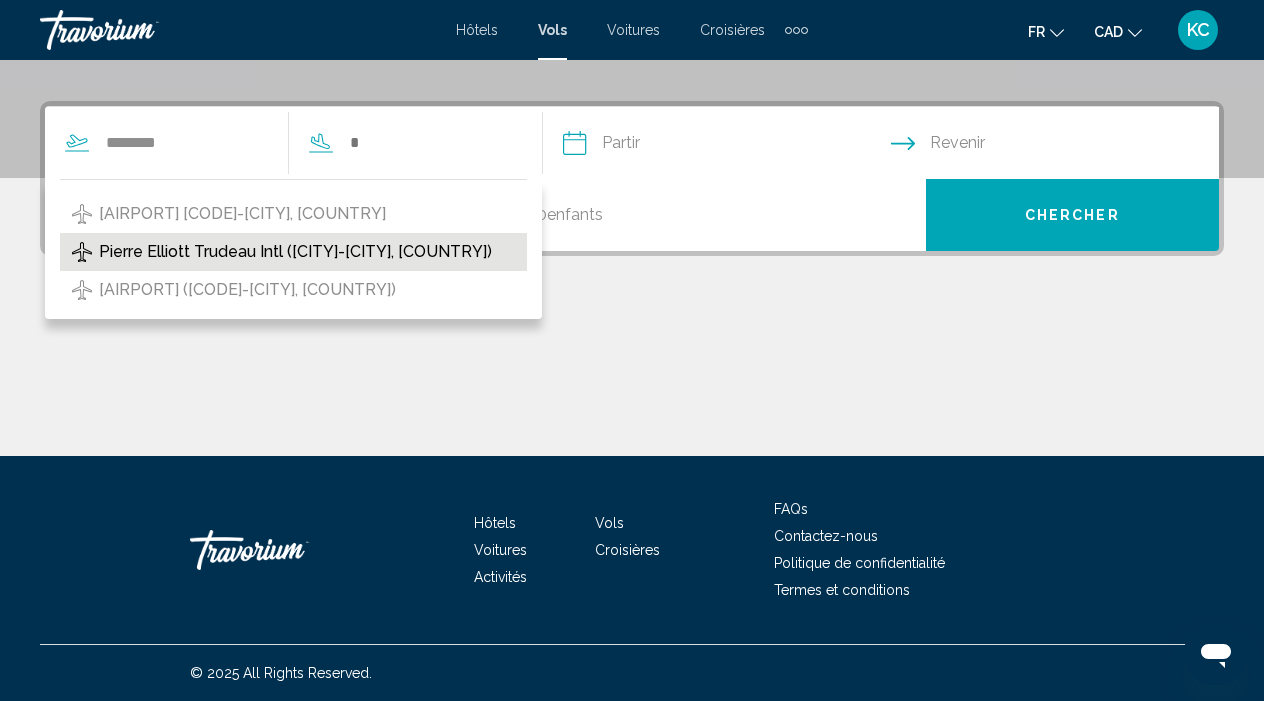 click on "Pierre Elliott Trudeau Intl  ([CITY]-[CITY], [COUNTRY])" at bounding box center (295, 252) 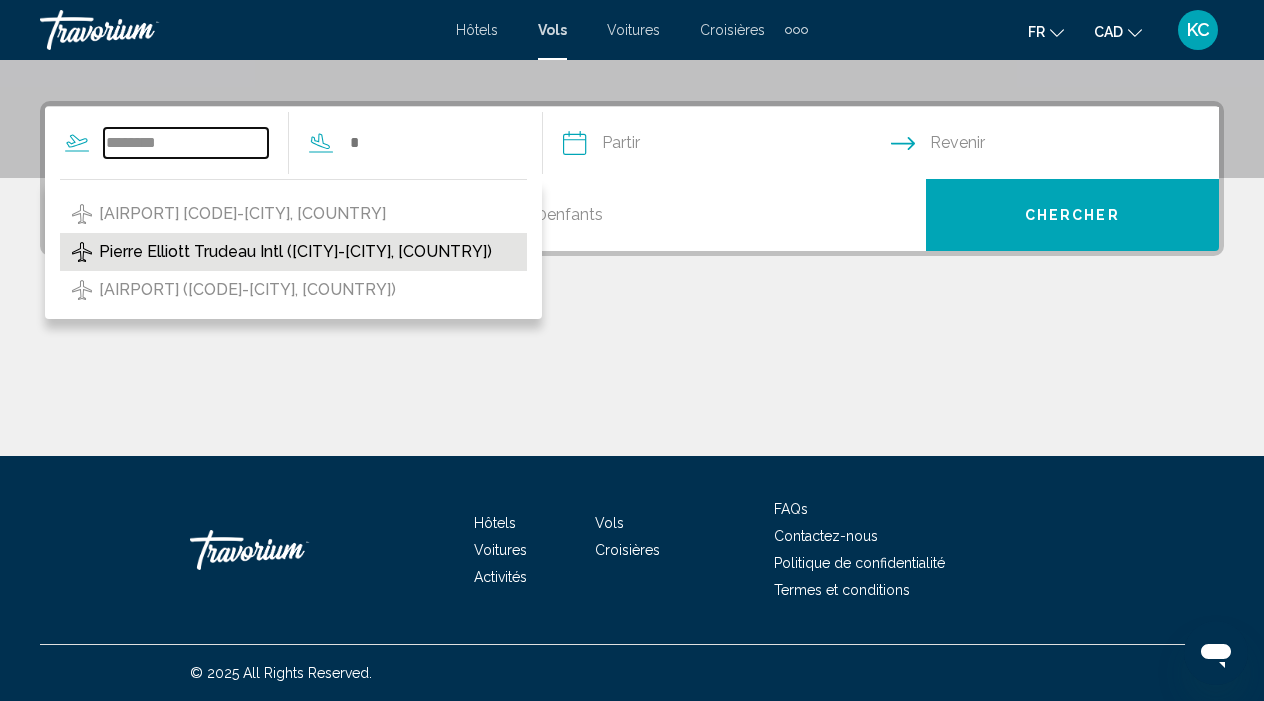 type on "**********" 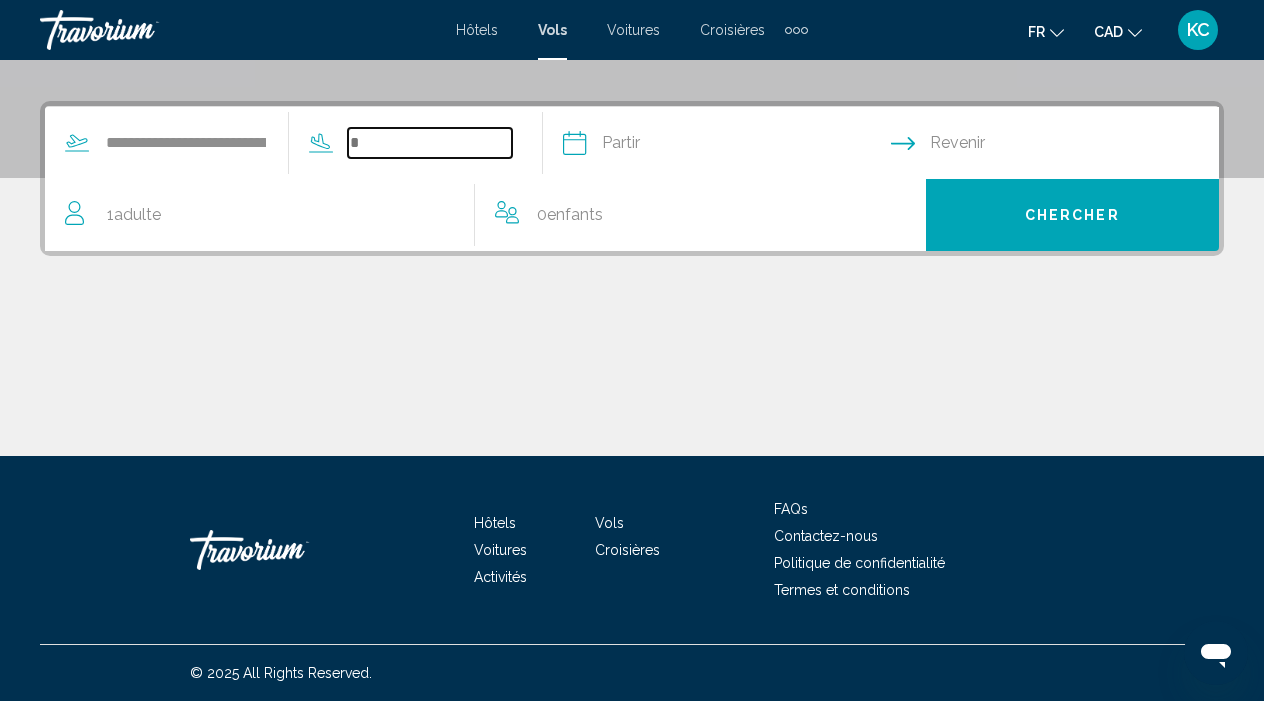 click at bounding box center (430, 143) 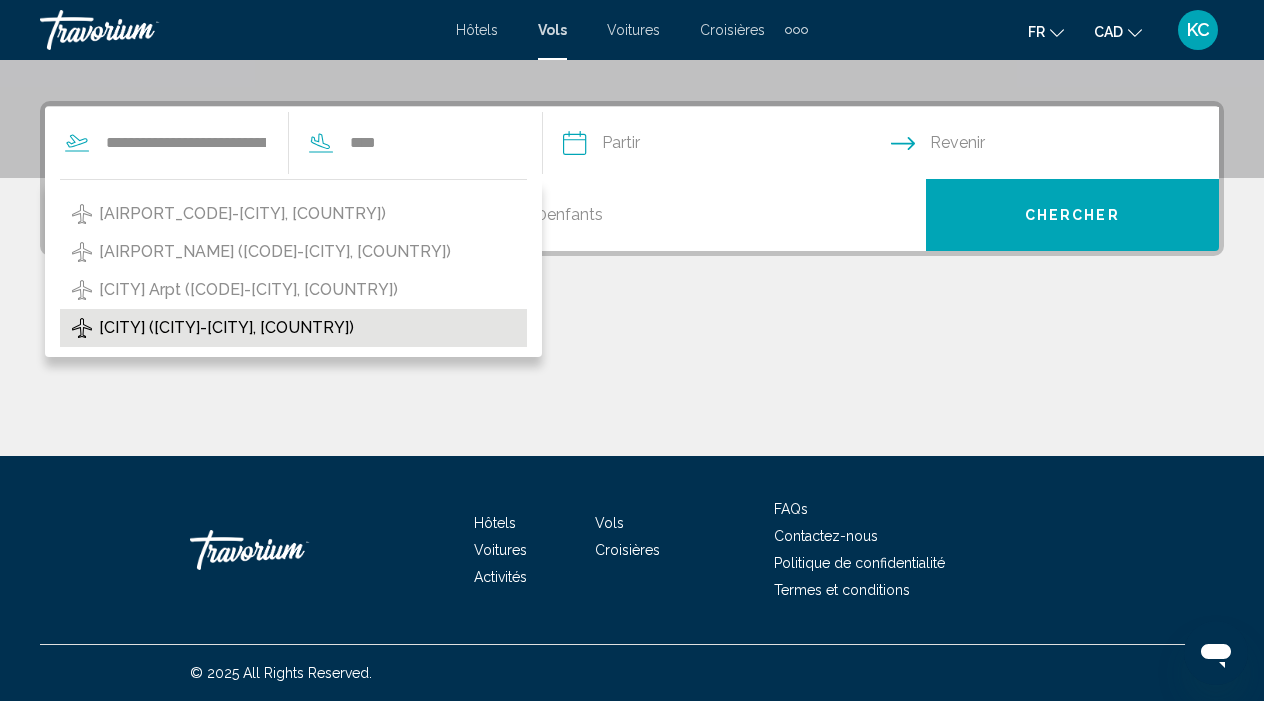 click on "[CITY]  ([CITY]-[CITY], [COUNTRY])" at bounding box center [226, 328] 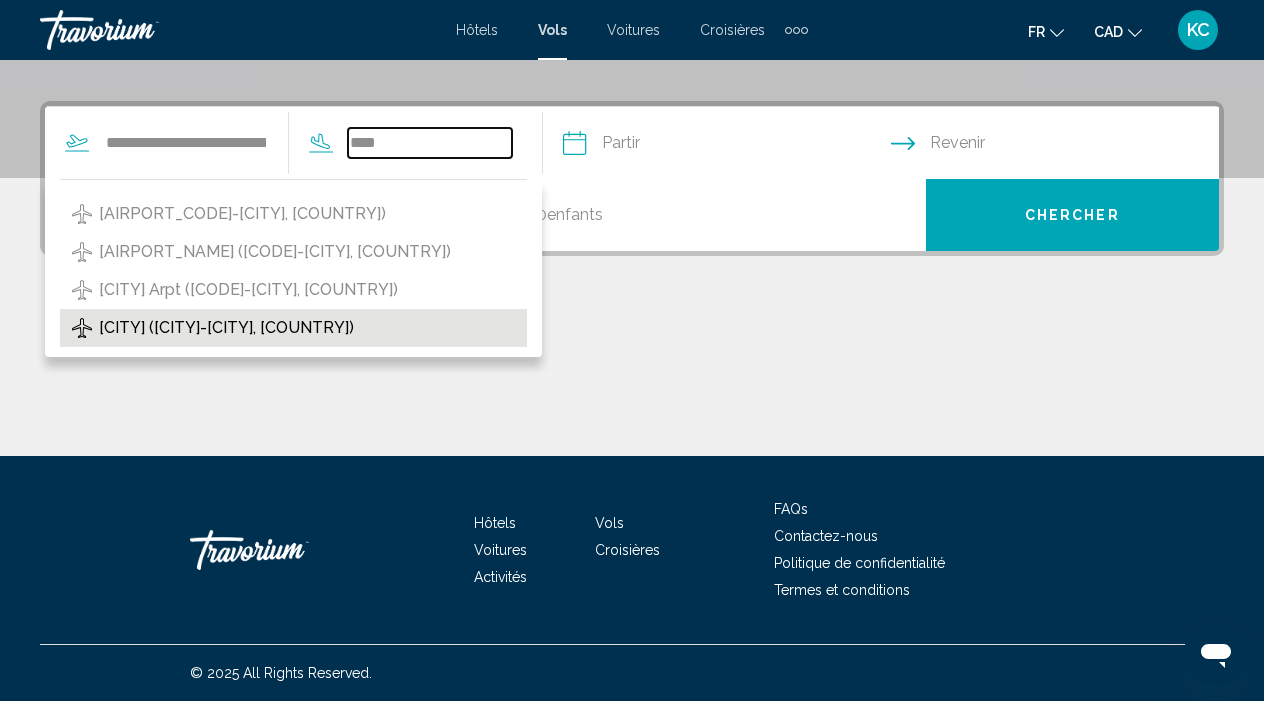 type on "**********" 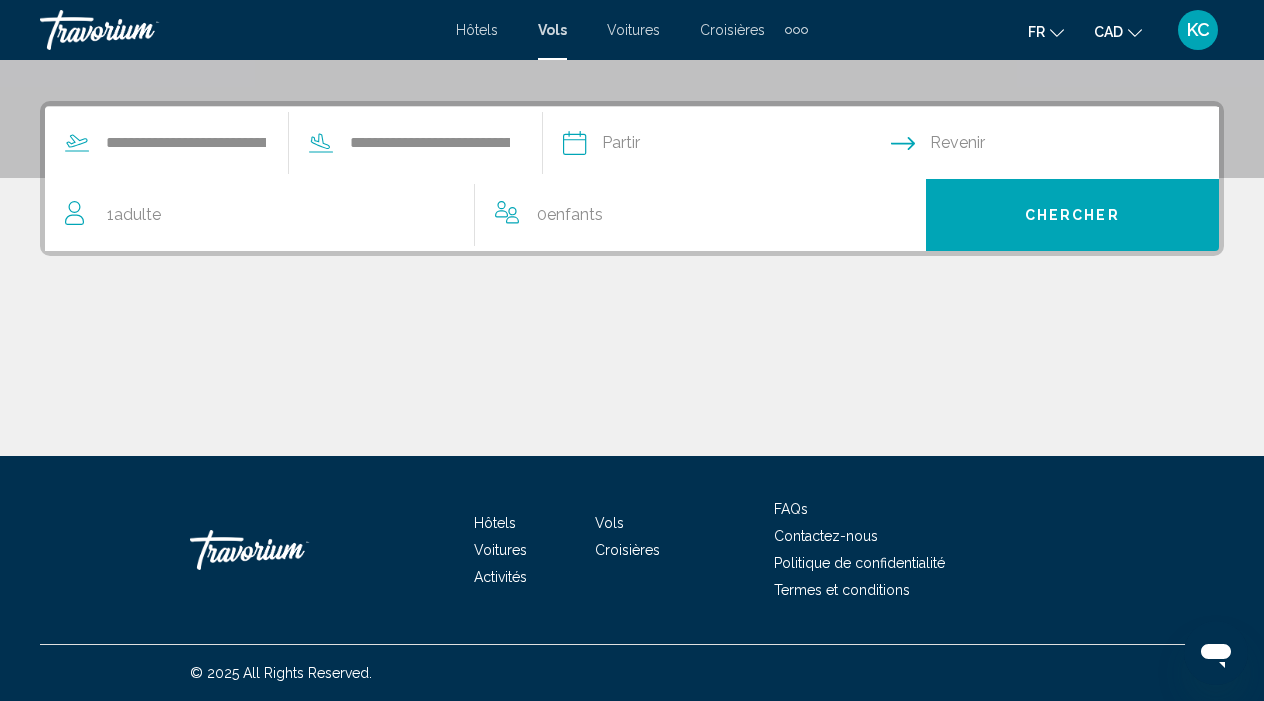click at bounding box center [726, 146] 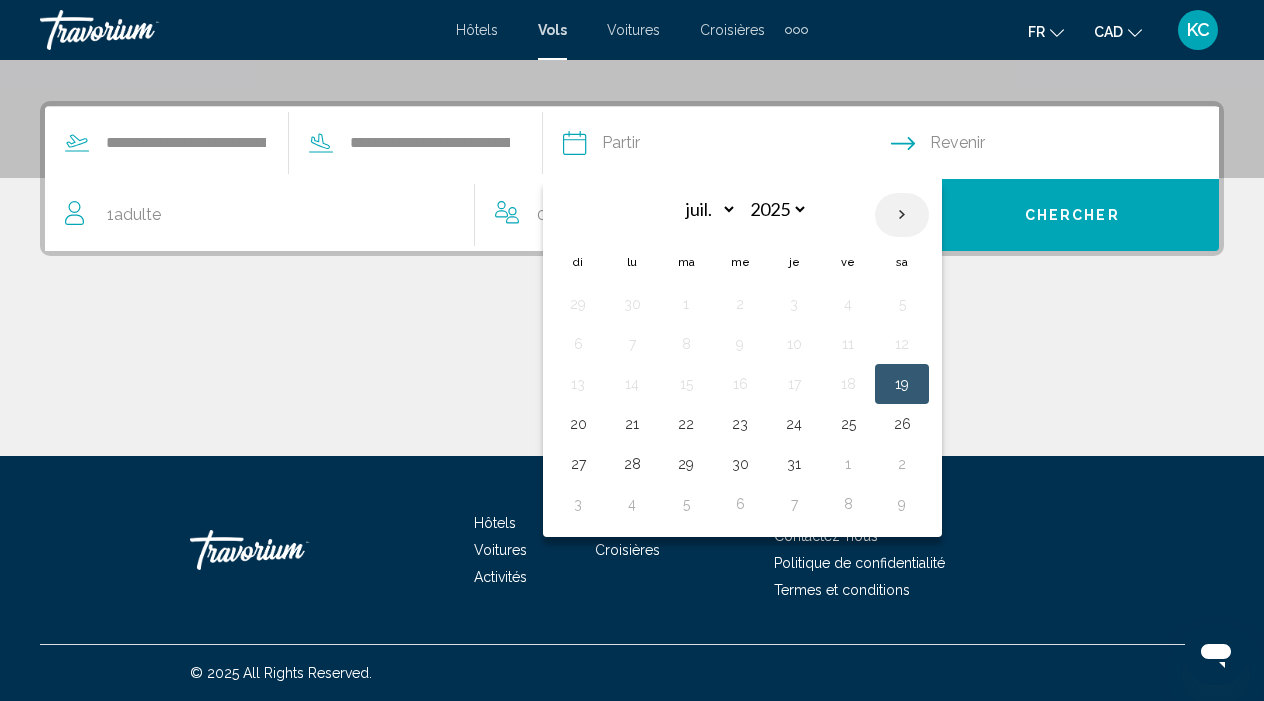 click at bounding box center [902, 215] 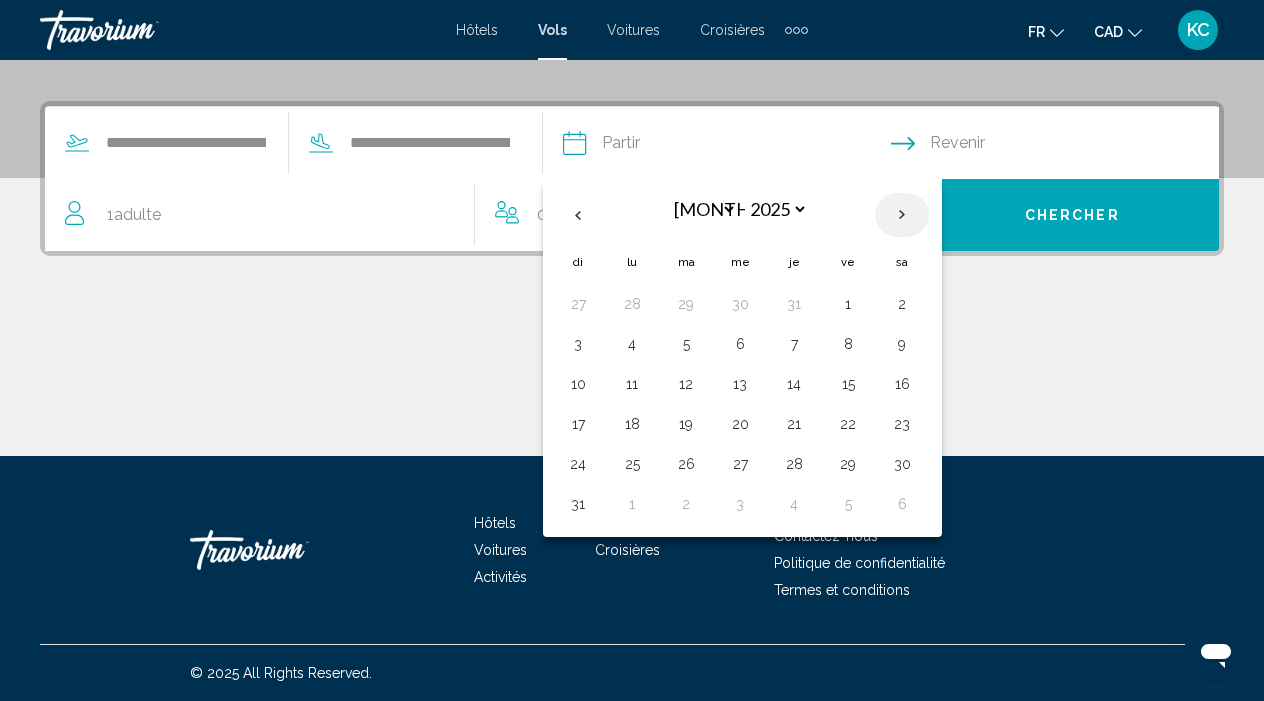 click at bounding box center (902, 215) 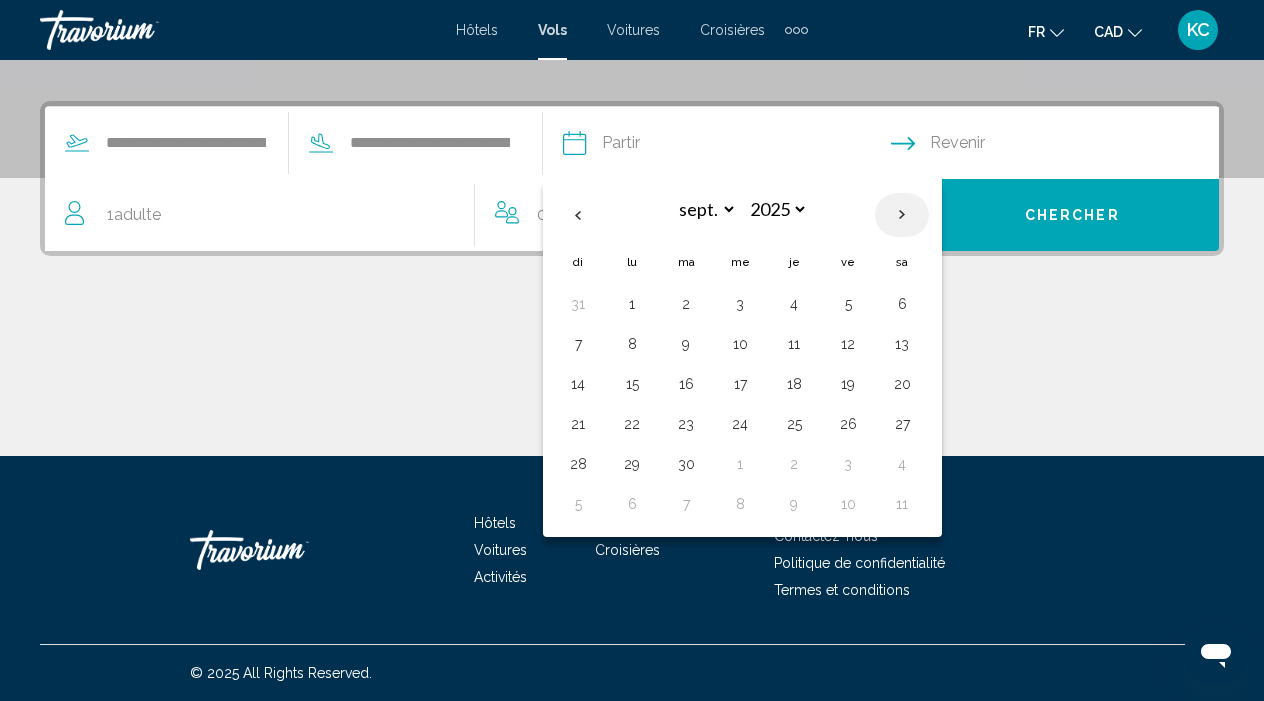 click at bounding box center [902, 215] 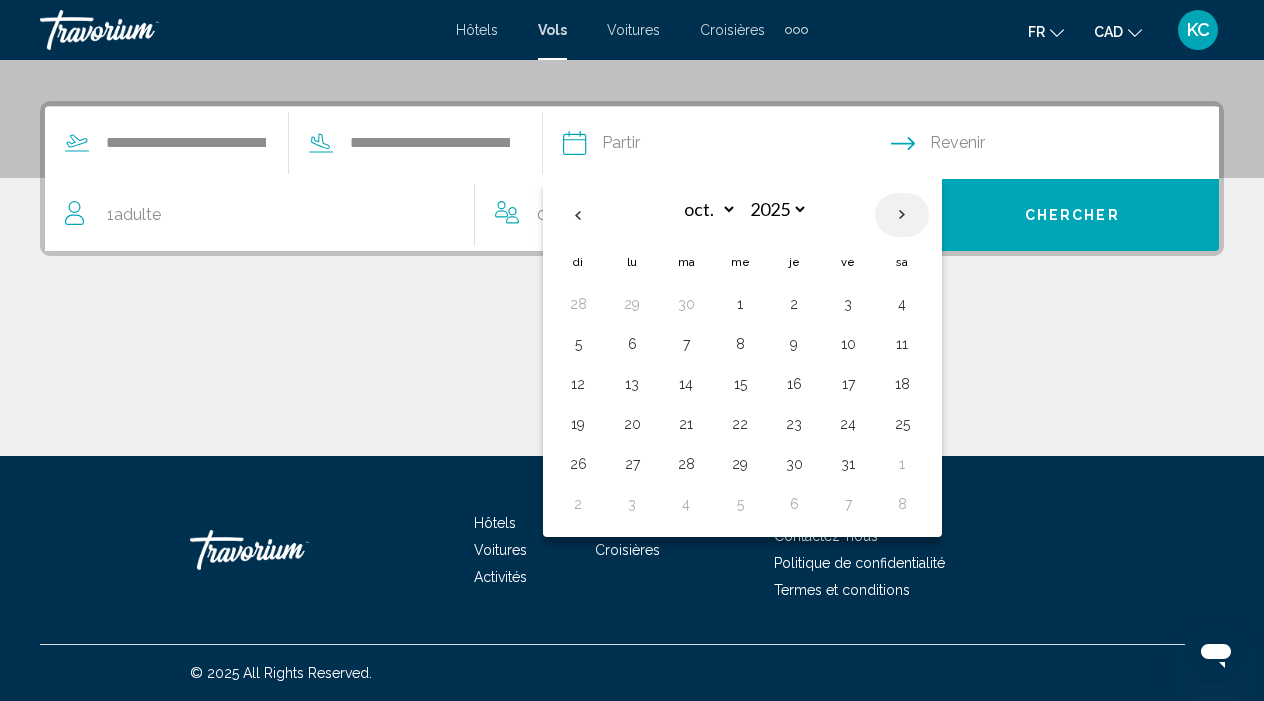 click at bounding box center (902, 215) 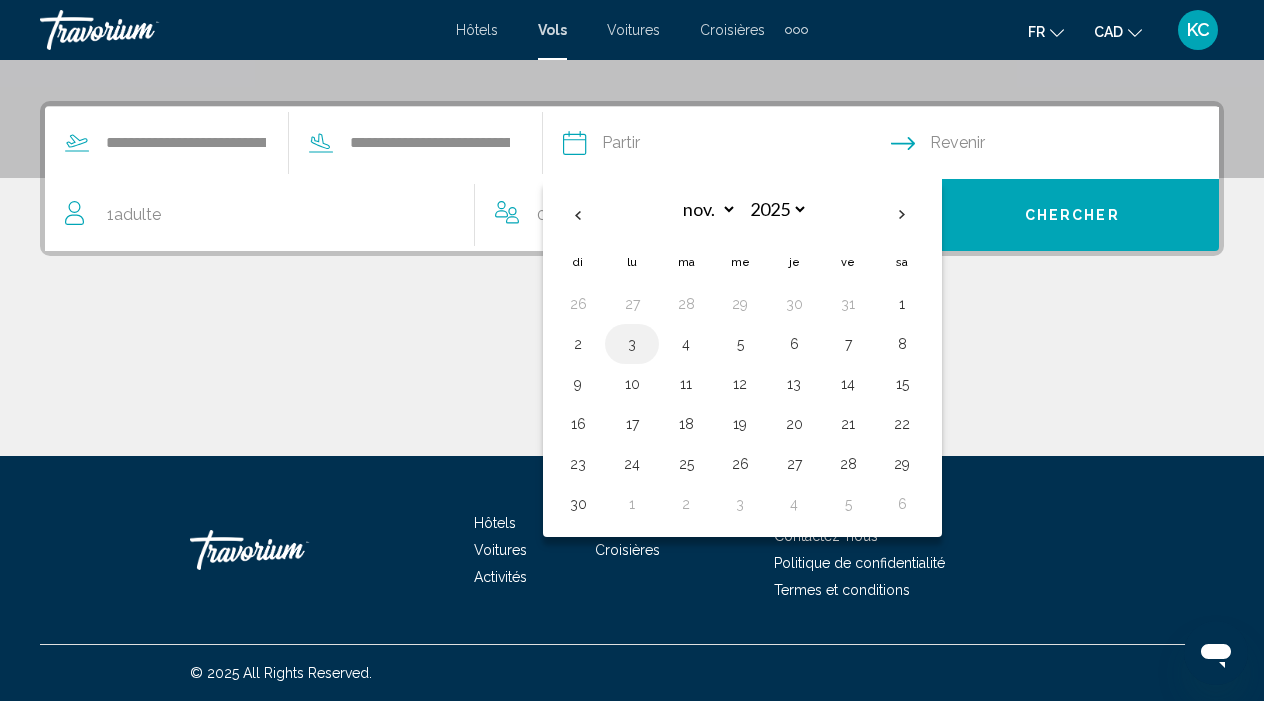 click on "3" at bounding box center [632, 344] 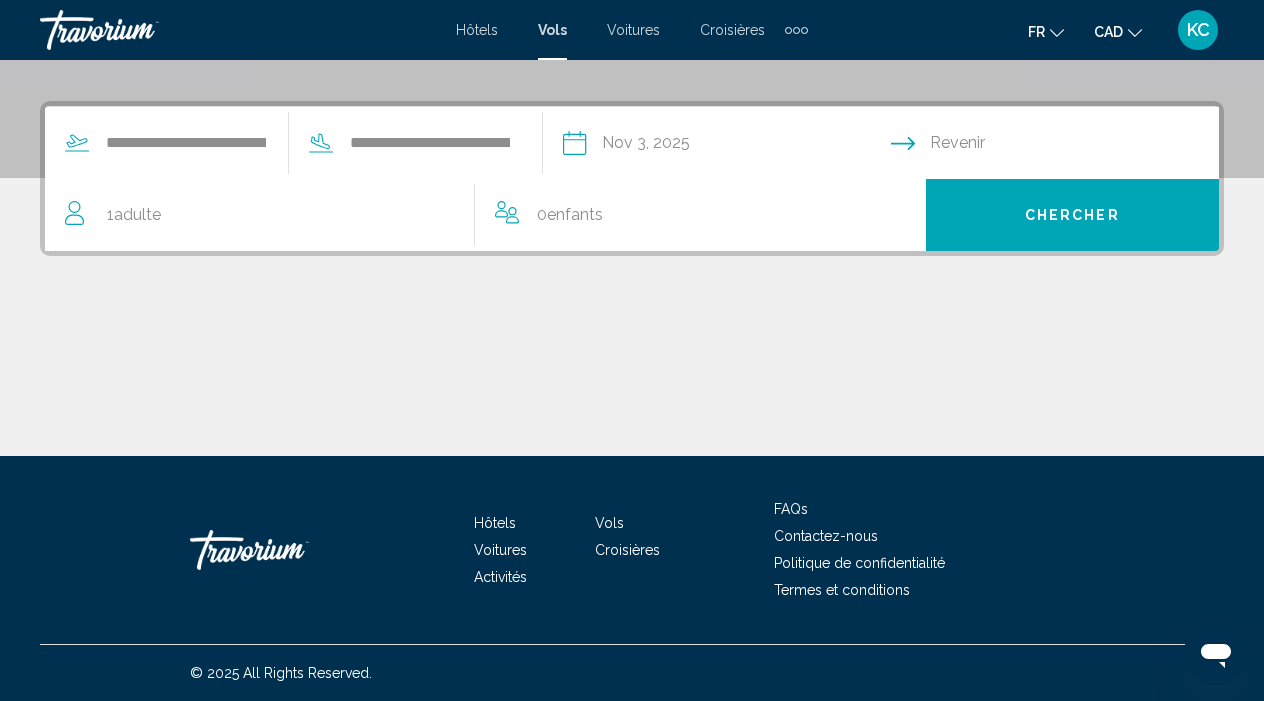 click at bounding box center (1059, 146) 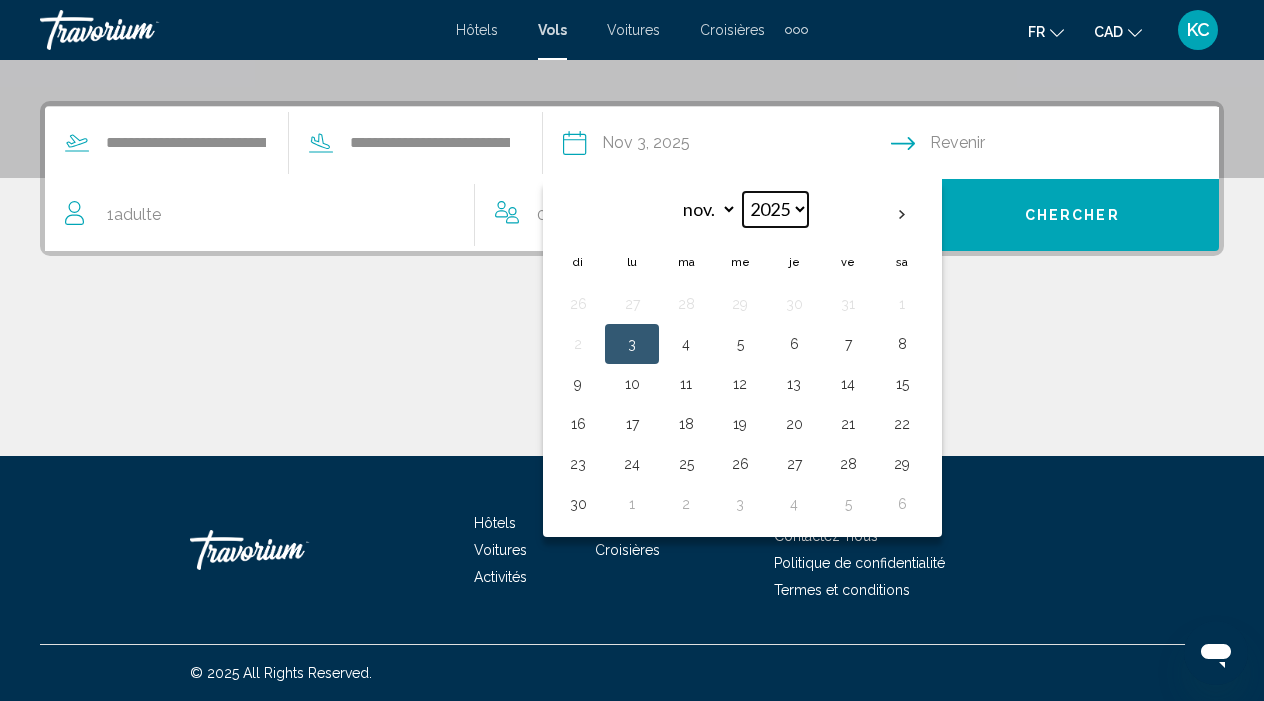 select on "****" 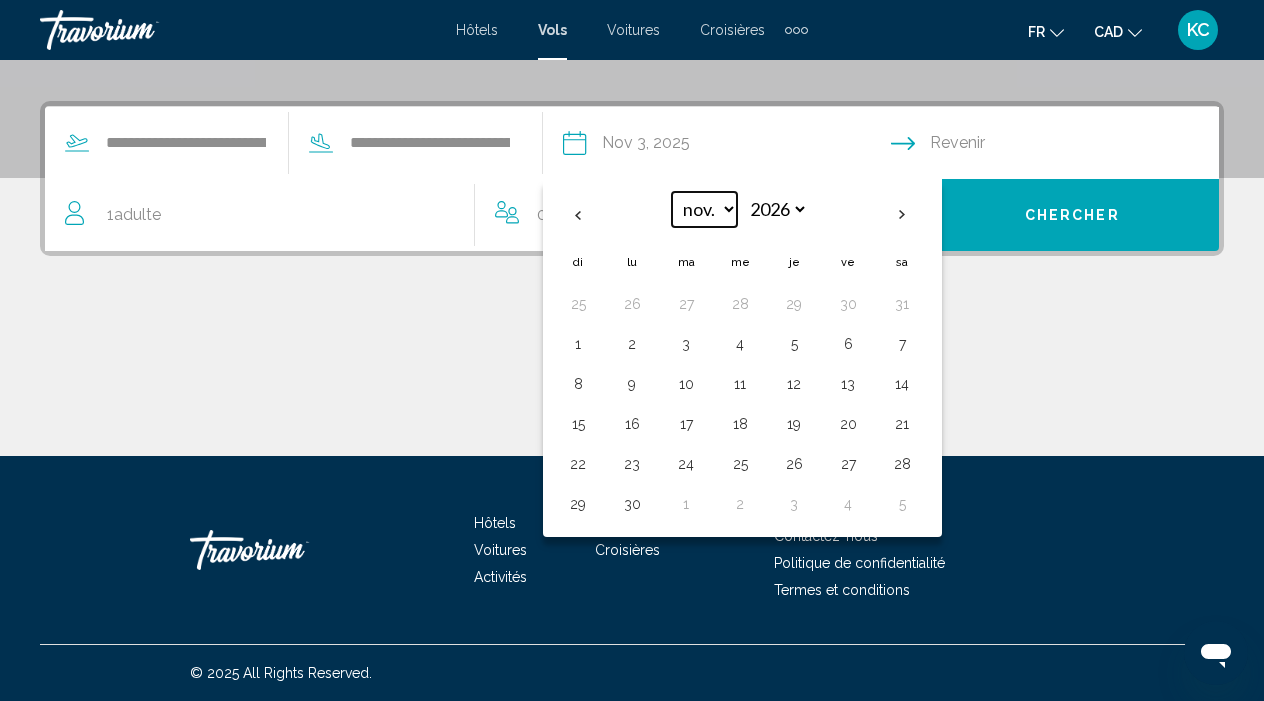 select on "*" 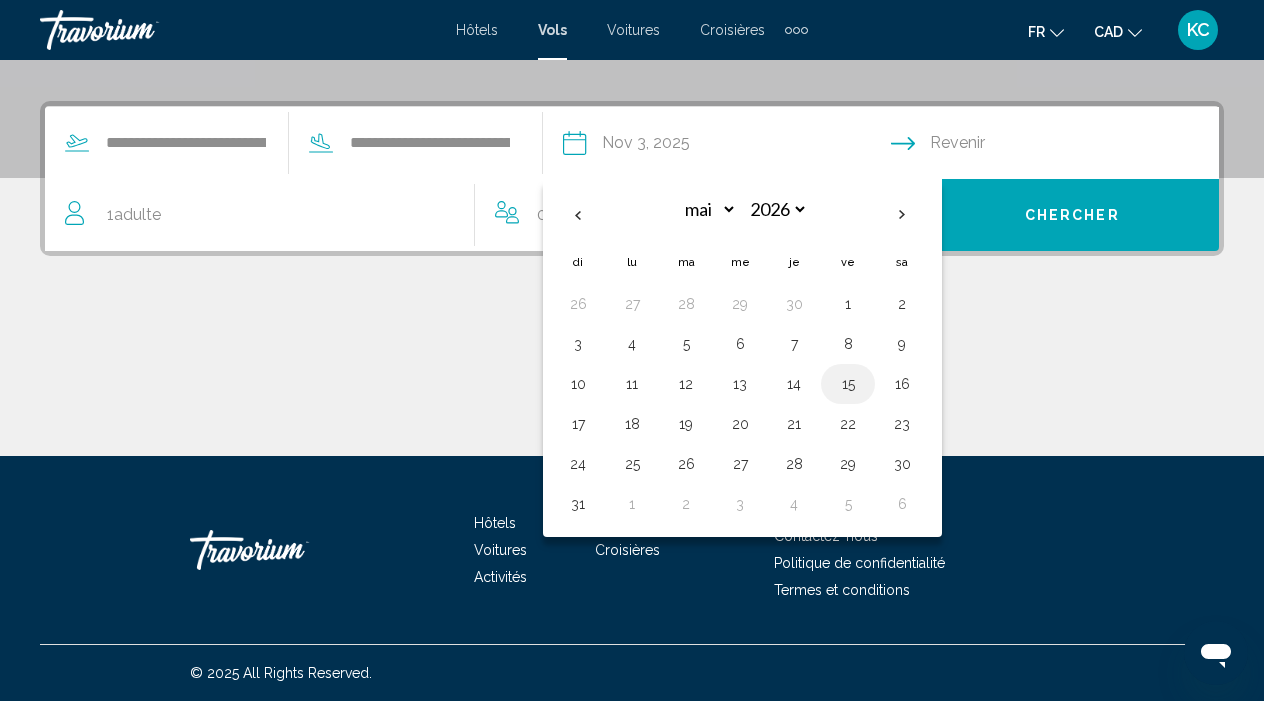 click on "15" at bounding box center [848, 384] 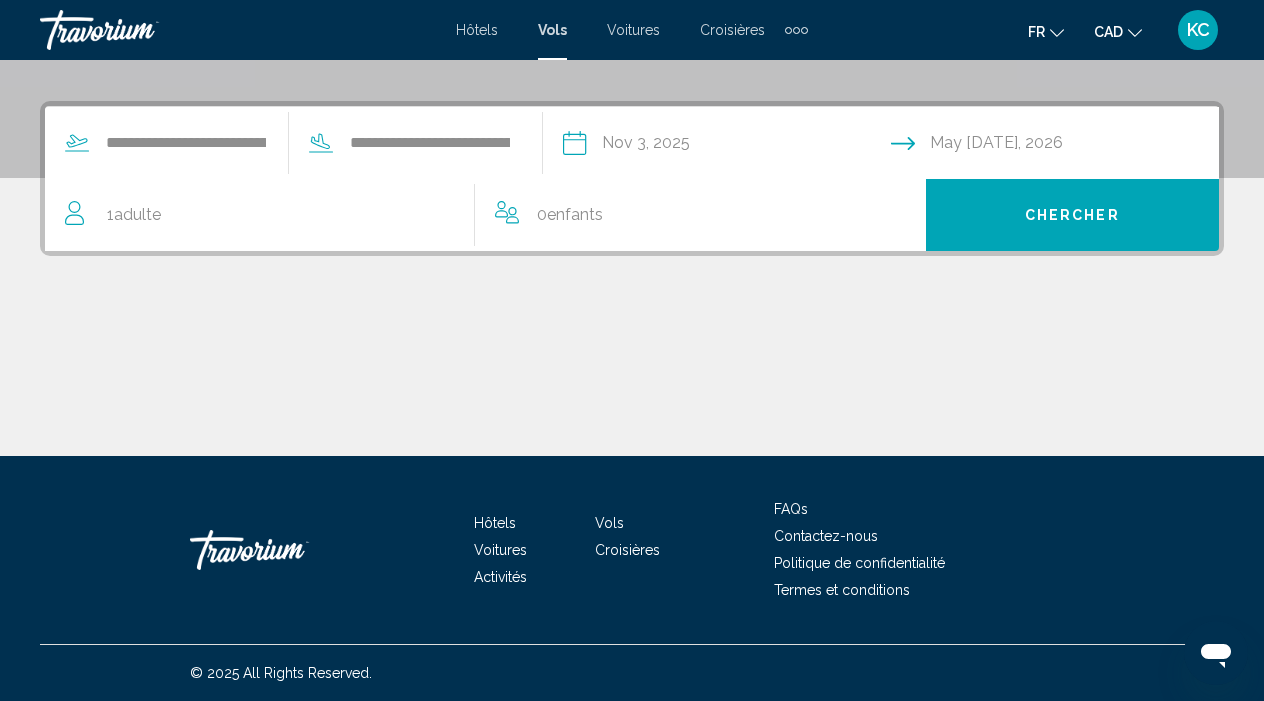 click on "Chercher" at bounding box center (1073, 215) 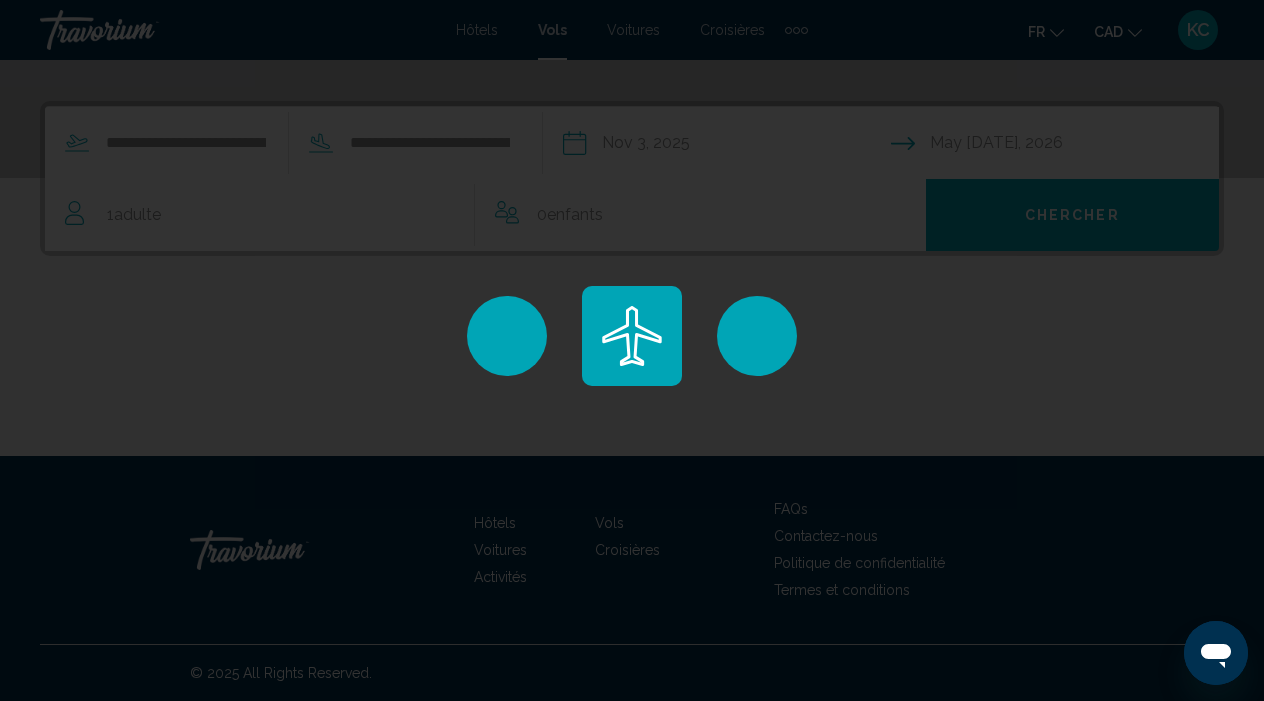 click 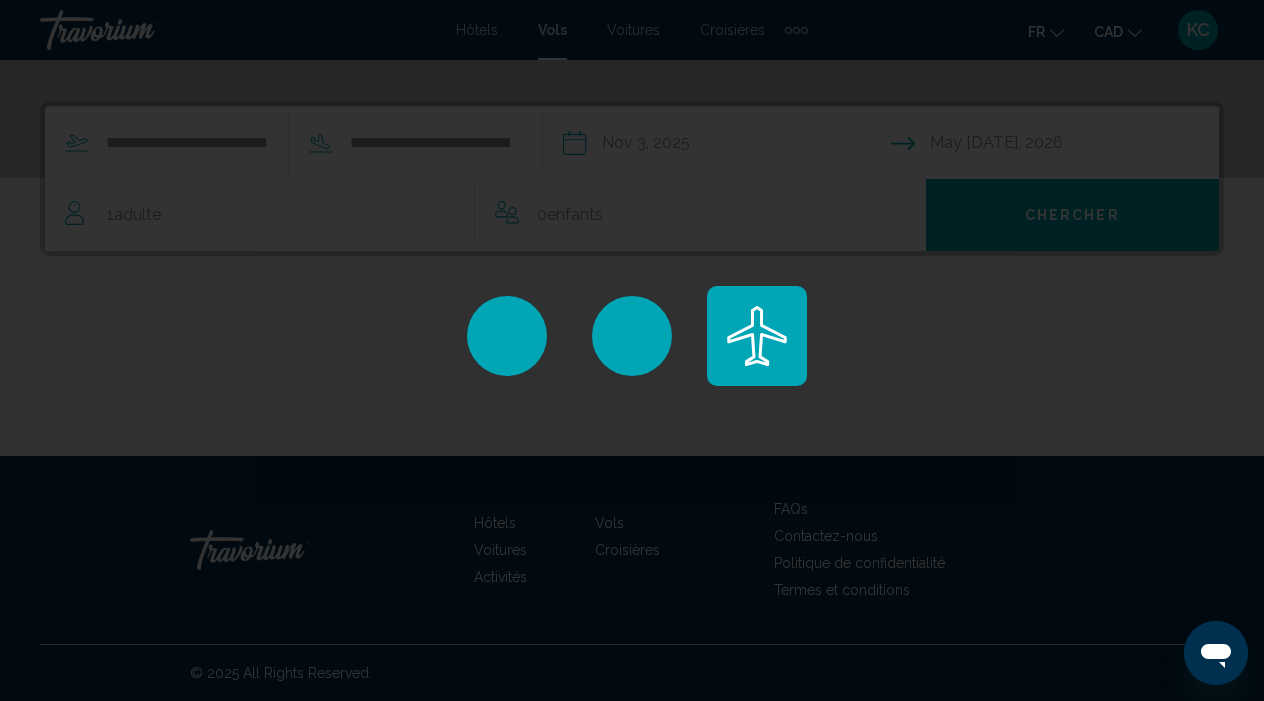 click 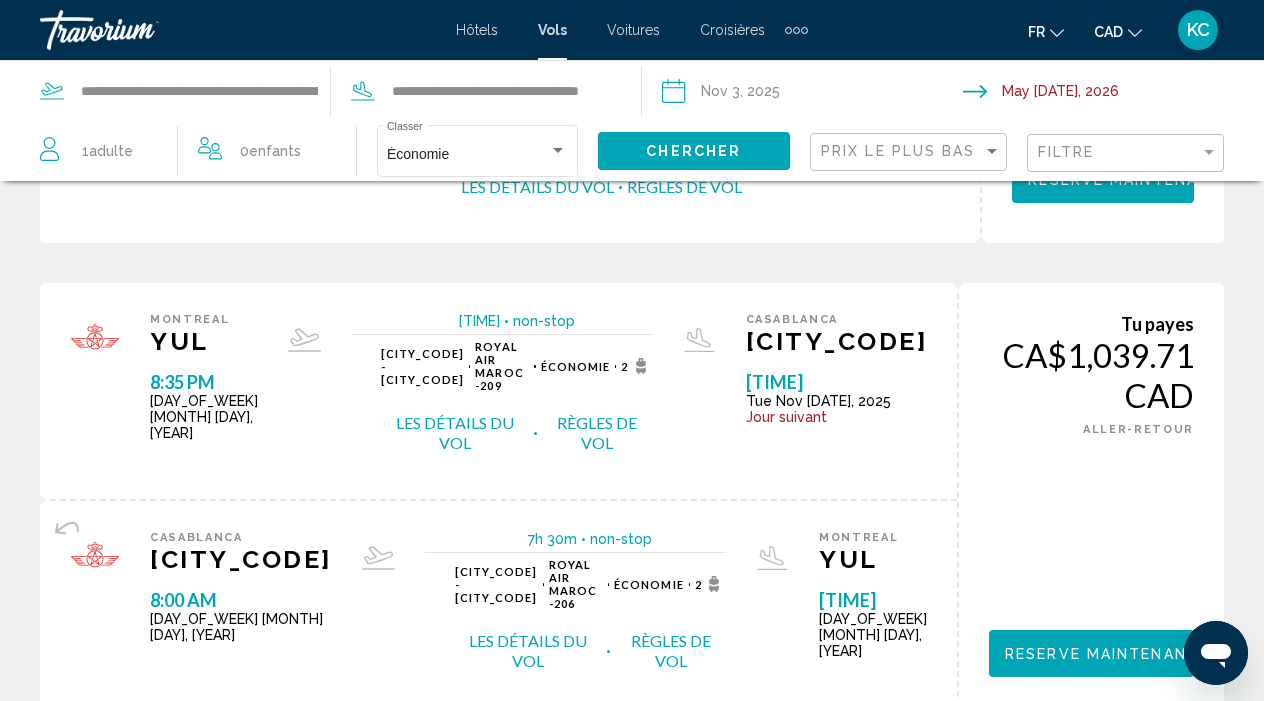 scroll, scrollTop: 487, scrollLeft: 0, axis: vertical 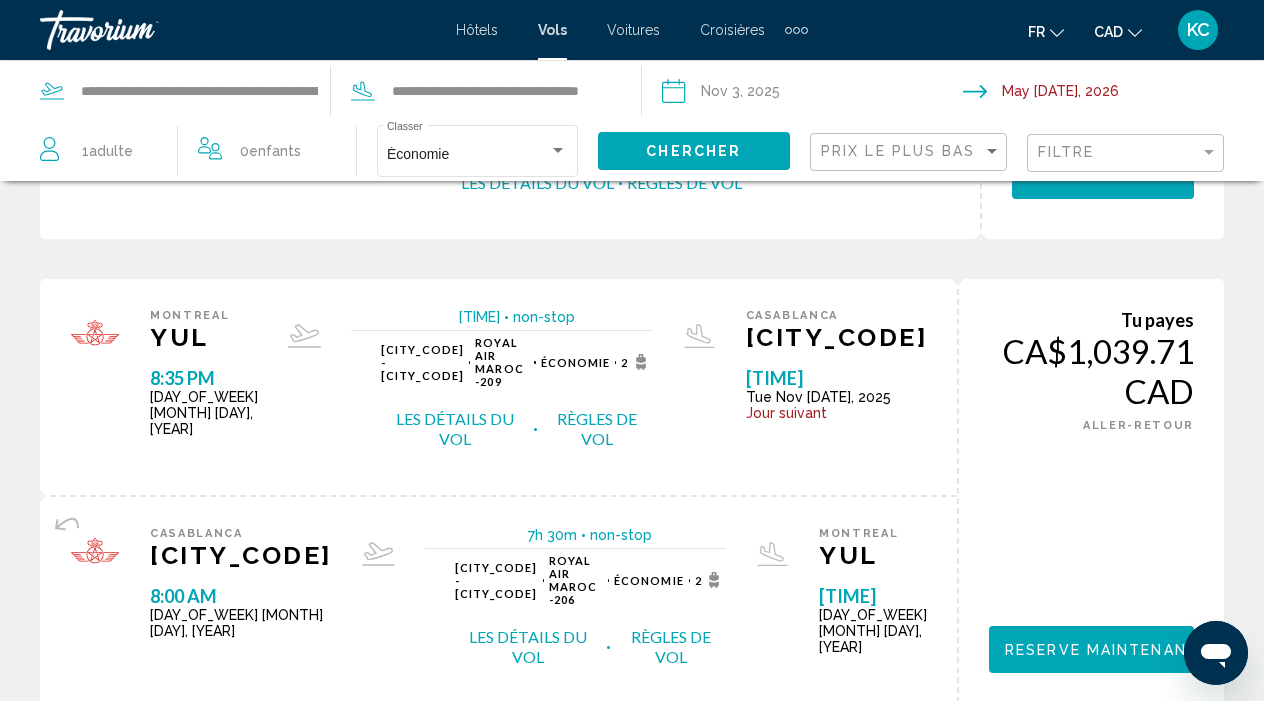 click on "Reserve maintenant" at bounding box center (1103, 175) 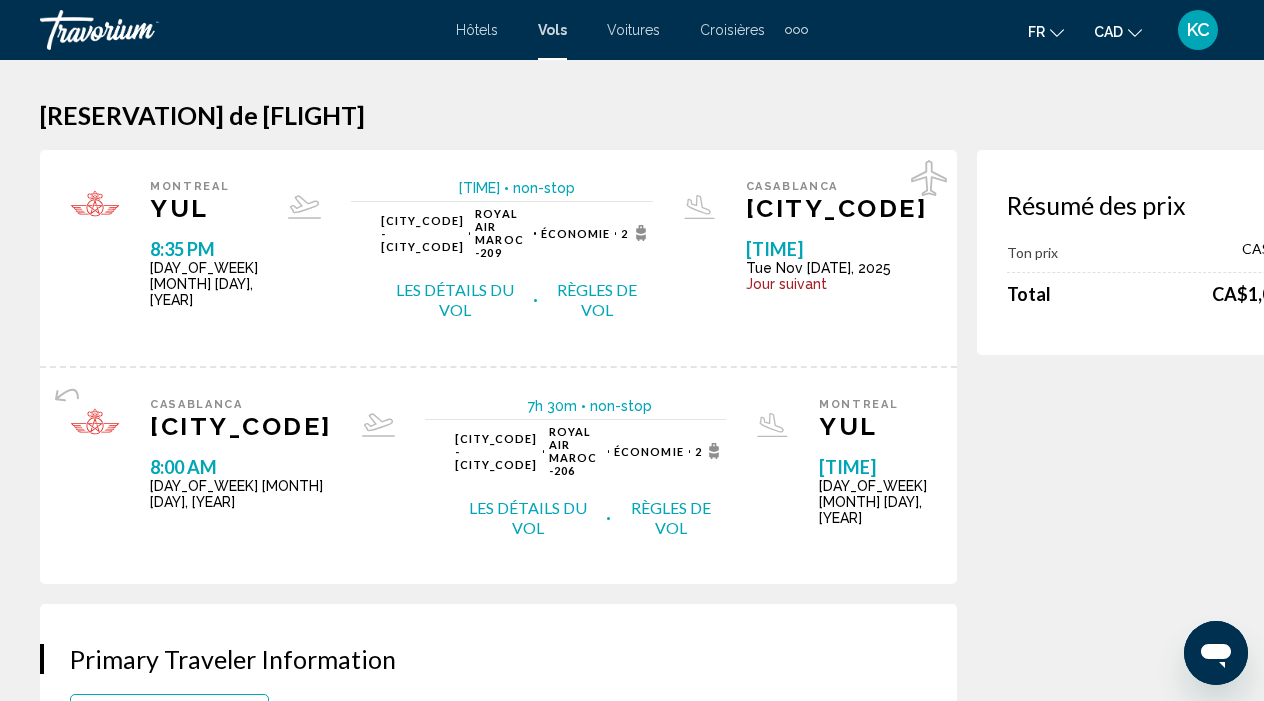scroll, scrollTop: 0, scrollLeft: 0, axis: both 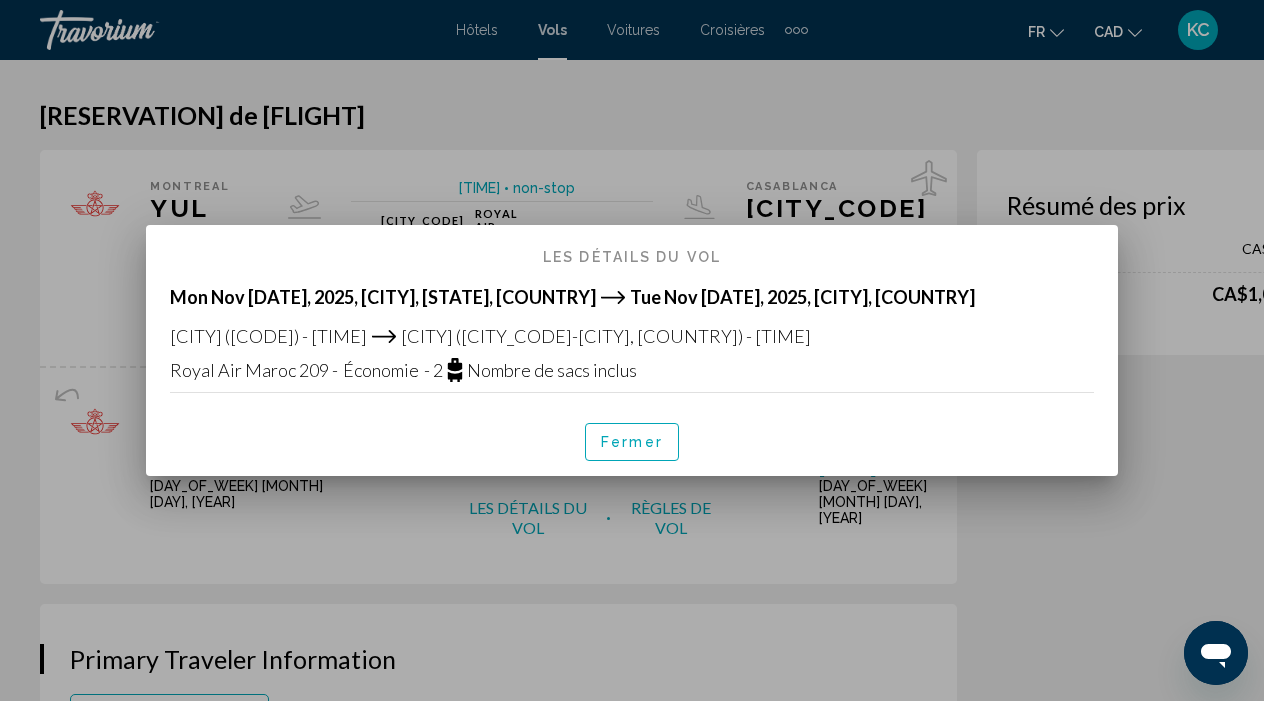 click on "Fermer" at bounding box center (632, 443) 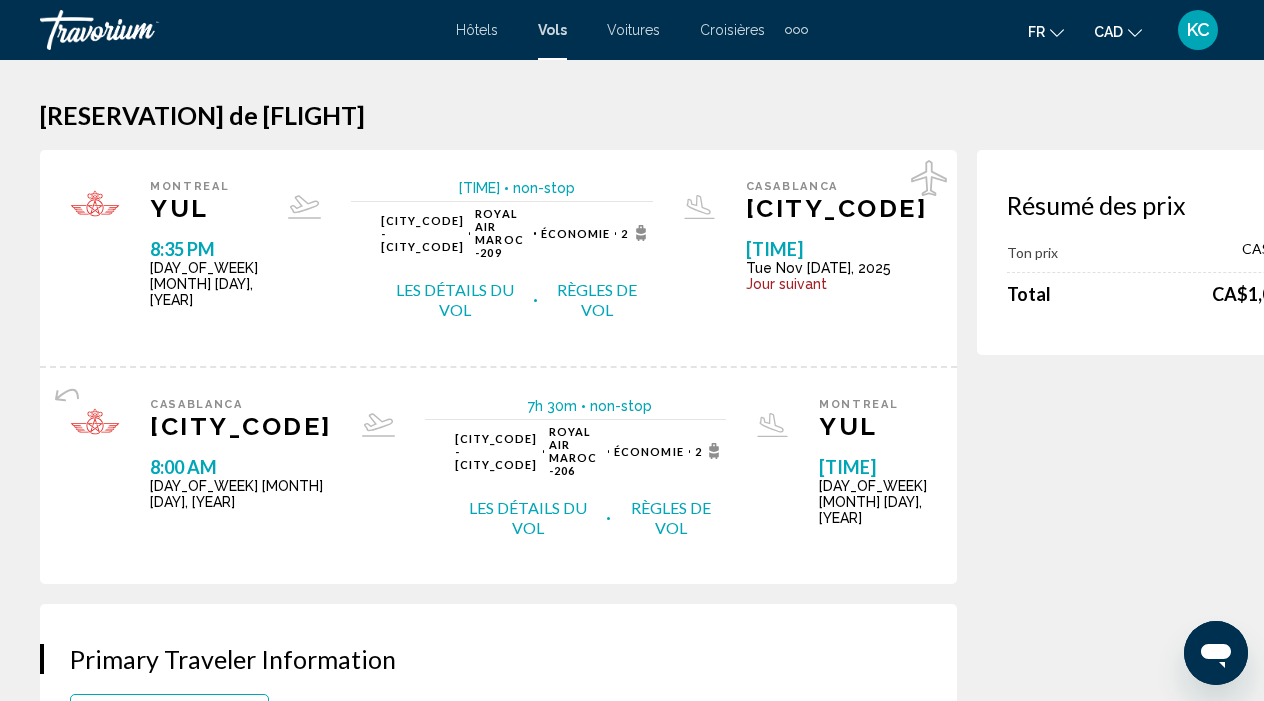 click on "Règles de vol" at bounding box center [597, 300] 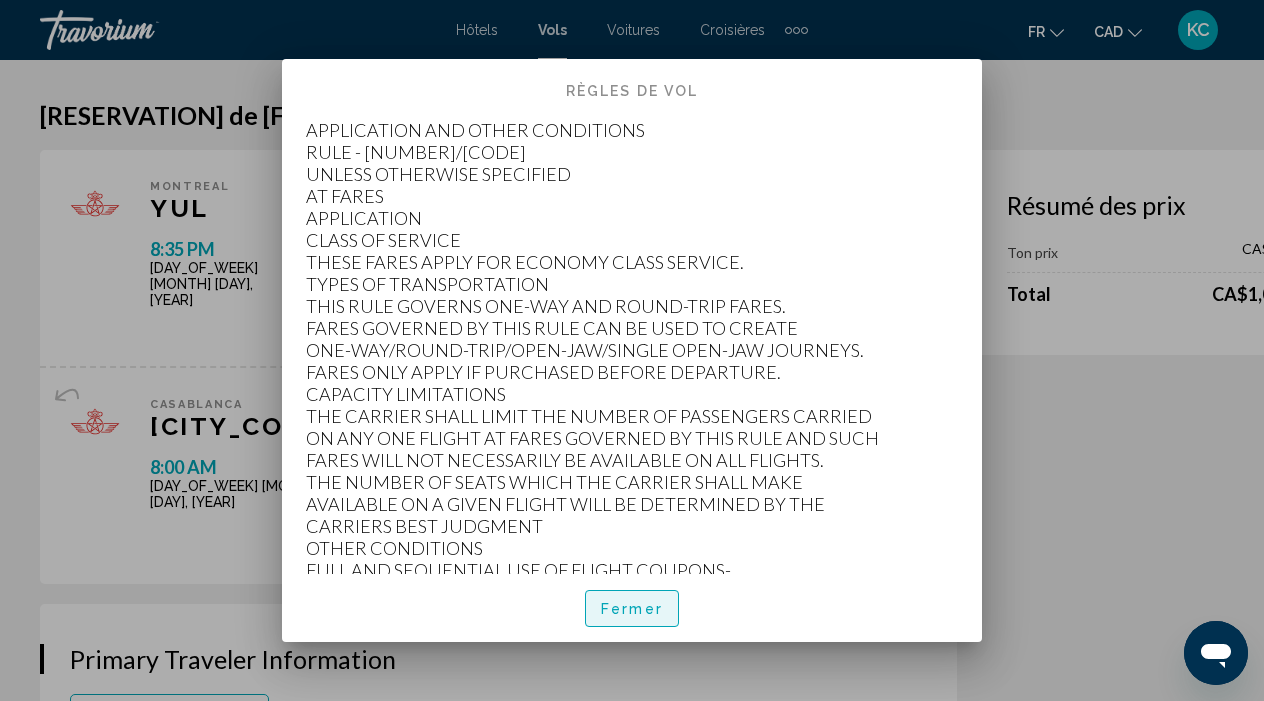 click on "Fermer" at bounding box center [632, 608] 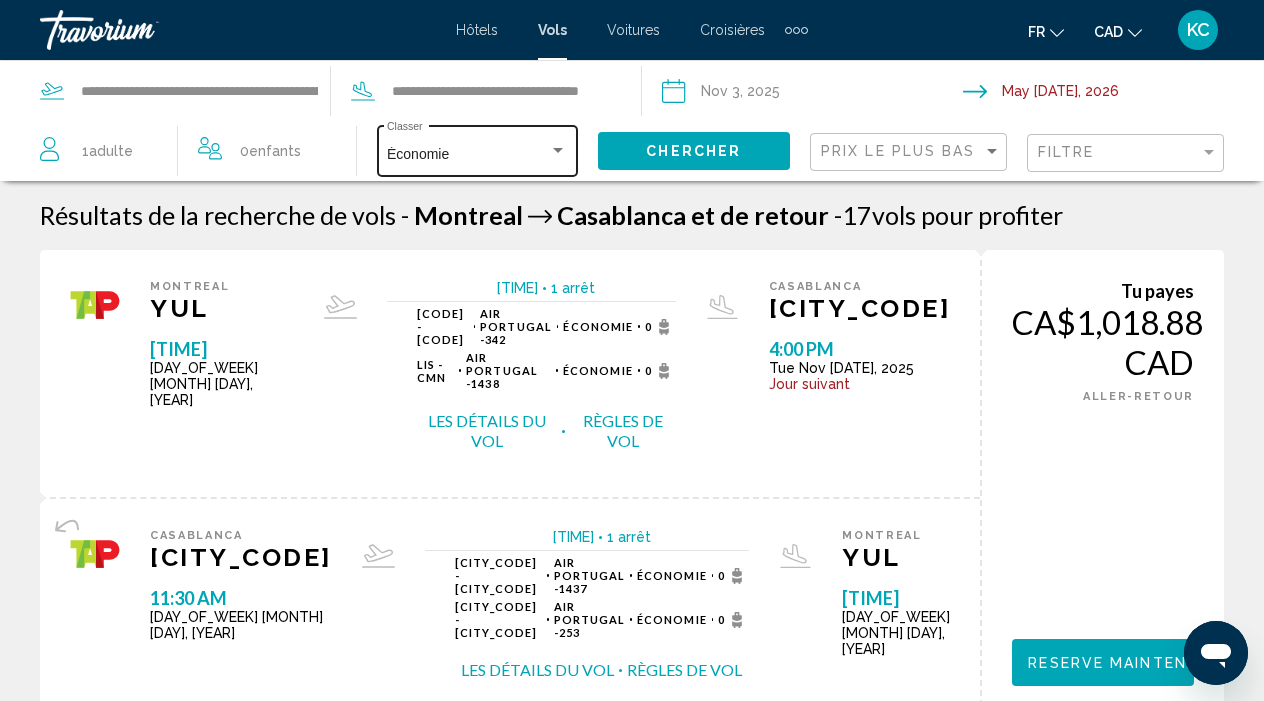 click on "Économie" at bounding box center (468, 155) 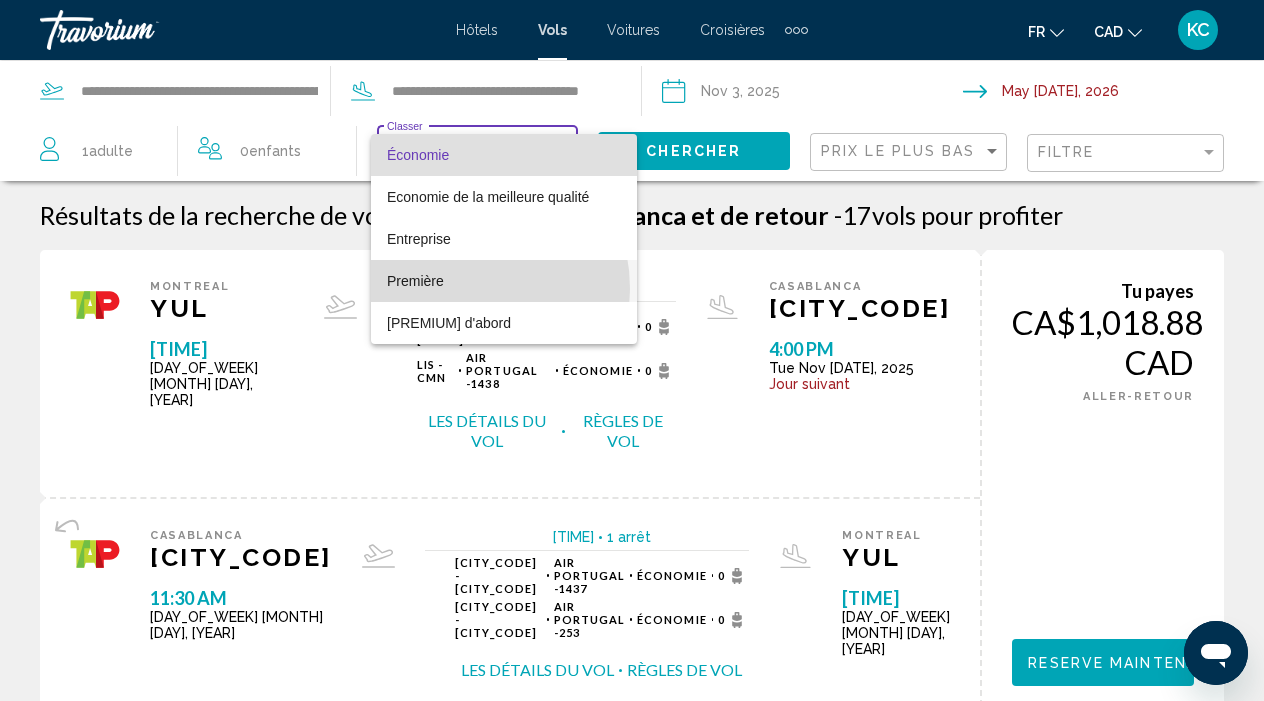 click on "Première" at bounding box center [504, 281] 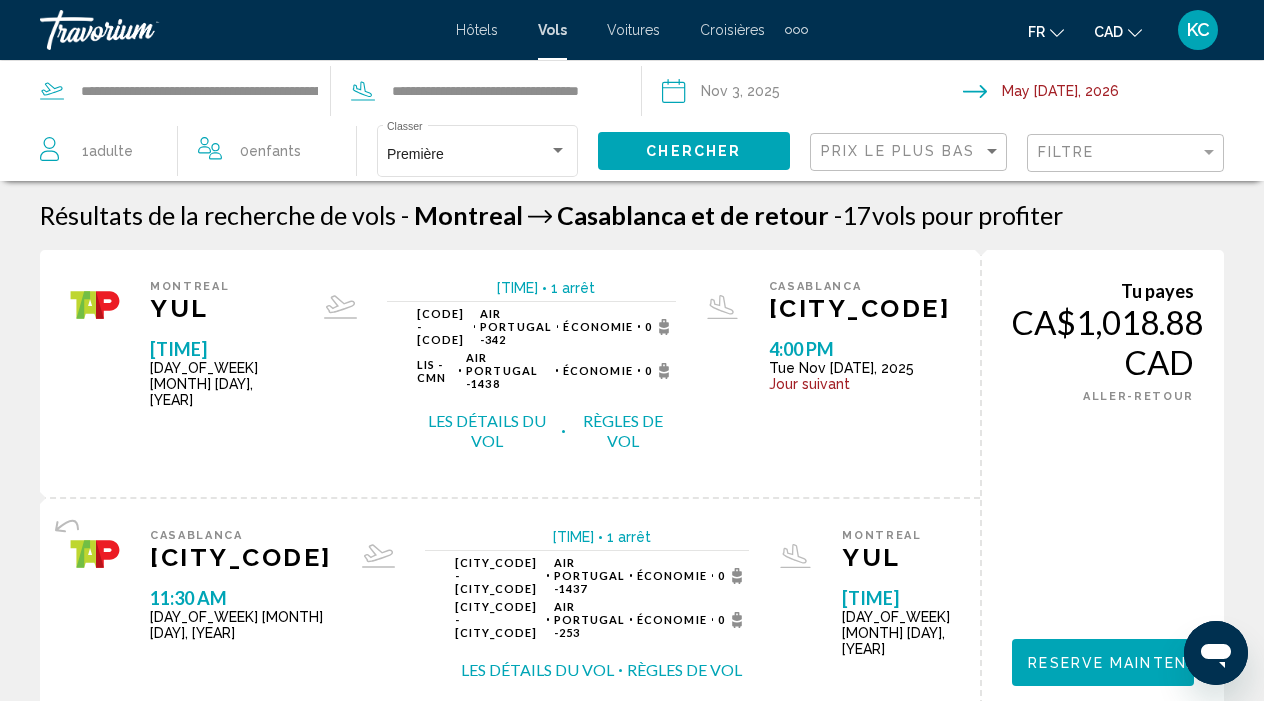 click on "Adulte" 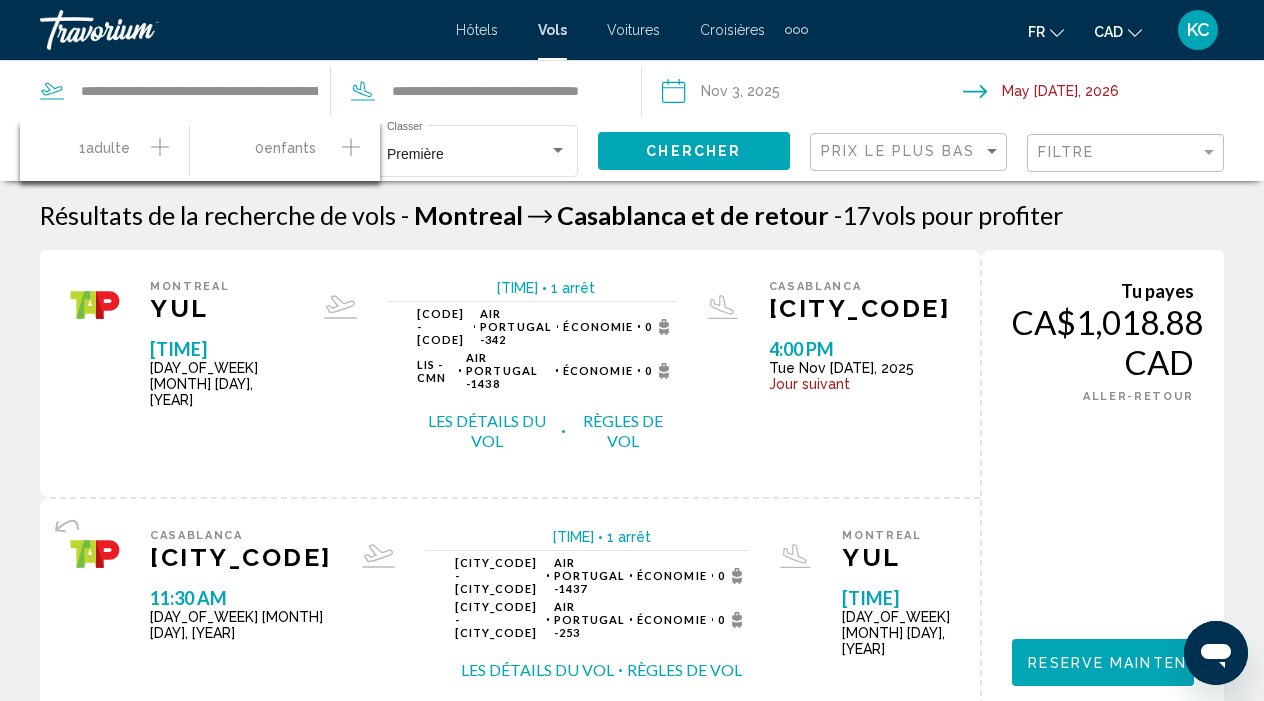 click on "1  Adulte Adultes" 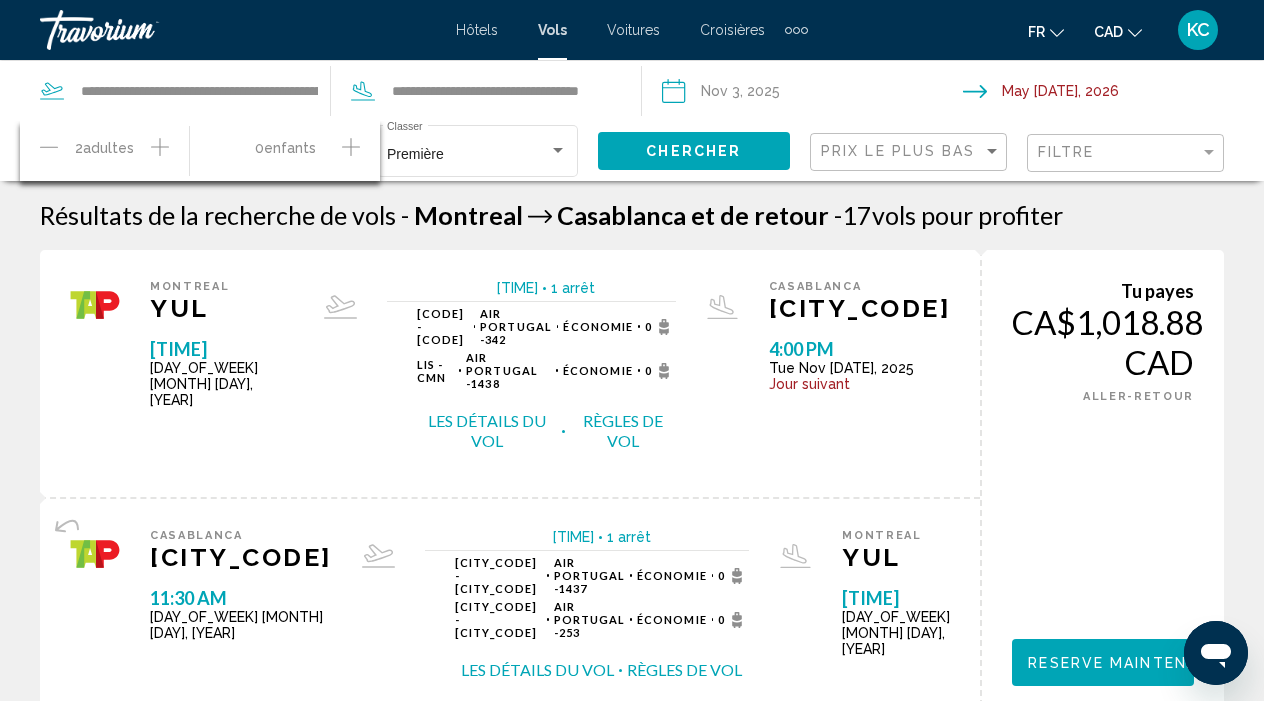 click on "Chercher" 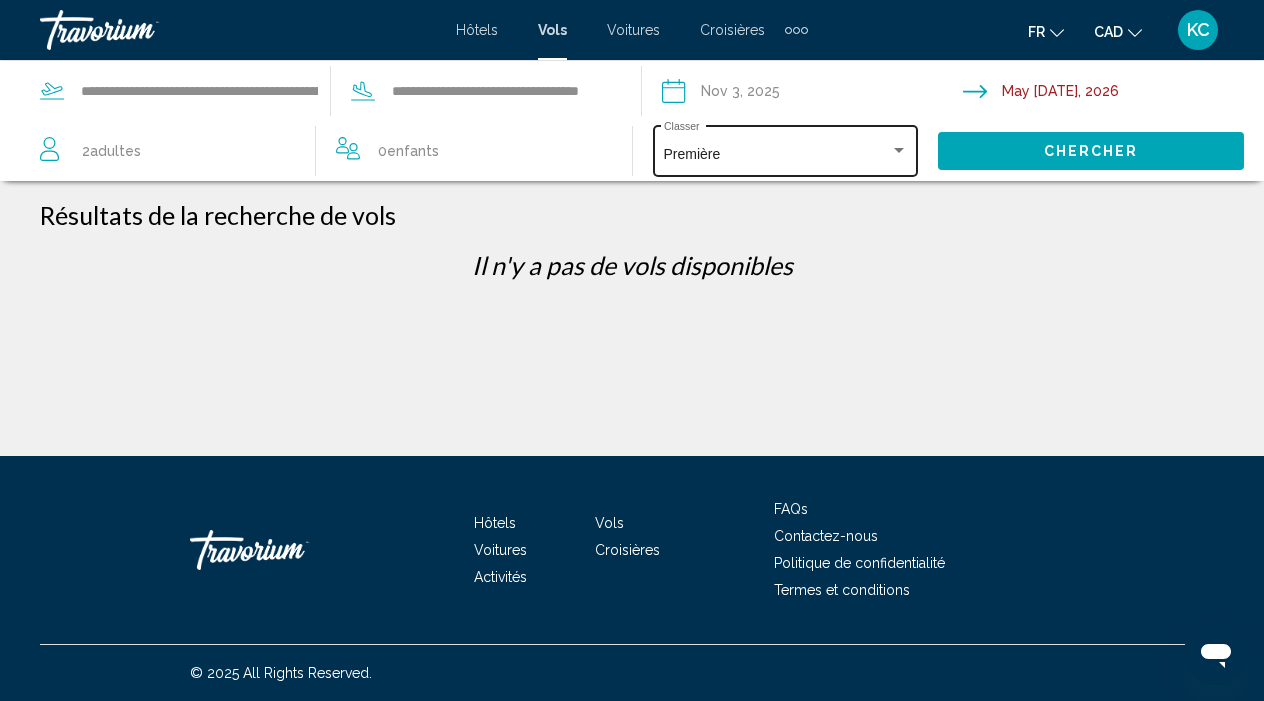 click on "Première" at bounding box center (777, 155) 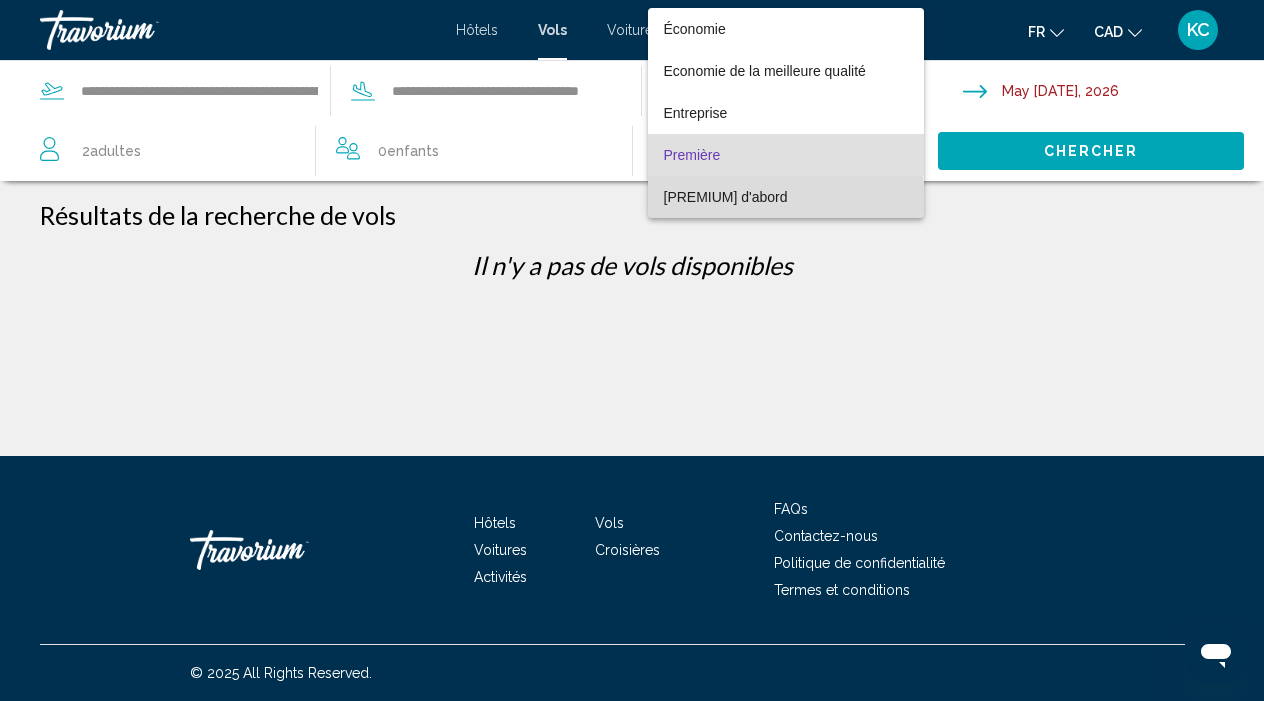 click on "[PREMIUM] d'abord" at bounding box center (726, 197) 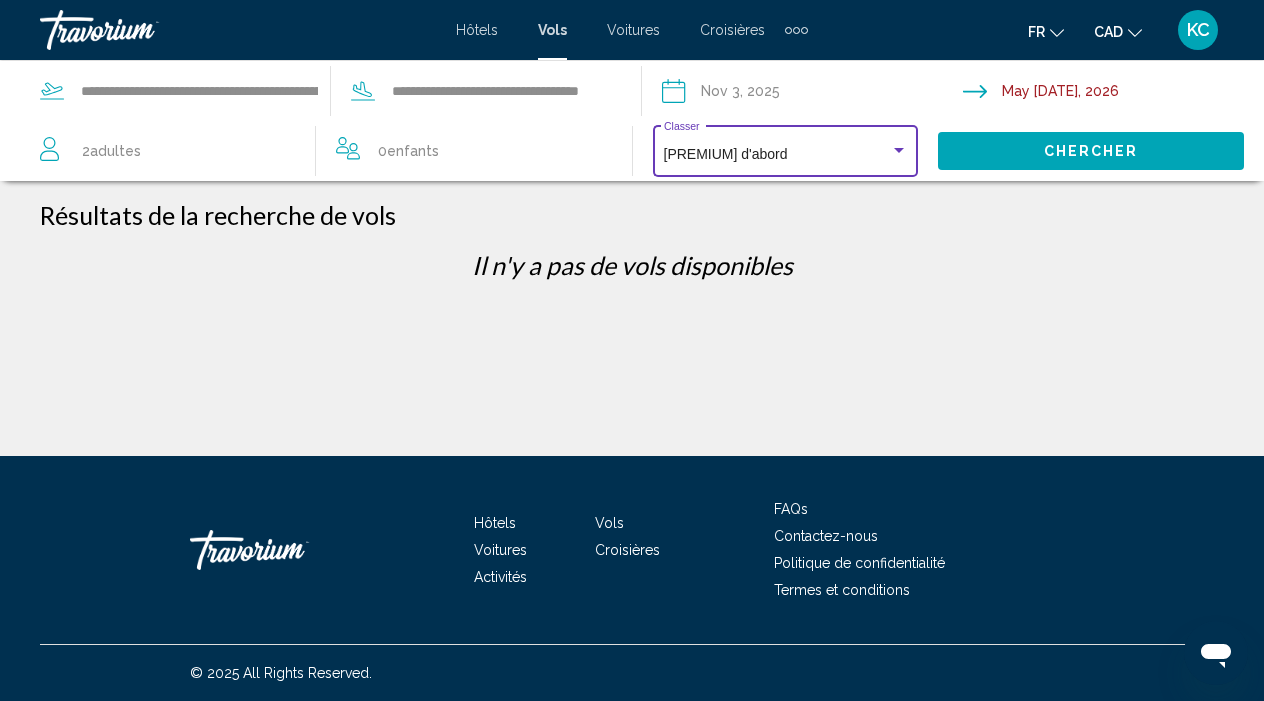 click on "Chercher" 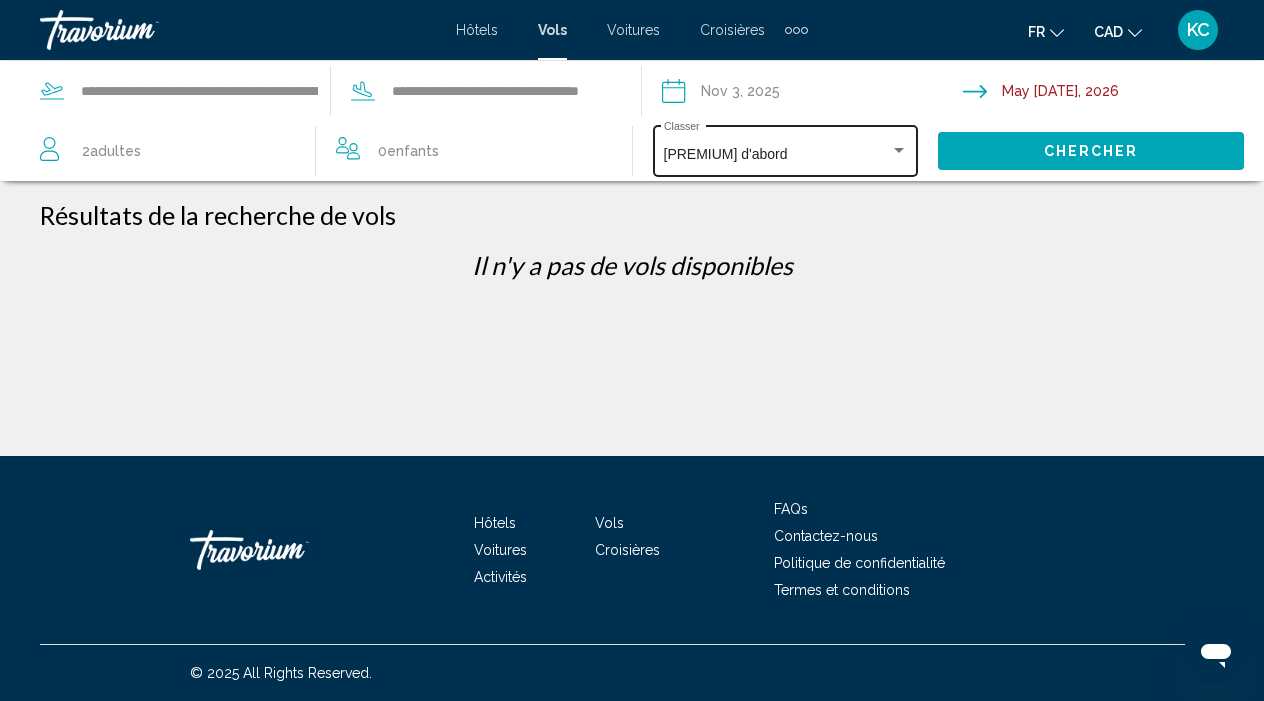 click on "[PREMIUM] d'abord" at bounding box center (777, 155) 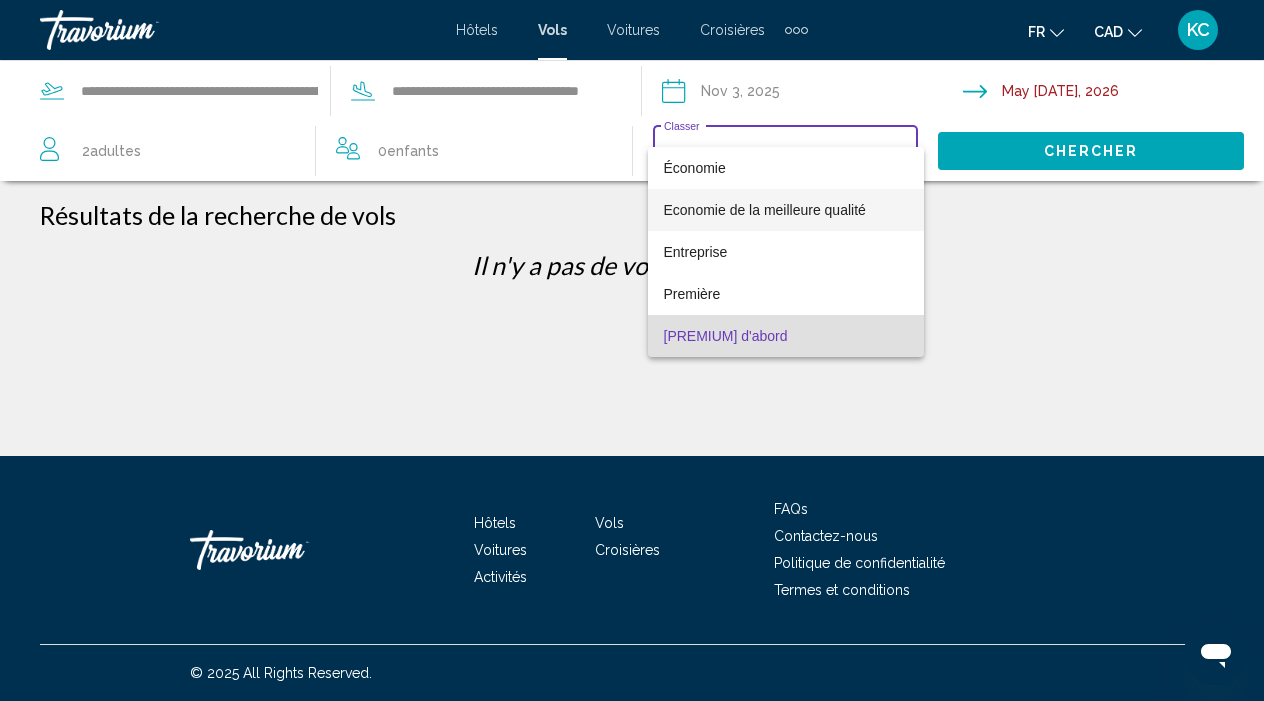 click on "Economie de la meilleure qualité" at bounding box center [765, 210] 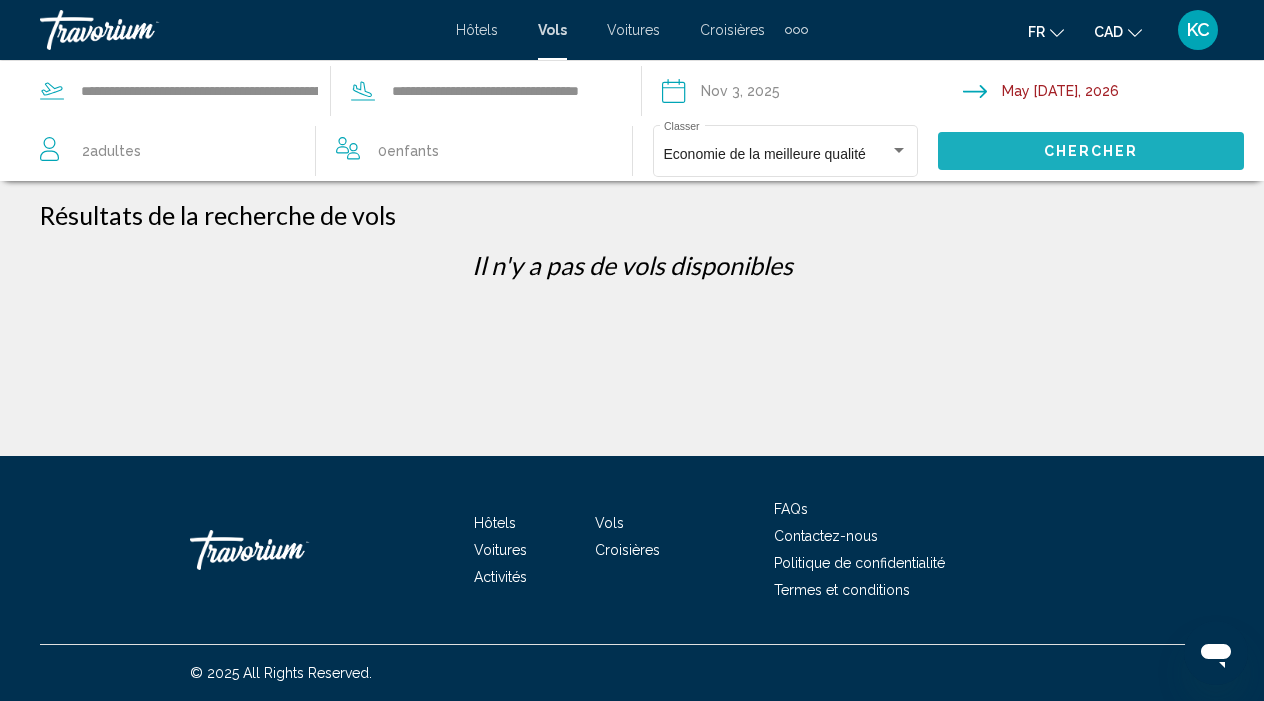 click on "Chercher" 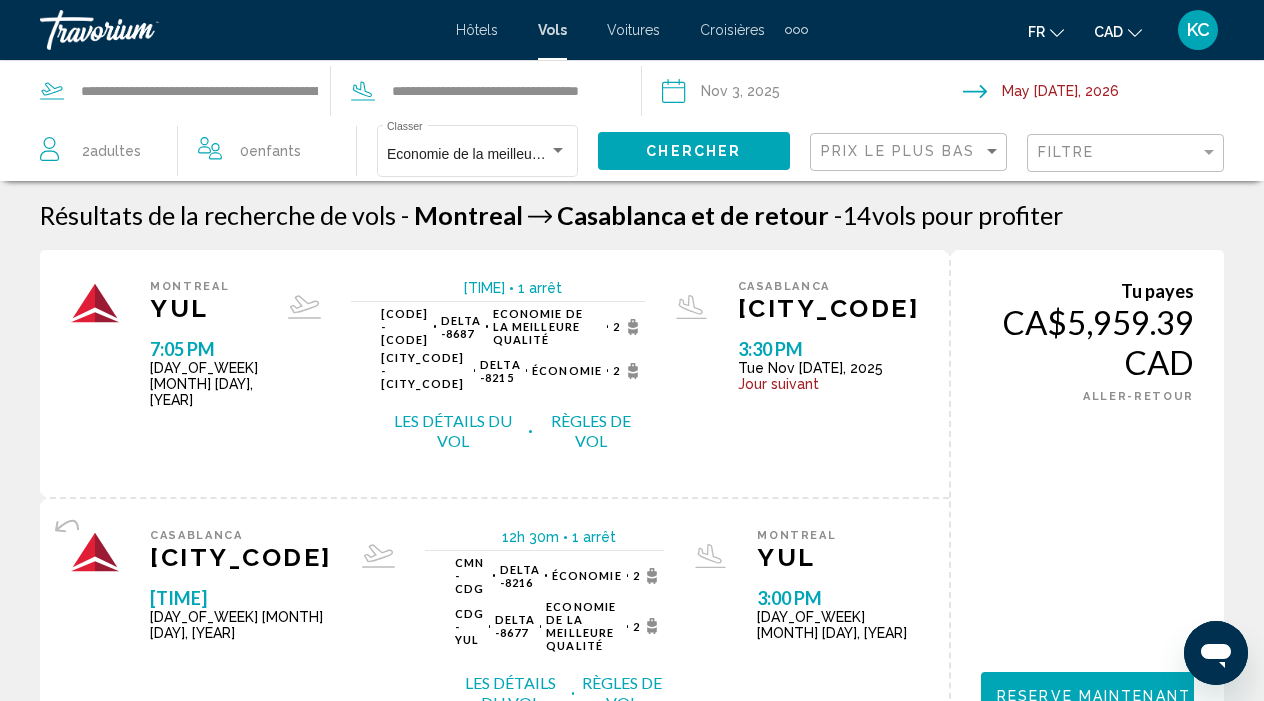 scroll, scrollTop: 0, scrollLeft: 0, axis: both 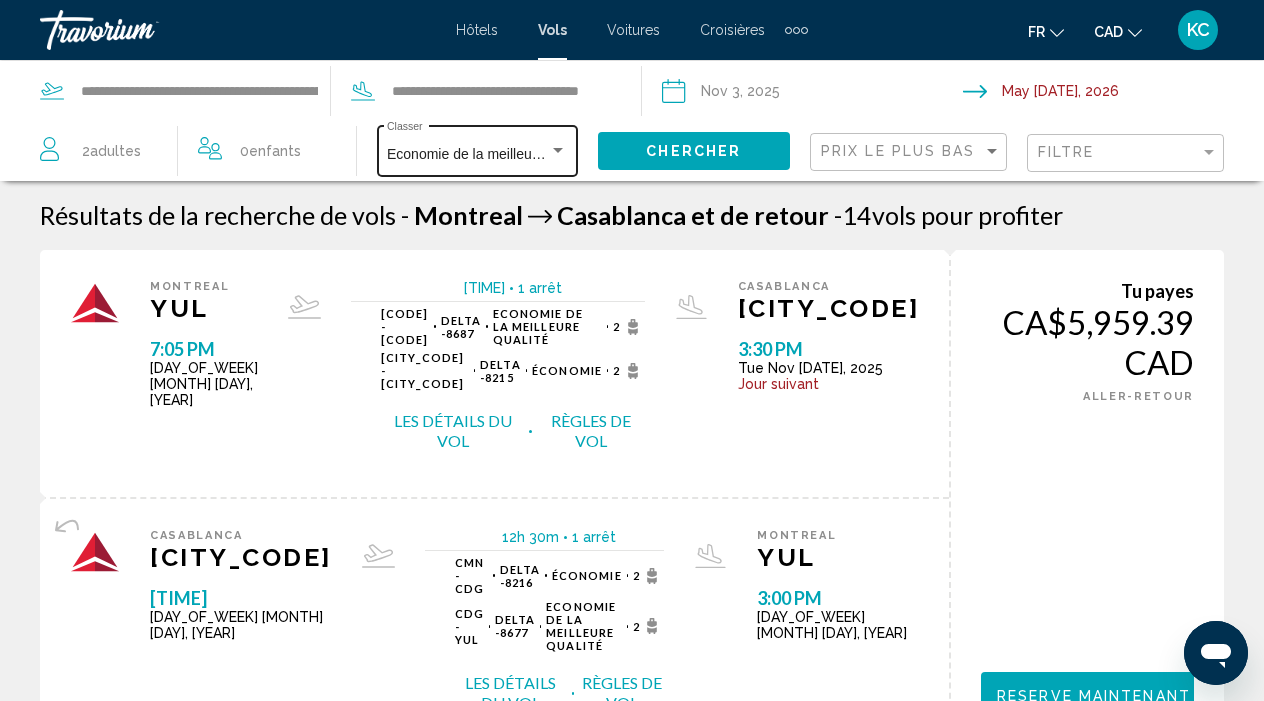 click on "Economie de la meilleure qualité Classer" 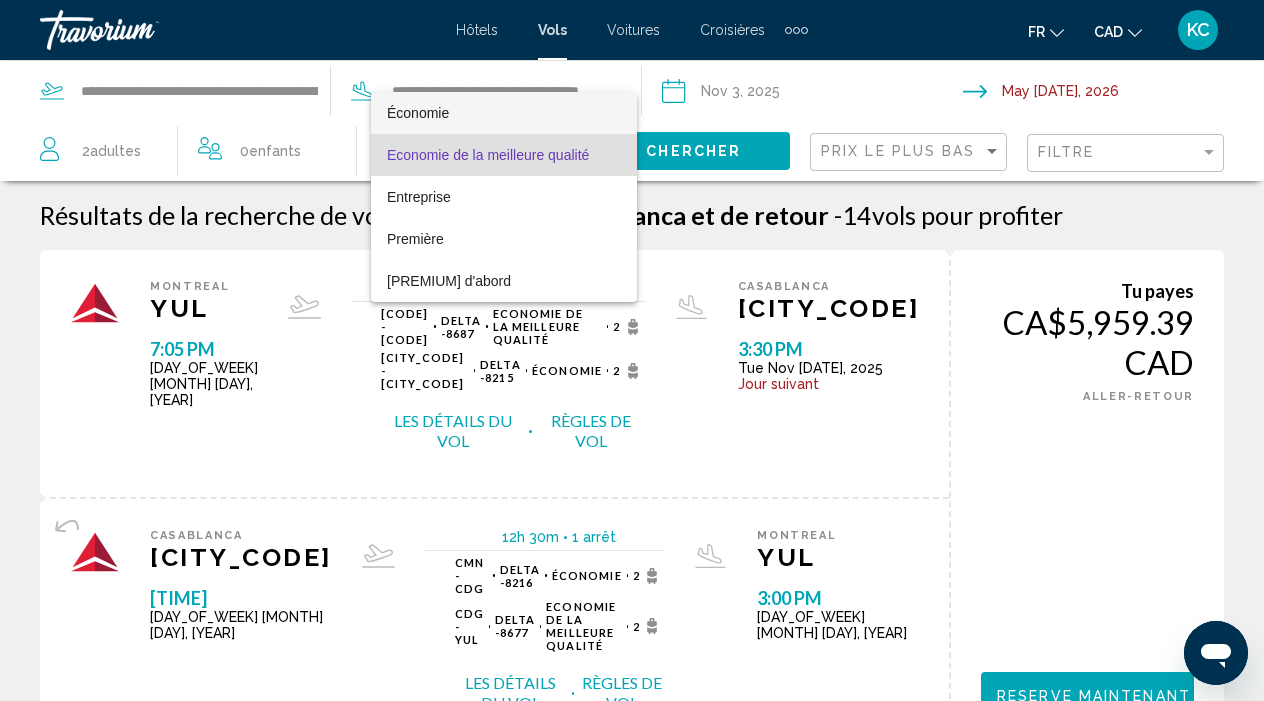 click on "Économie" at bounding box center (504, 113) 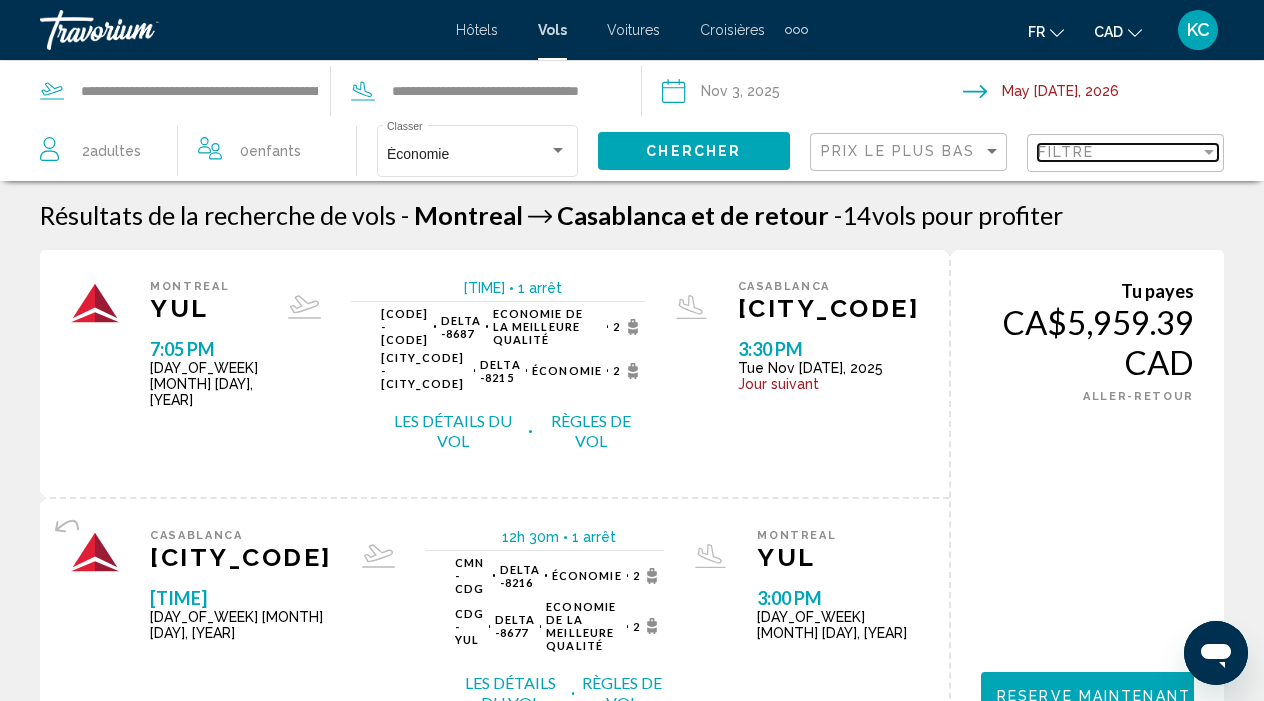 click on "Filtre" at bounding box center (1066, 152) 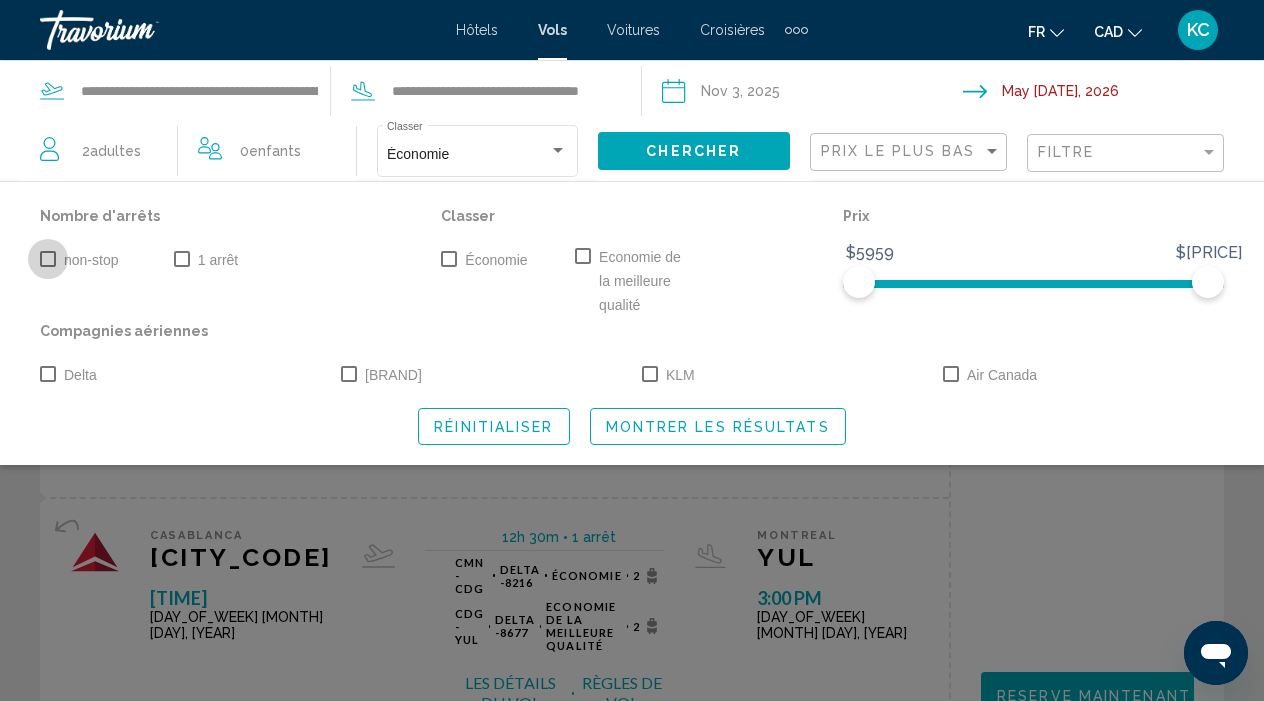 click at bounding box center [48, 259] 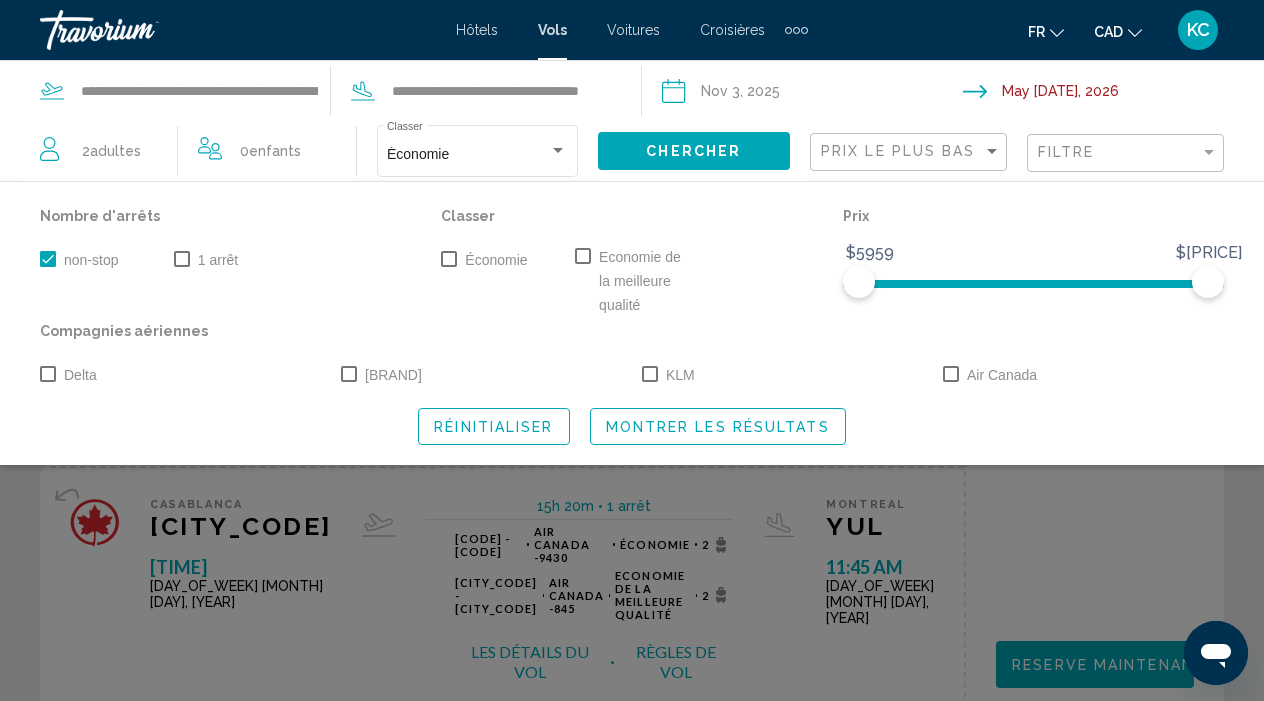 click at bounding box center (583, 256) 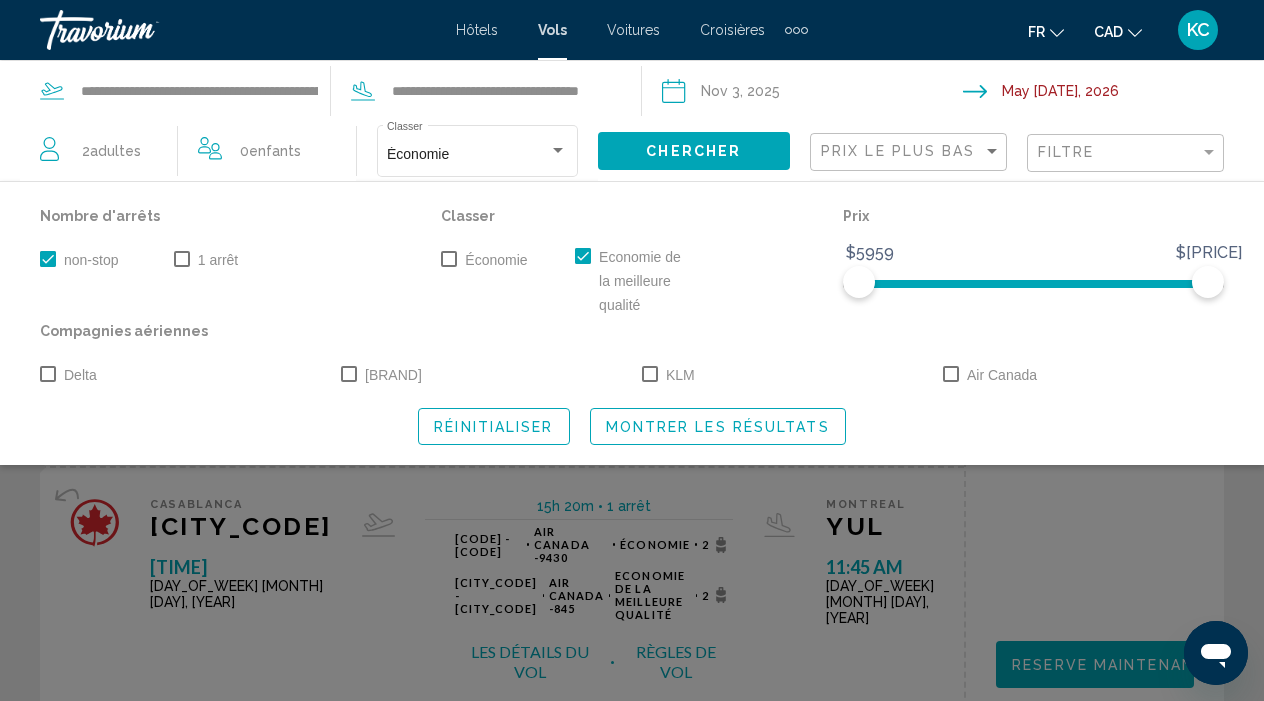 click at bounding box center (449, 259) 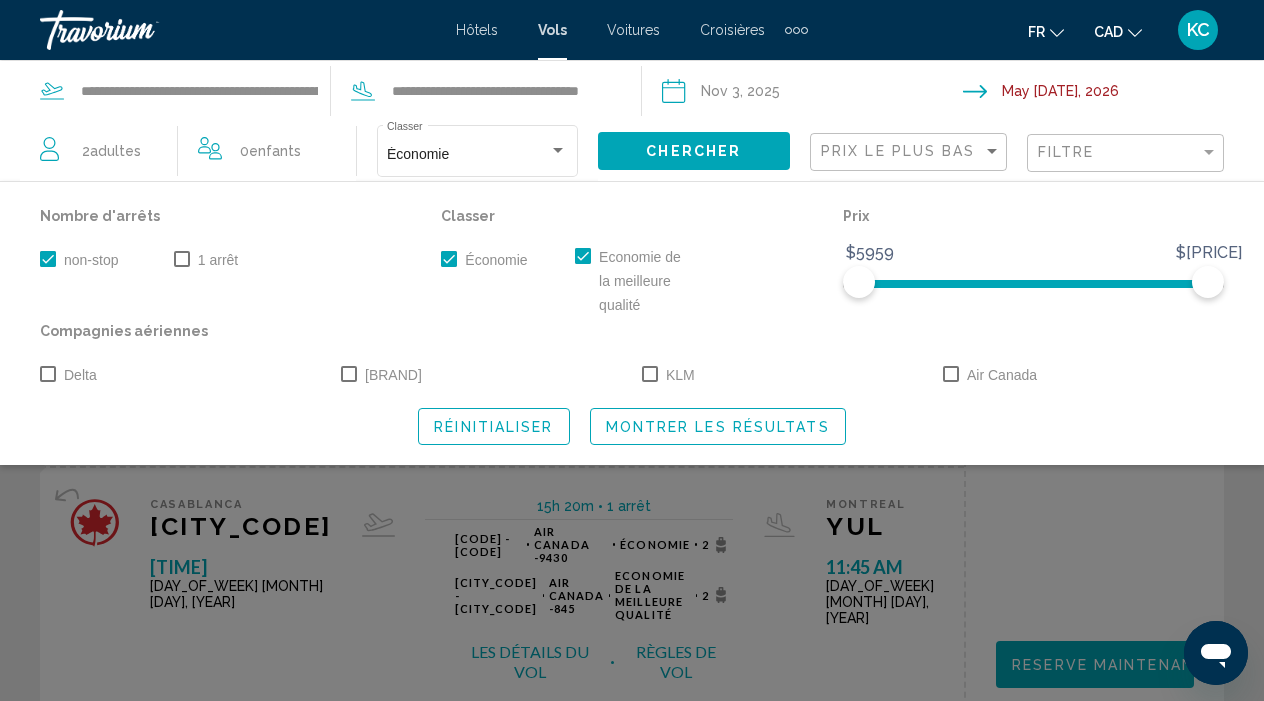 click on "Réinitialiser" 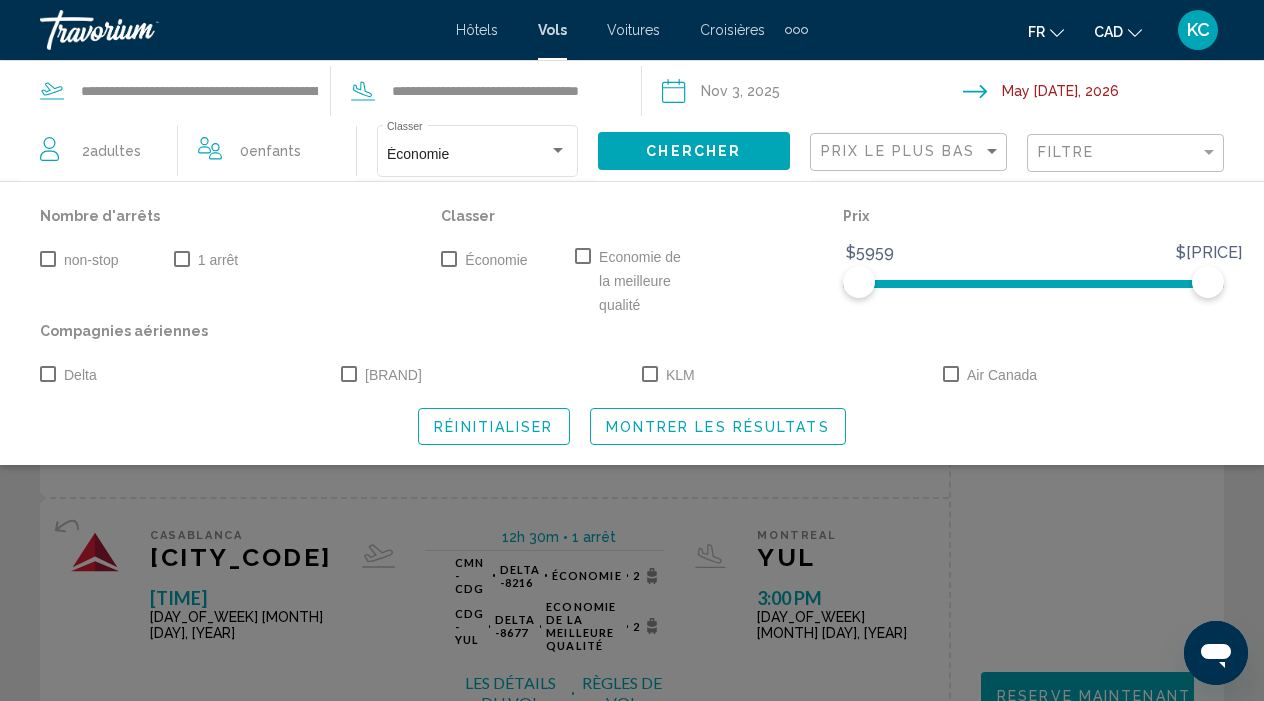 click on "Réinitialiser" 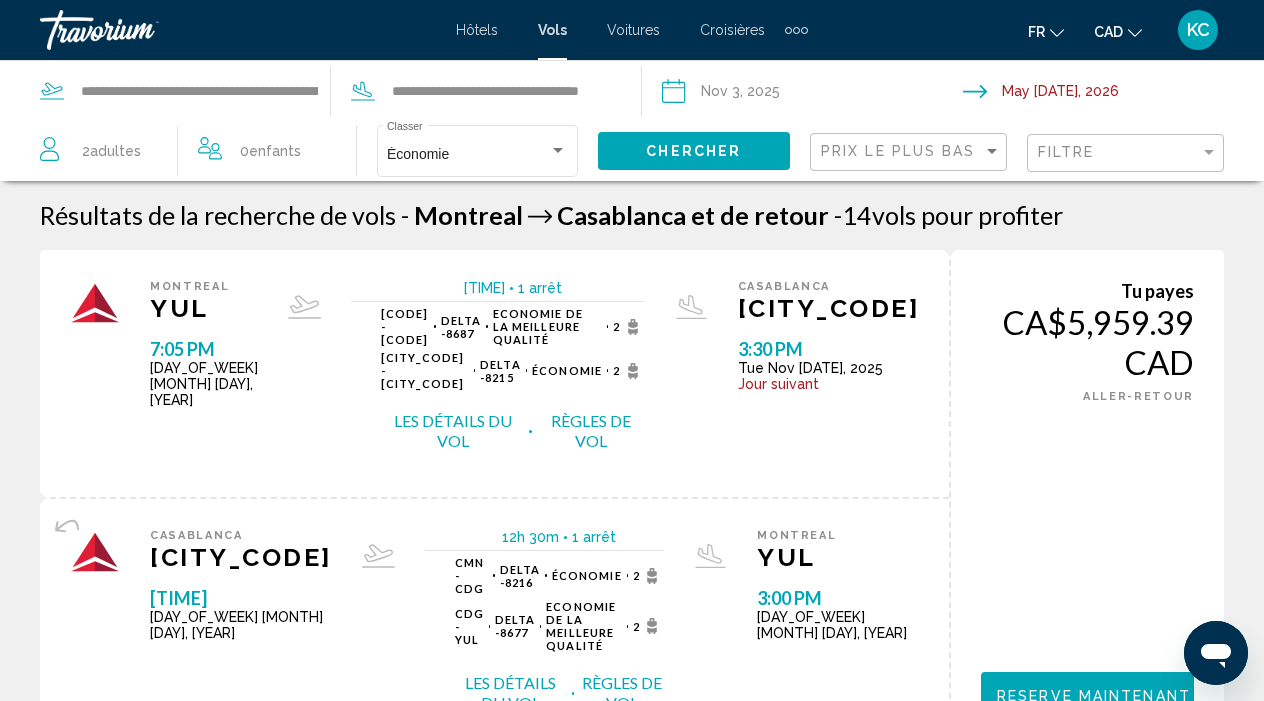 scroll, scrollTop: 0, scrollLeft: 0, axis: both 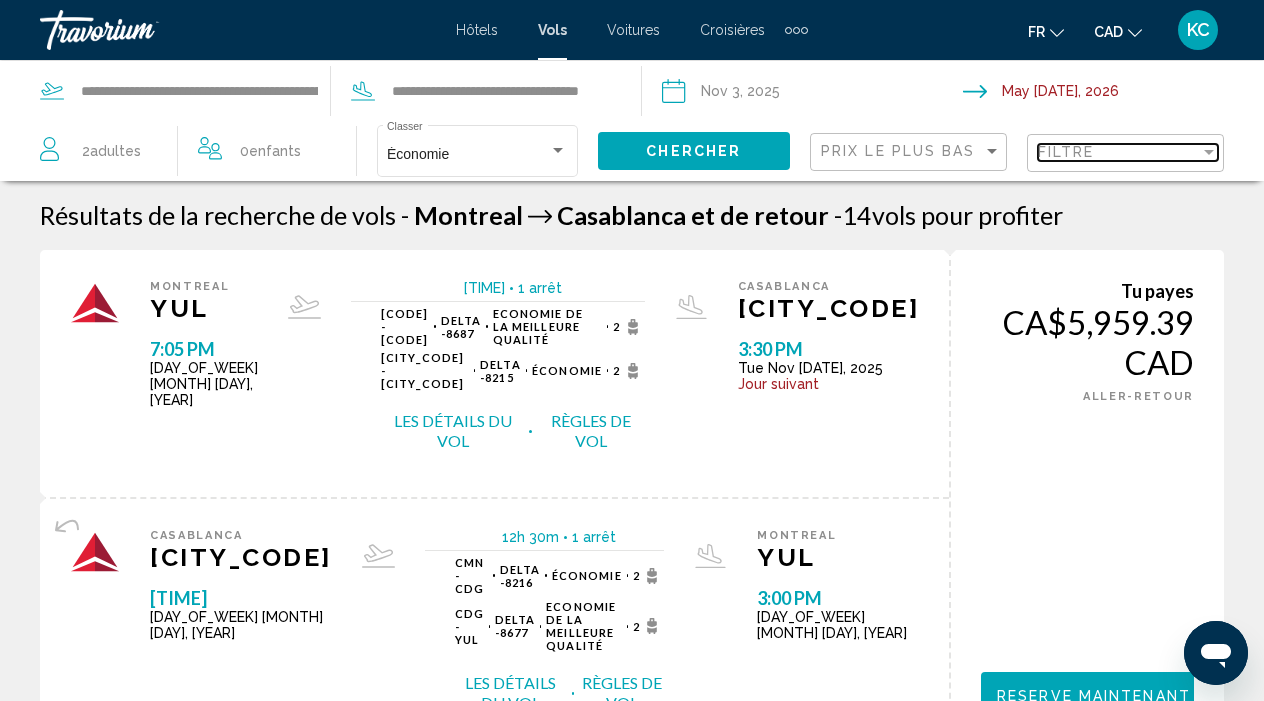 click on "Filtre" at bounding box center (1066, 152) 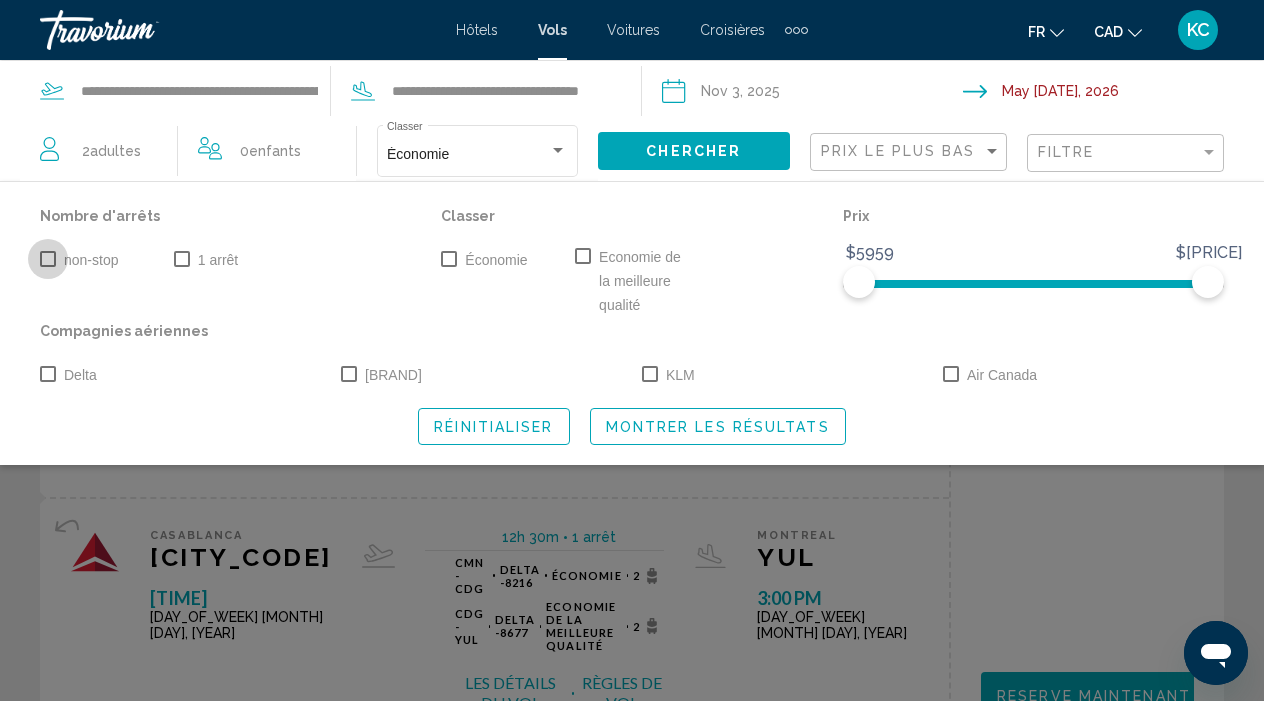 click at bounding box center [48, 259] 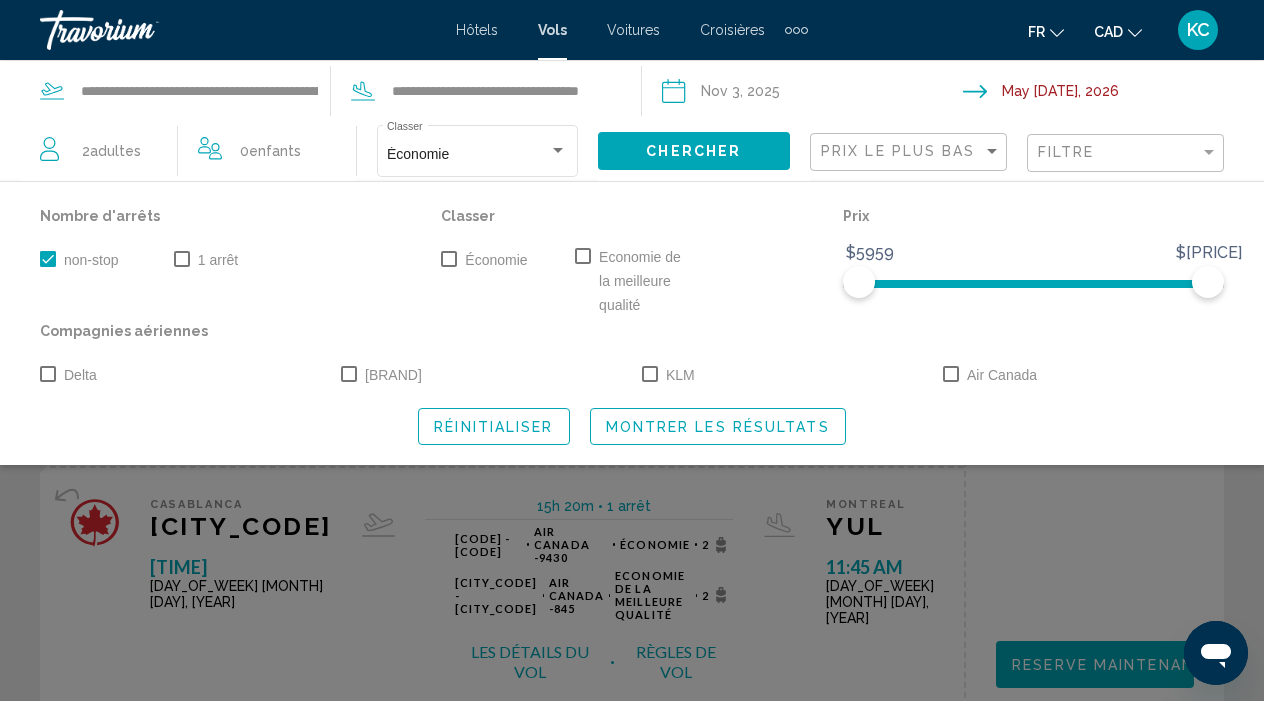 click on "Montrer les résultats" 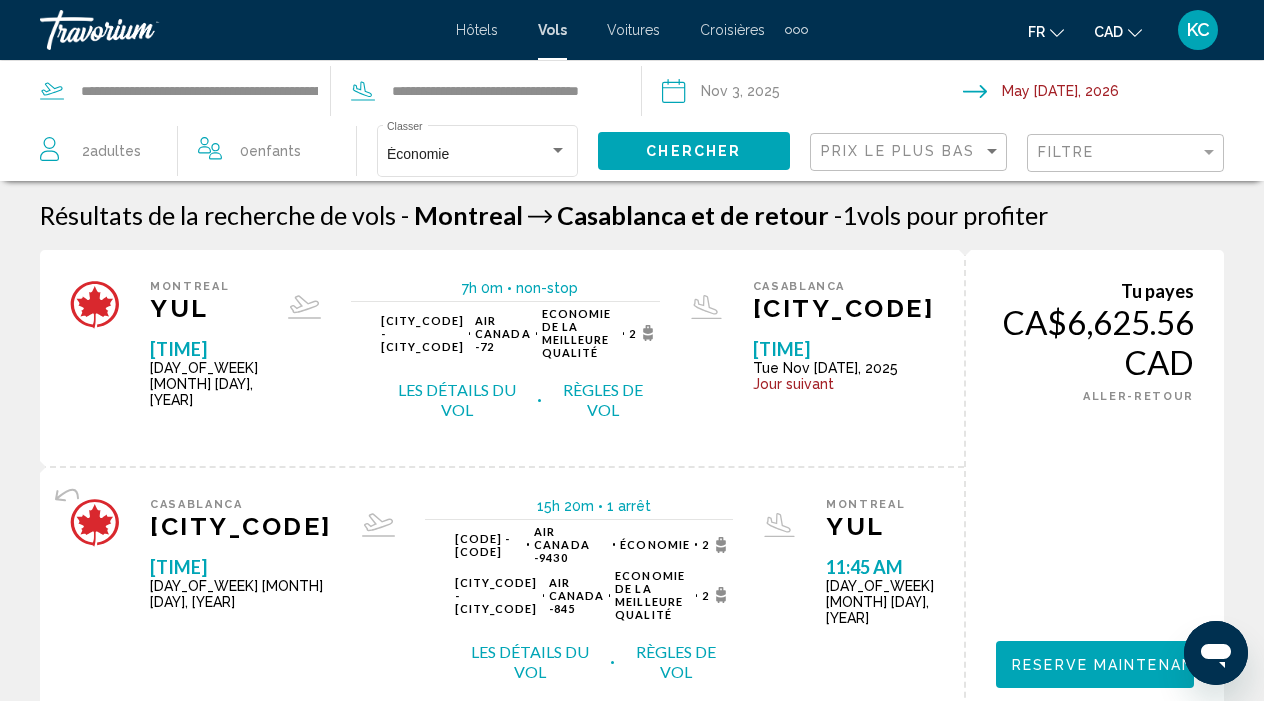 scroll, scrollTop: 0, scrollLeft: 0, axis: both 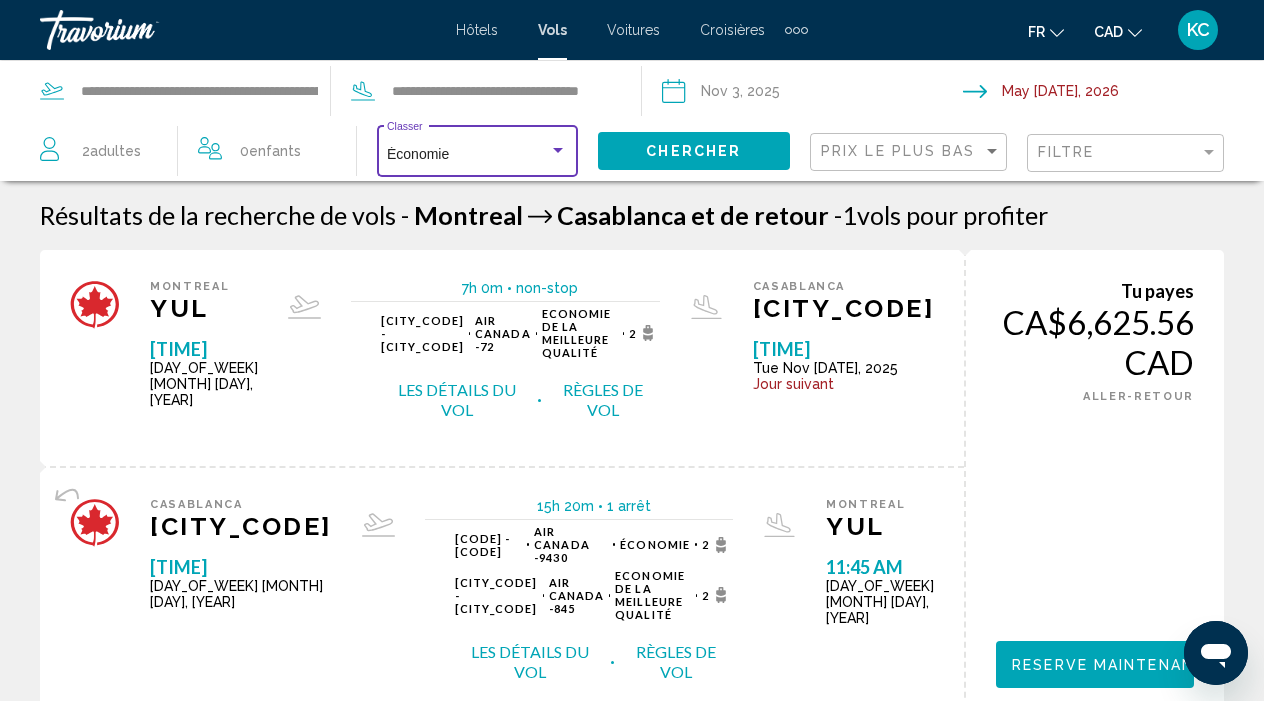 click on "Économie" at bounding box center (468, 155) 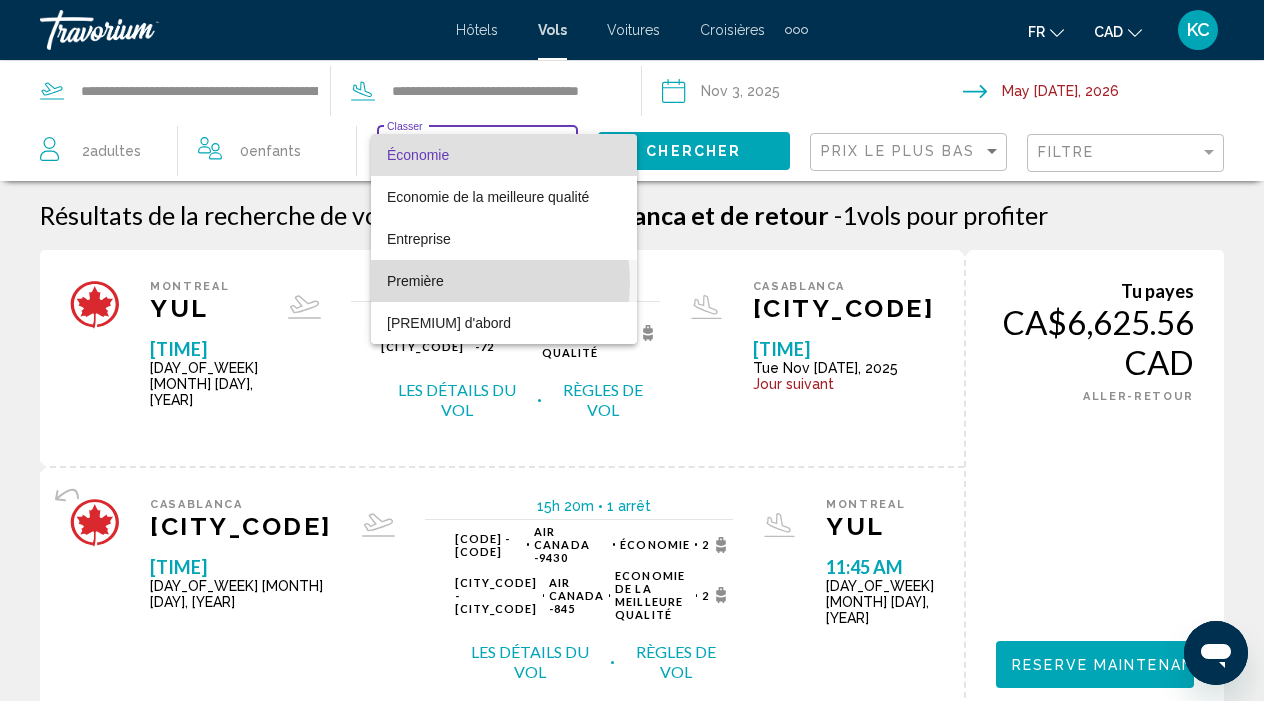 click on "Première" at bounding box center [504, 281] 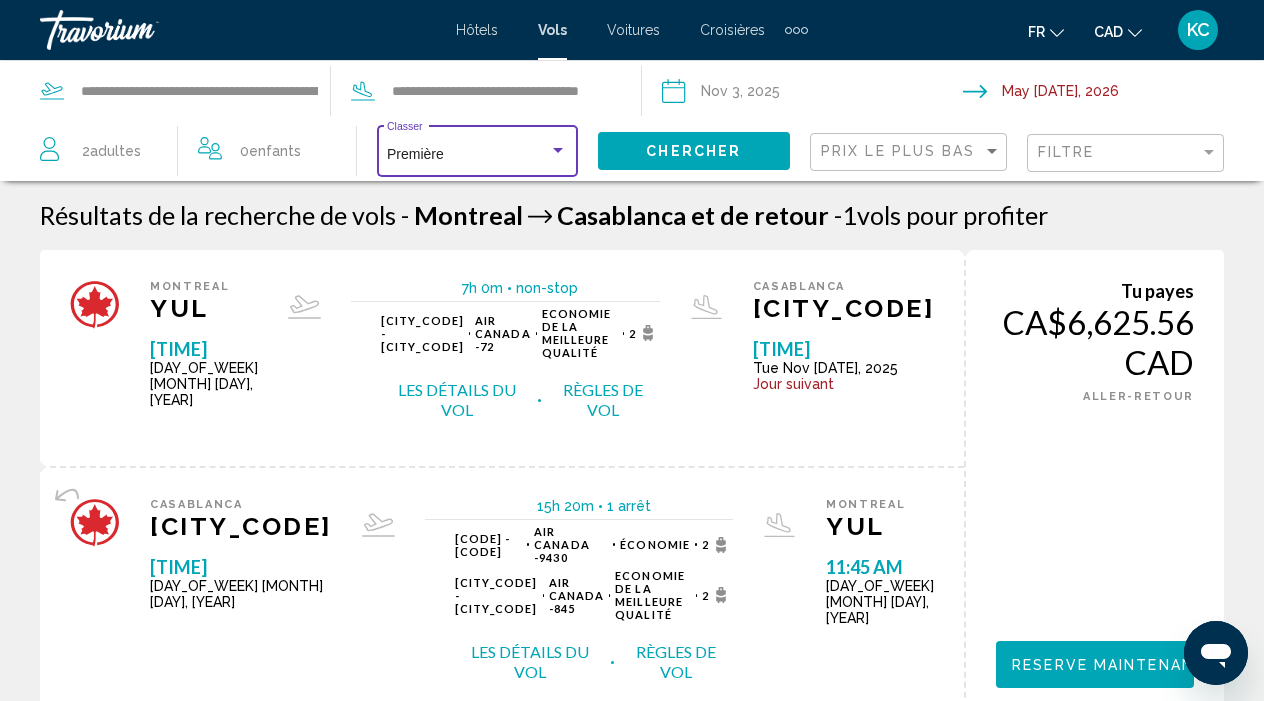 click at bounding box center (558, 150) 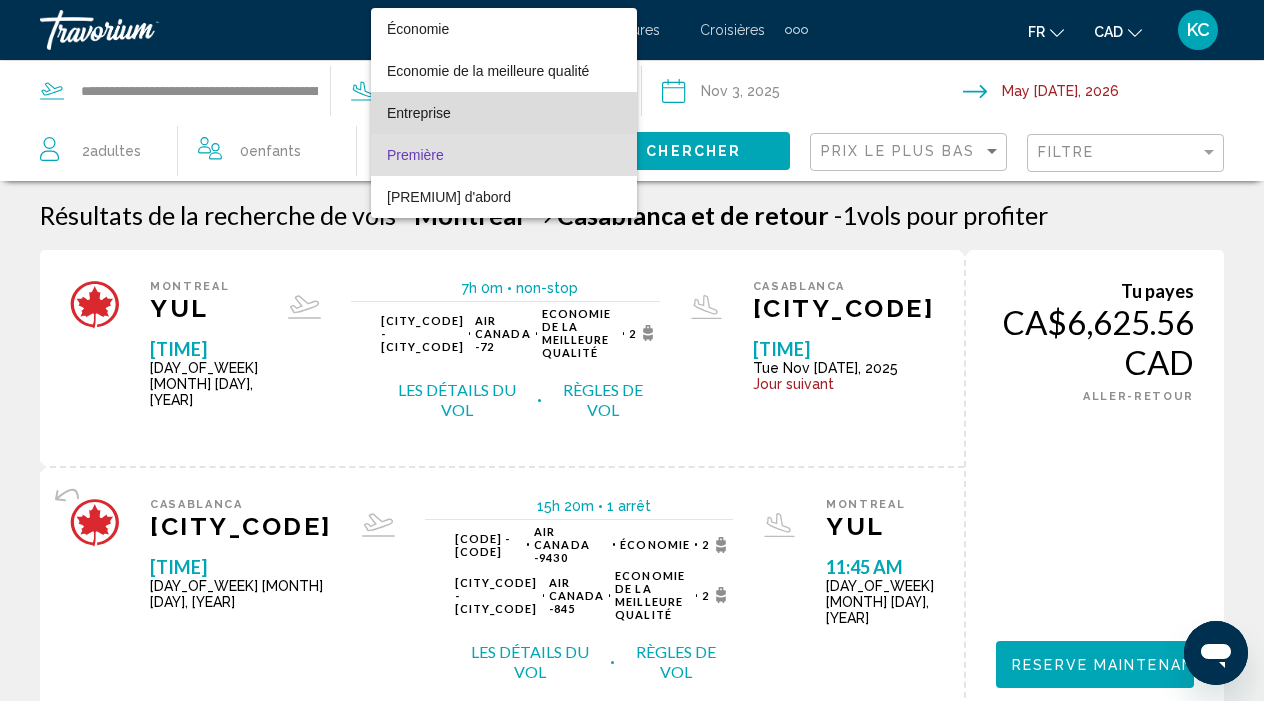 click on "Entreprise" at bounding box center [504, 113] 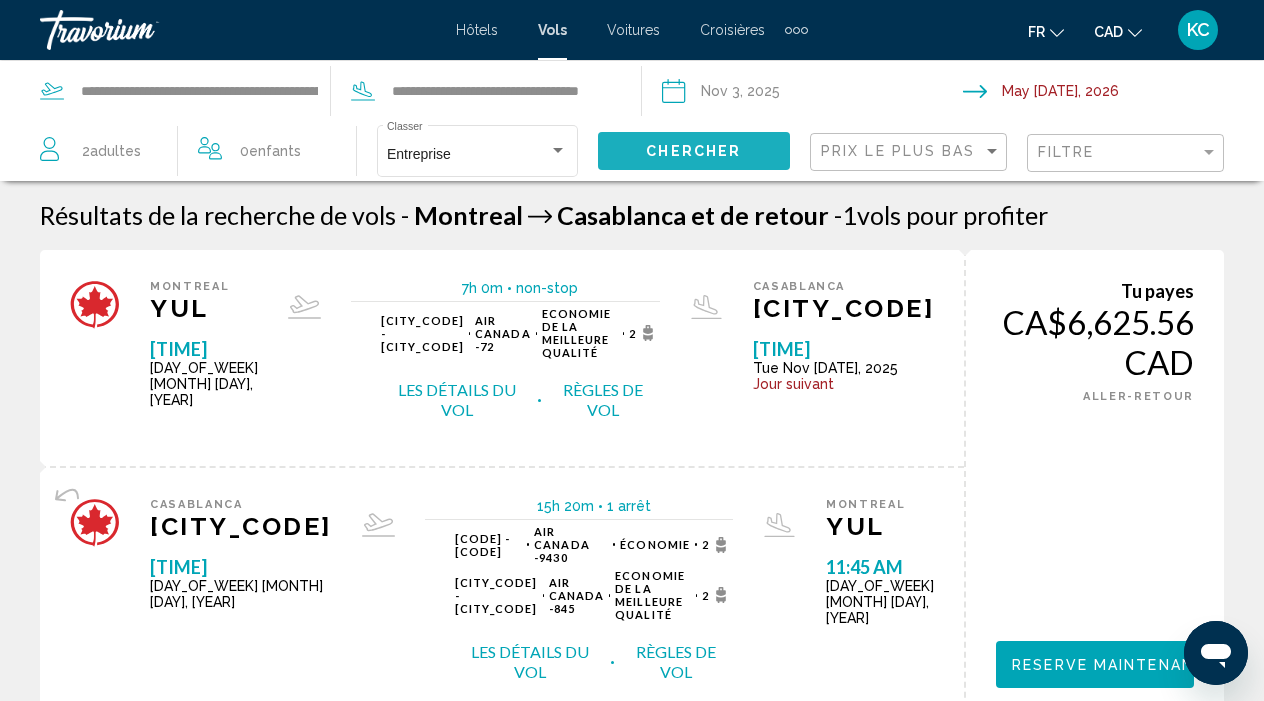 click on "Chercher" 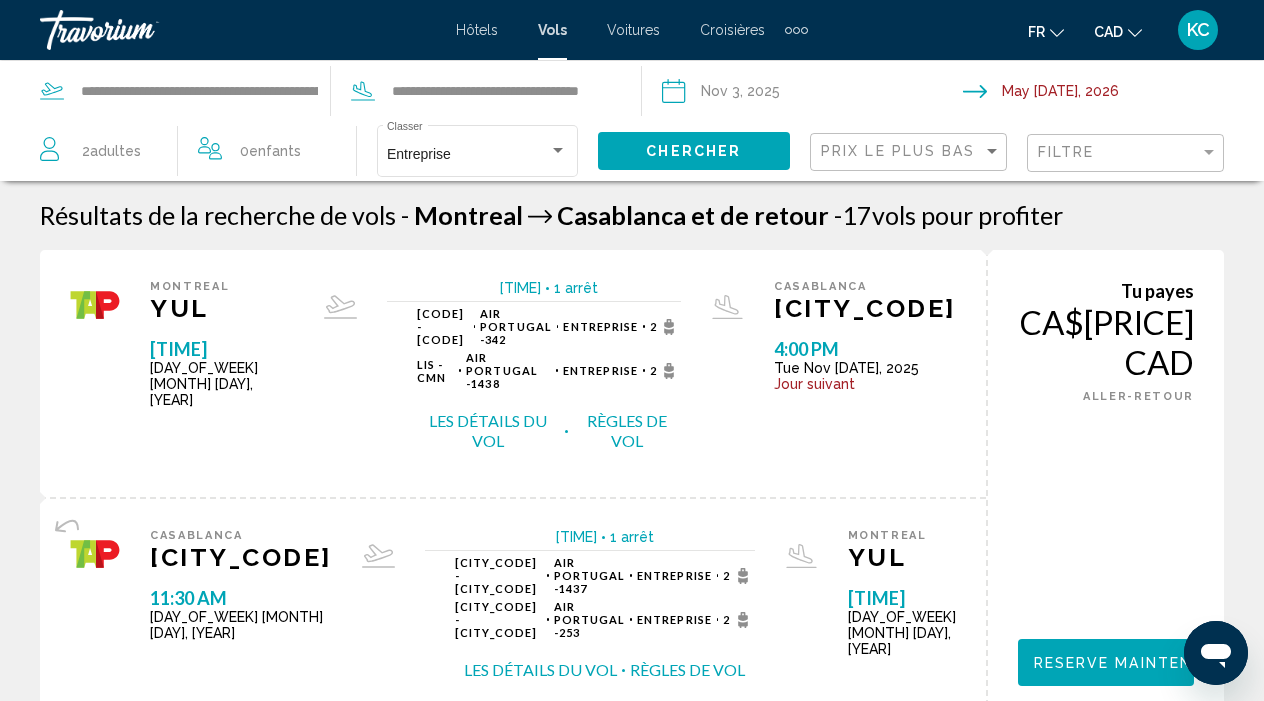 scroll, scrollTop: 0, scrollLeft: 0, axis: both 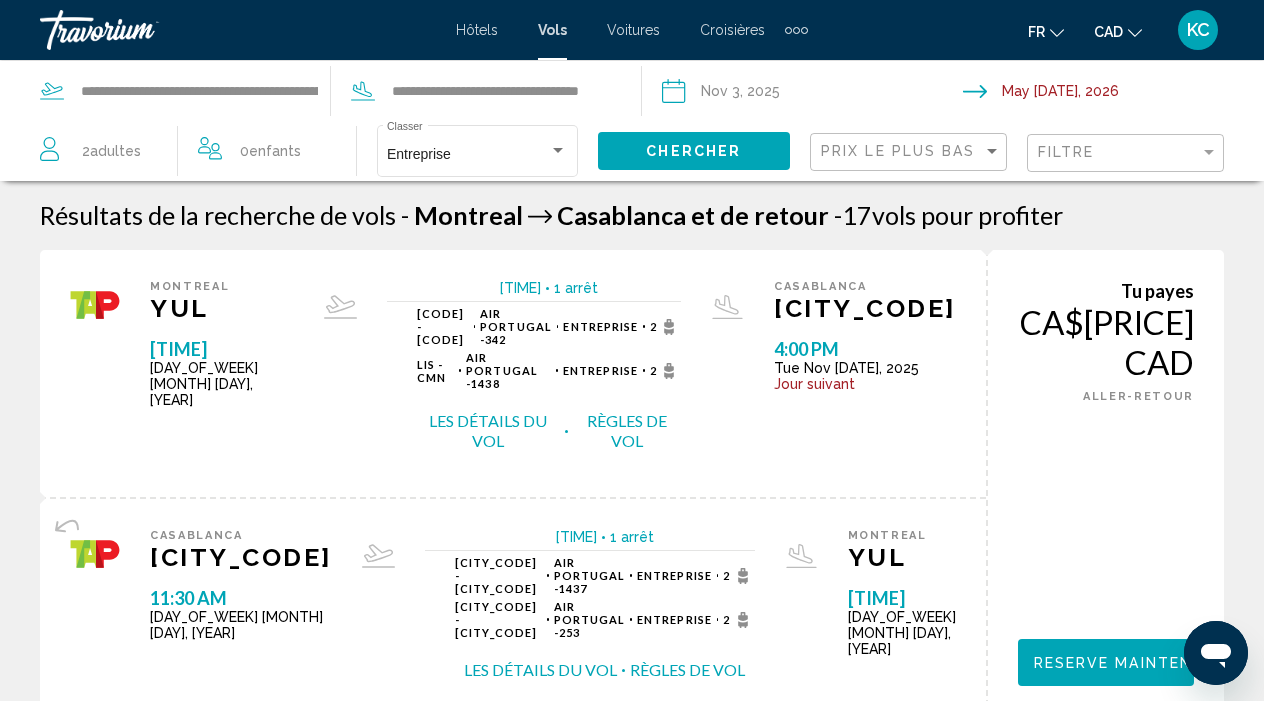 click on "Hôtels" at bounding box center (477, 30) 